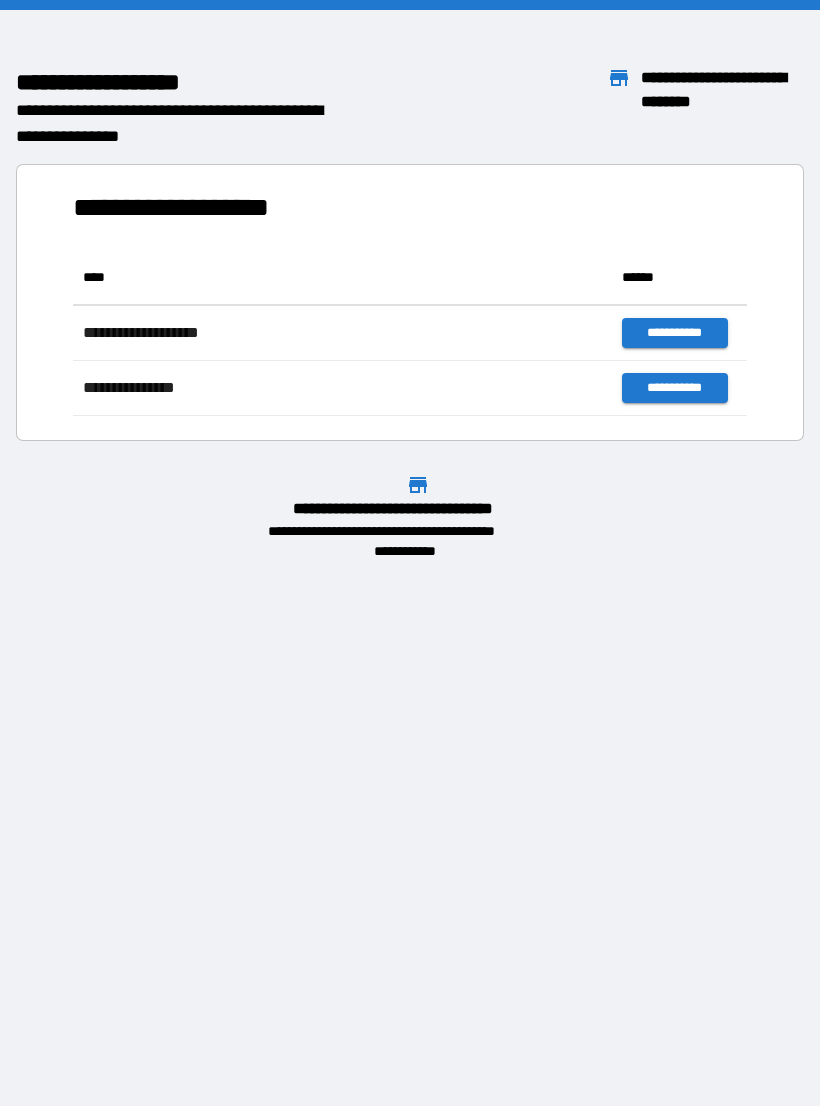 scroll, scrollTop: 0, scrollLeft: 0, axis: both 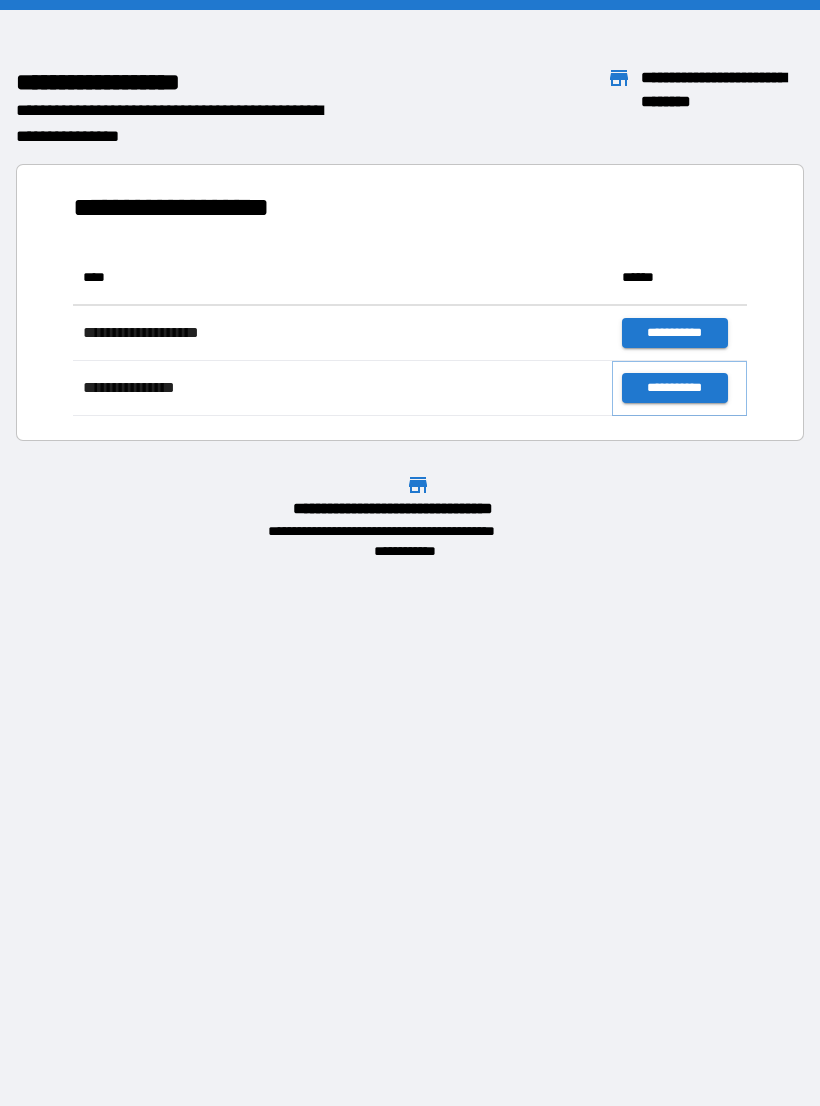 click on "**********" at bounding box center (674, 388) 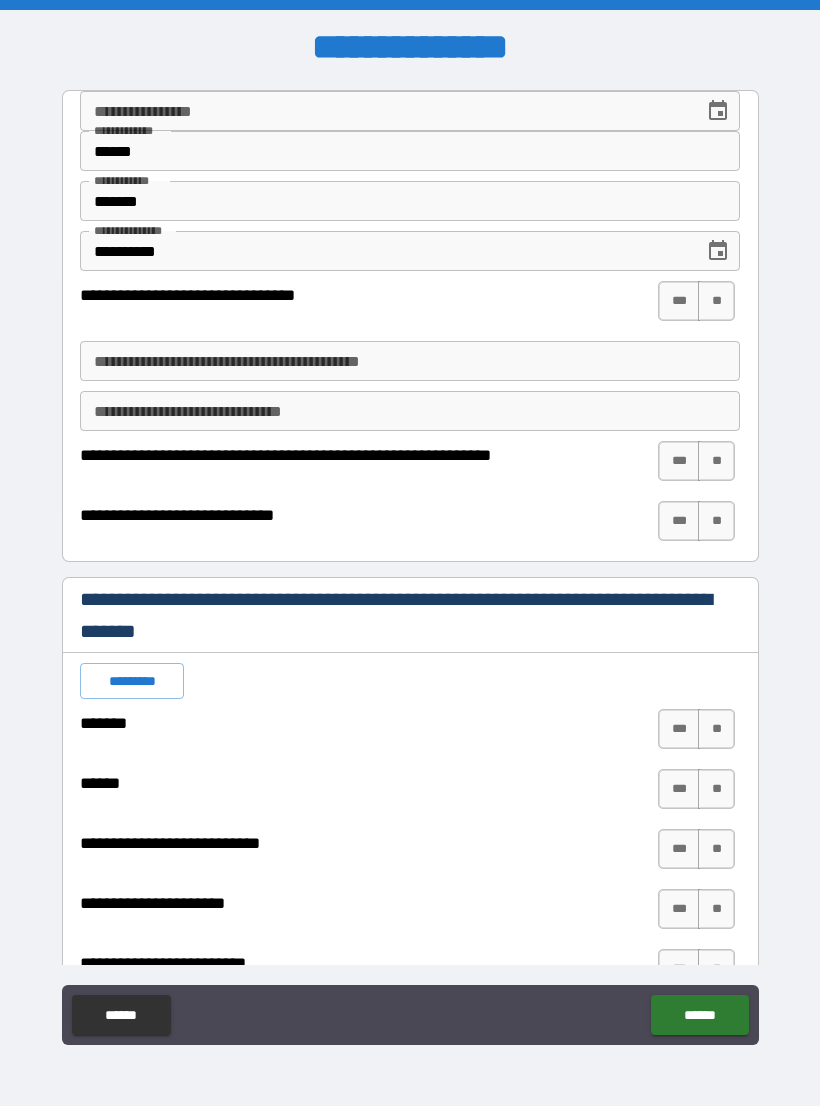 click on "***" at bounding box center (679, 301) 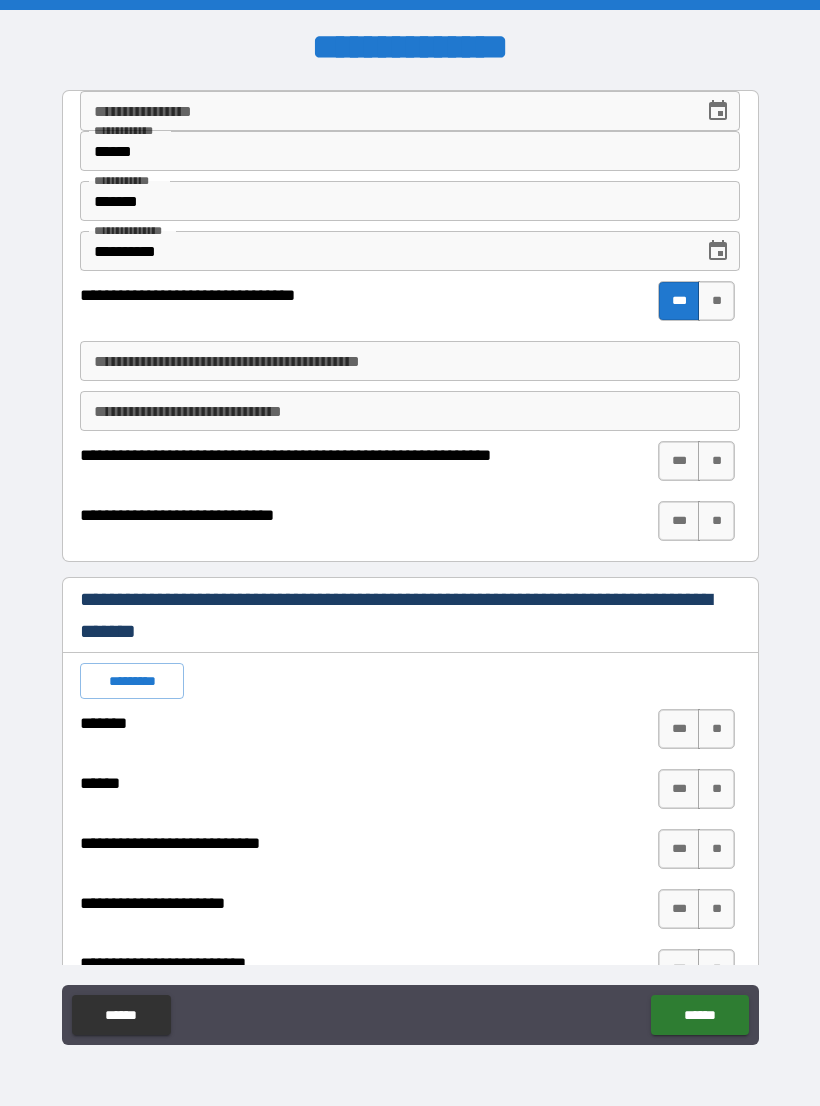 click on "***" at bounding box center [679, 461] 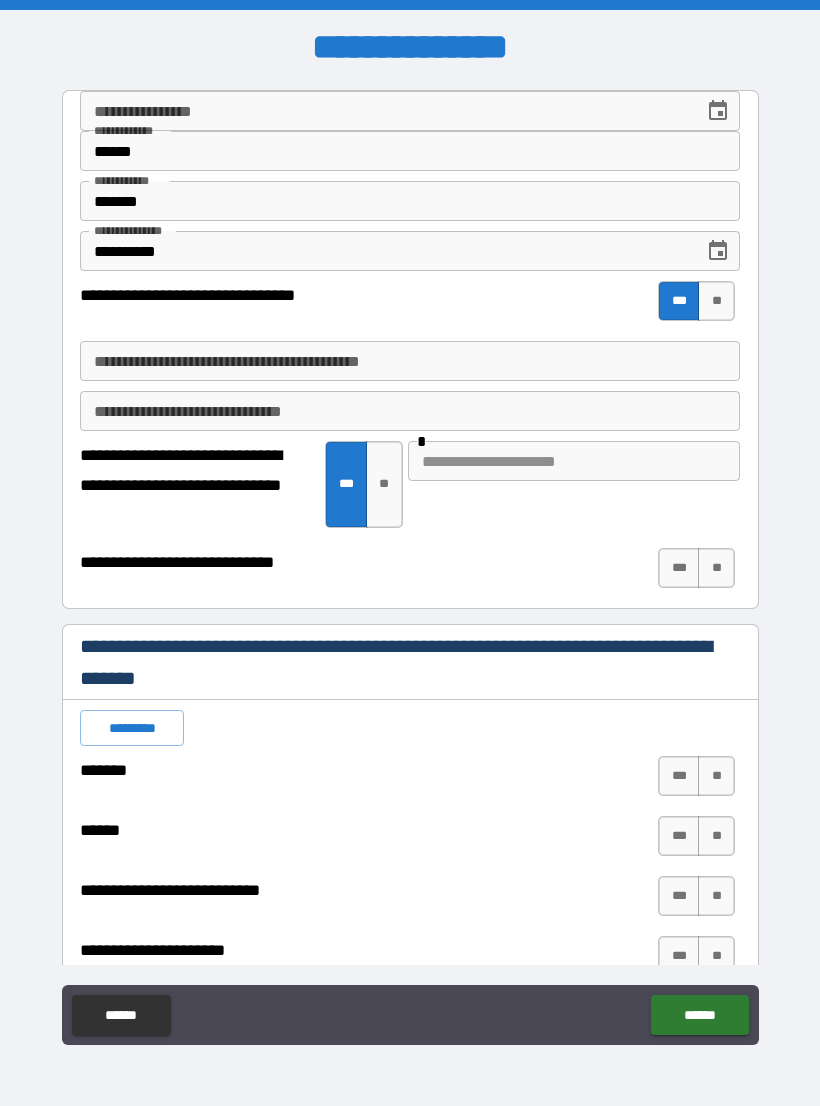 type on "*" 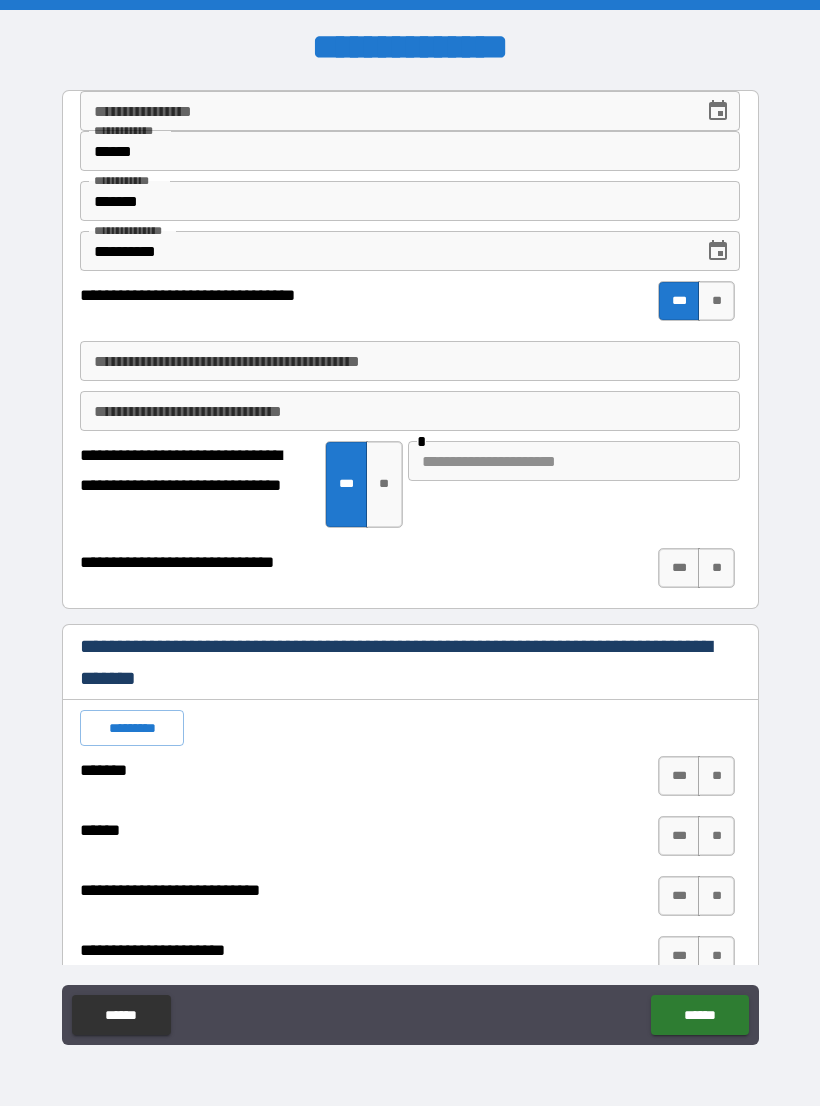 click at bounding box center (574, 461) 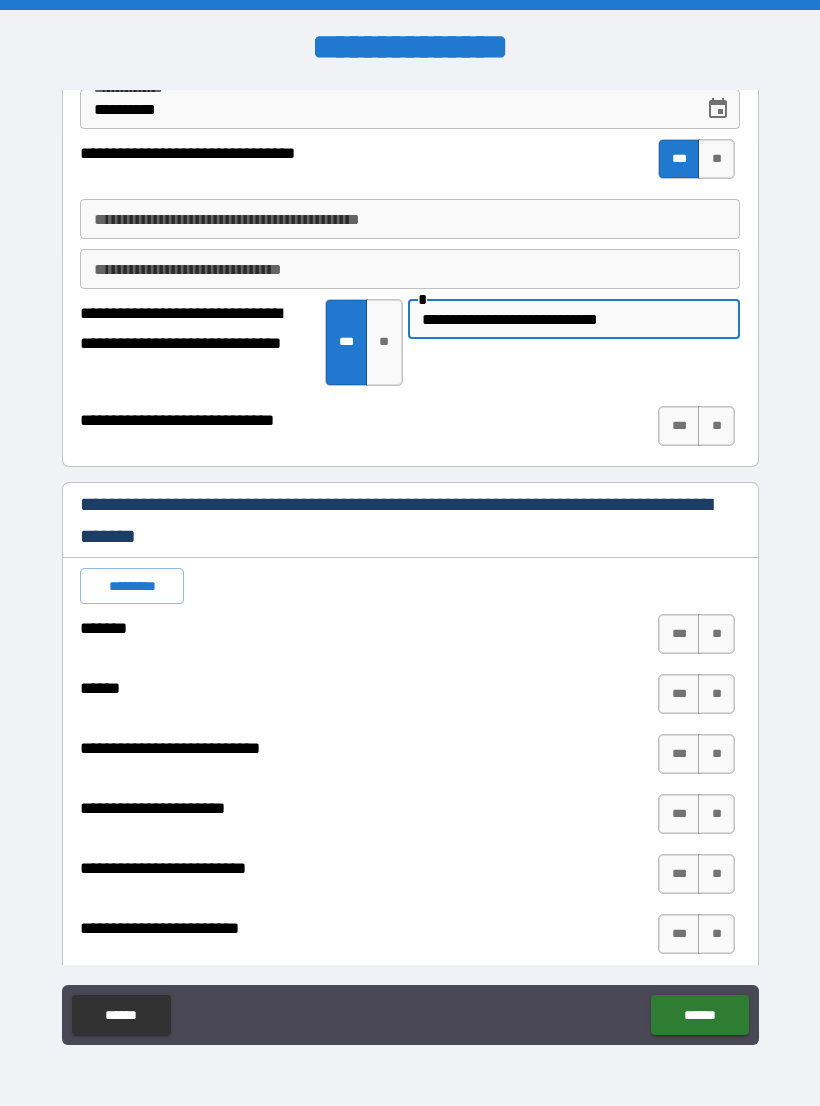 scroll, scrollTop: 168, scrollLeft: 0, axis: vertical 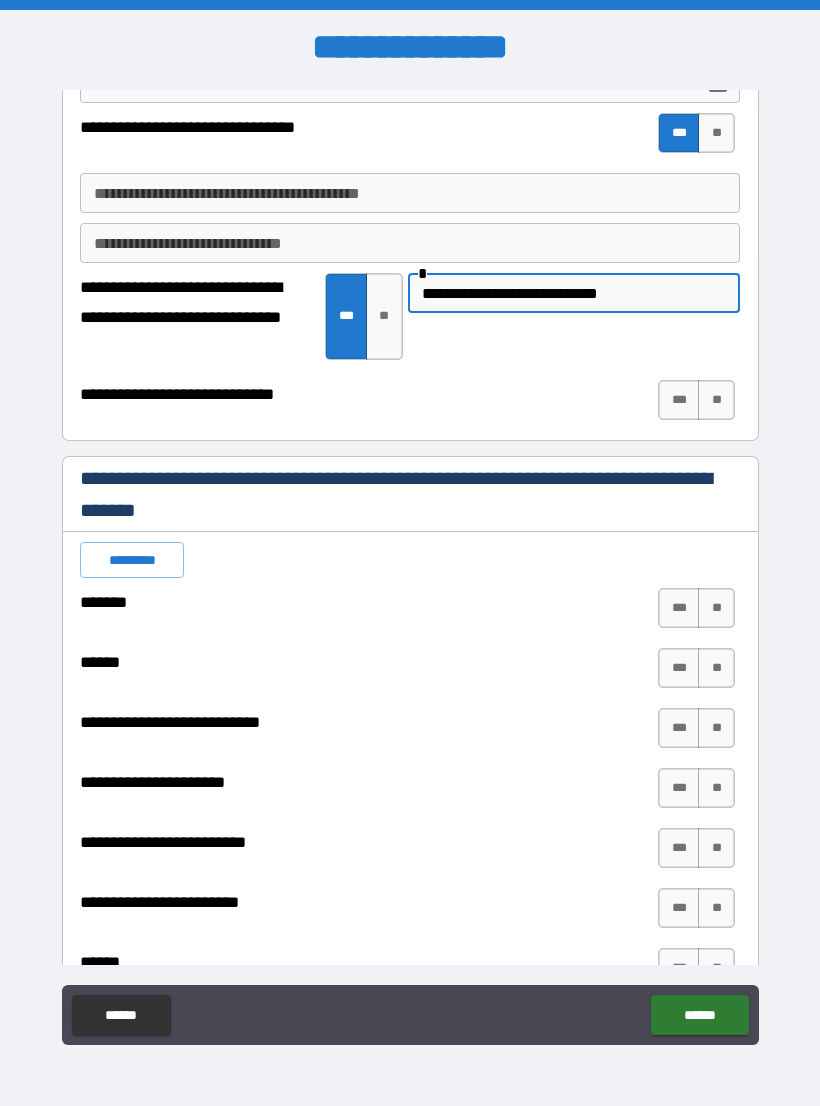 type on "**********" 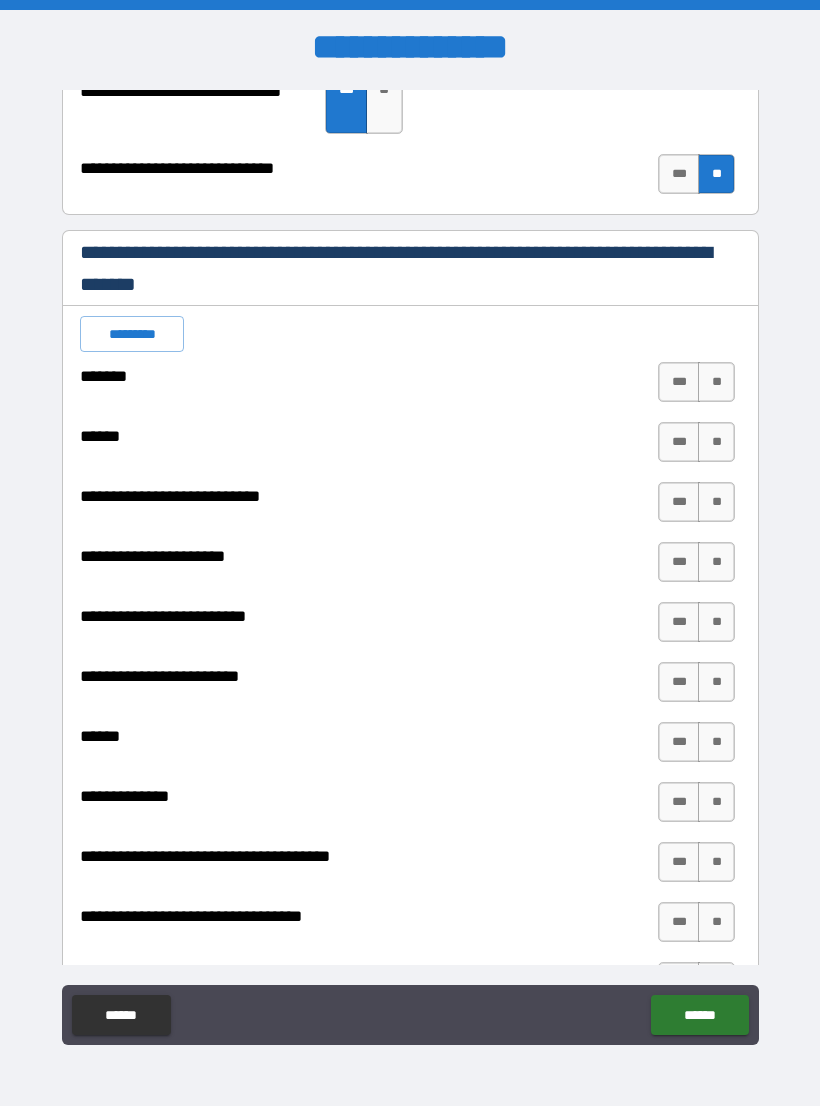 scroll, scrollTop: 395, scrollLeft: 0, axis: vertical 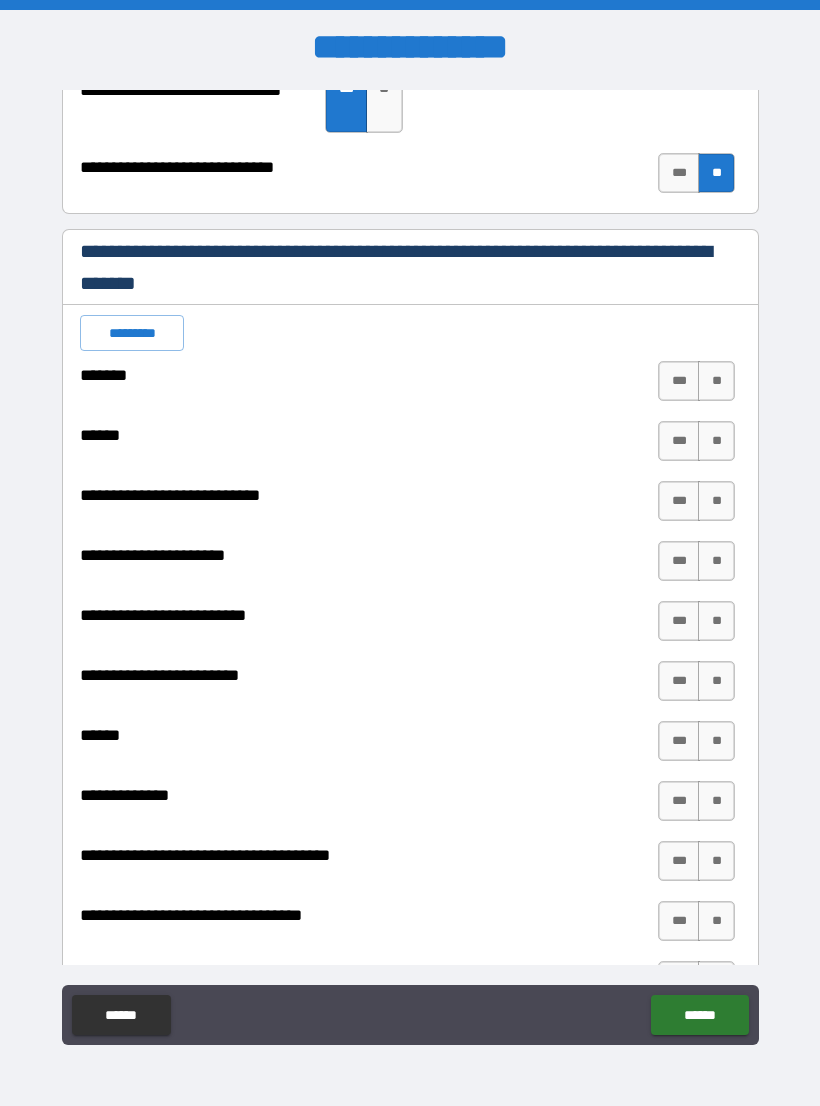 click on "***" at bounding box center [679, 621] 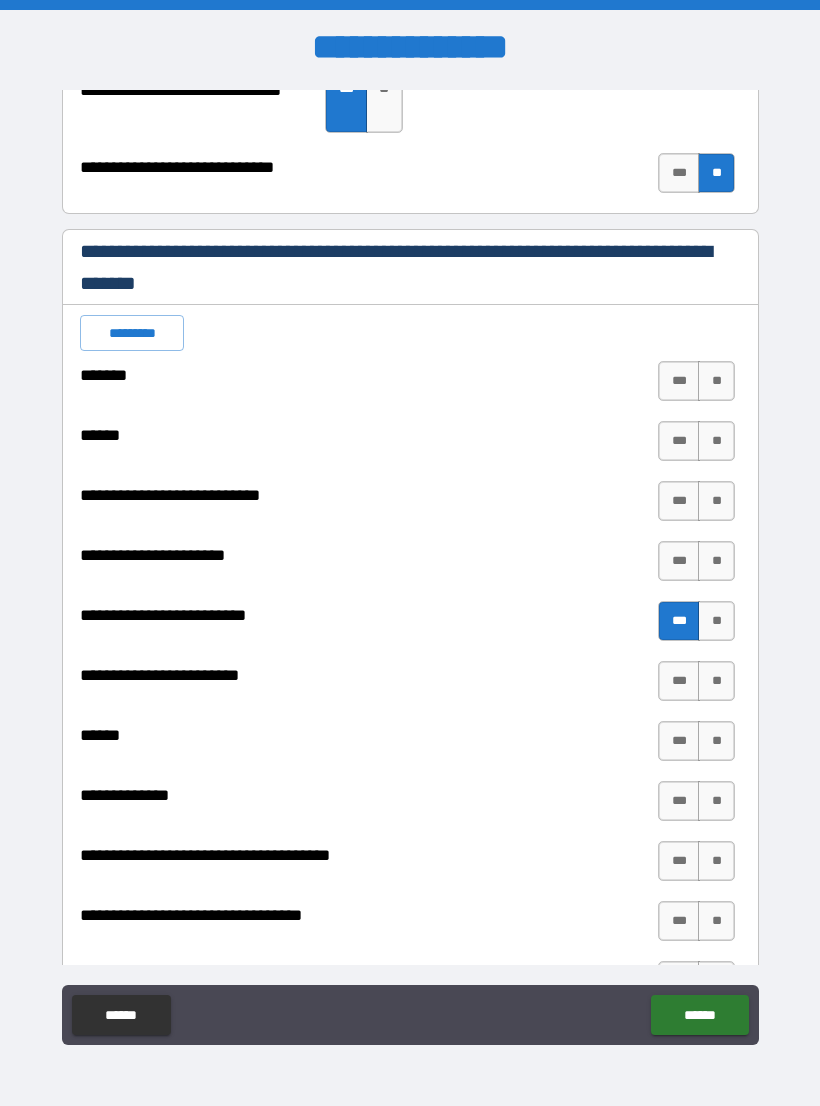 click on "**" at bounding box center (716, 381) 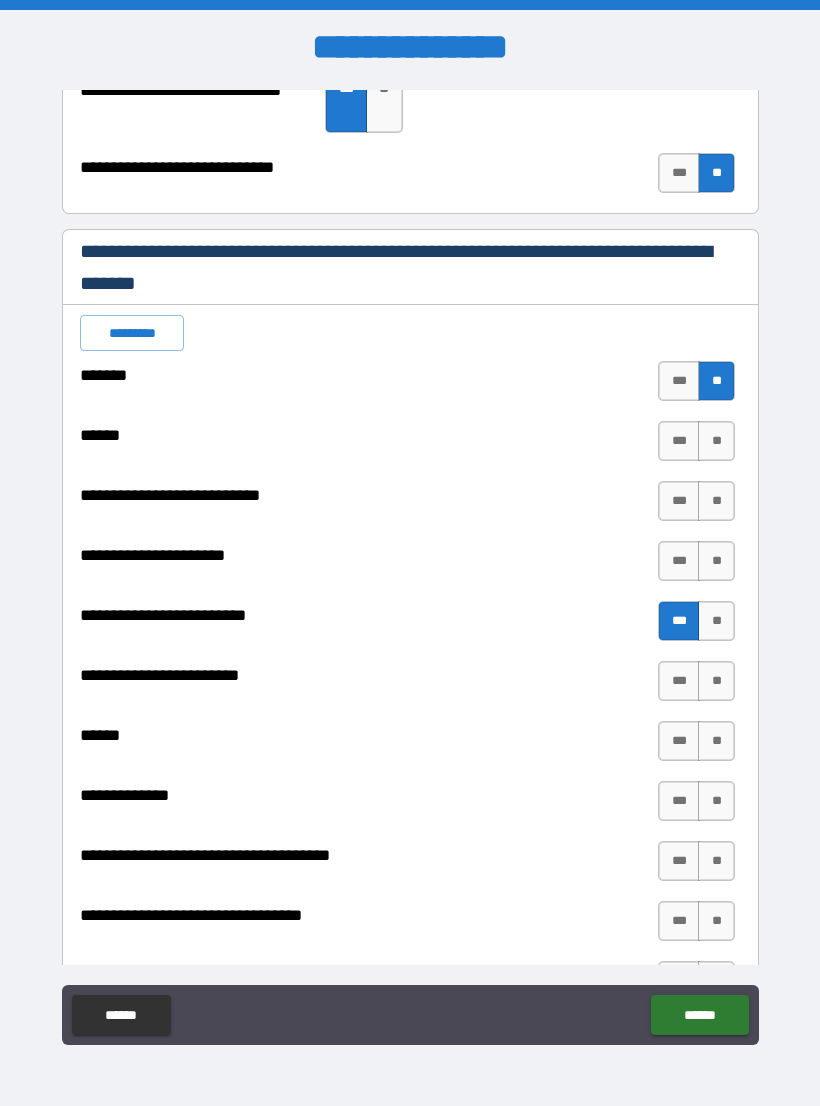 click on "**" at bounding box center (716, 441) 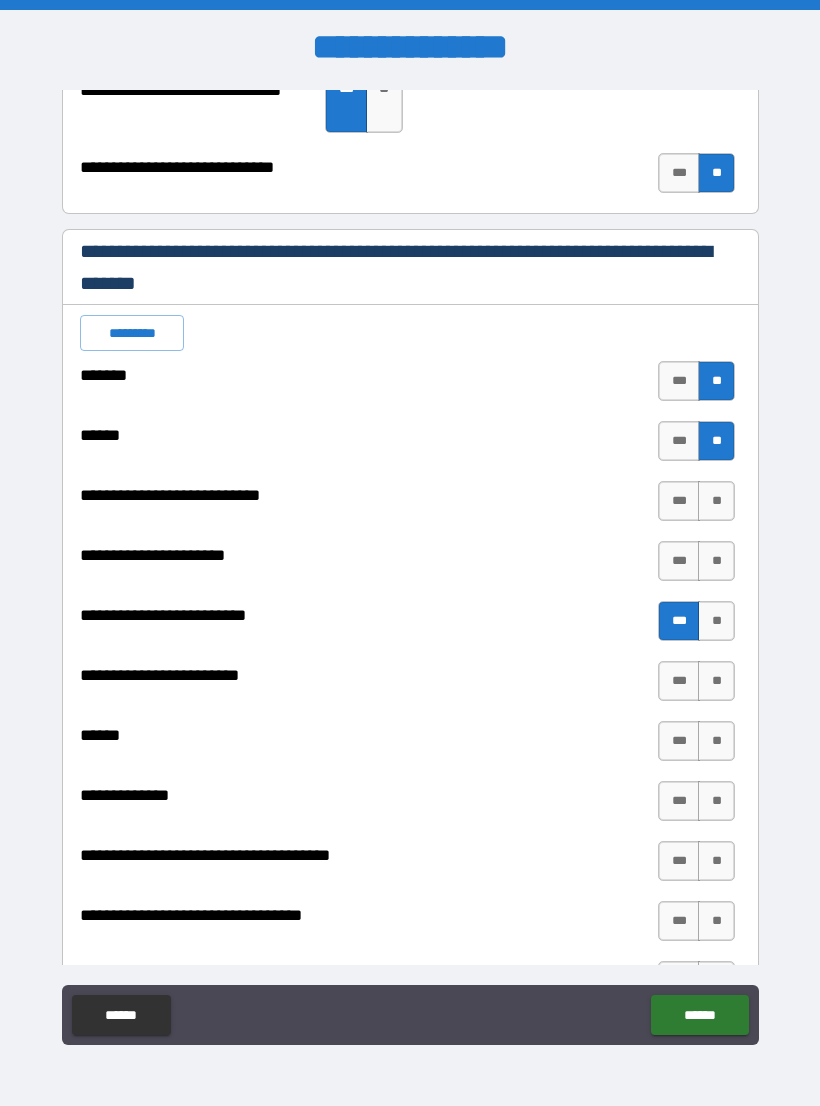click on "**" at bounding box center [716, 501] 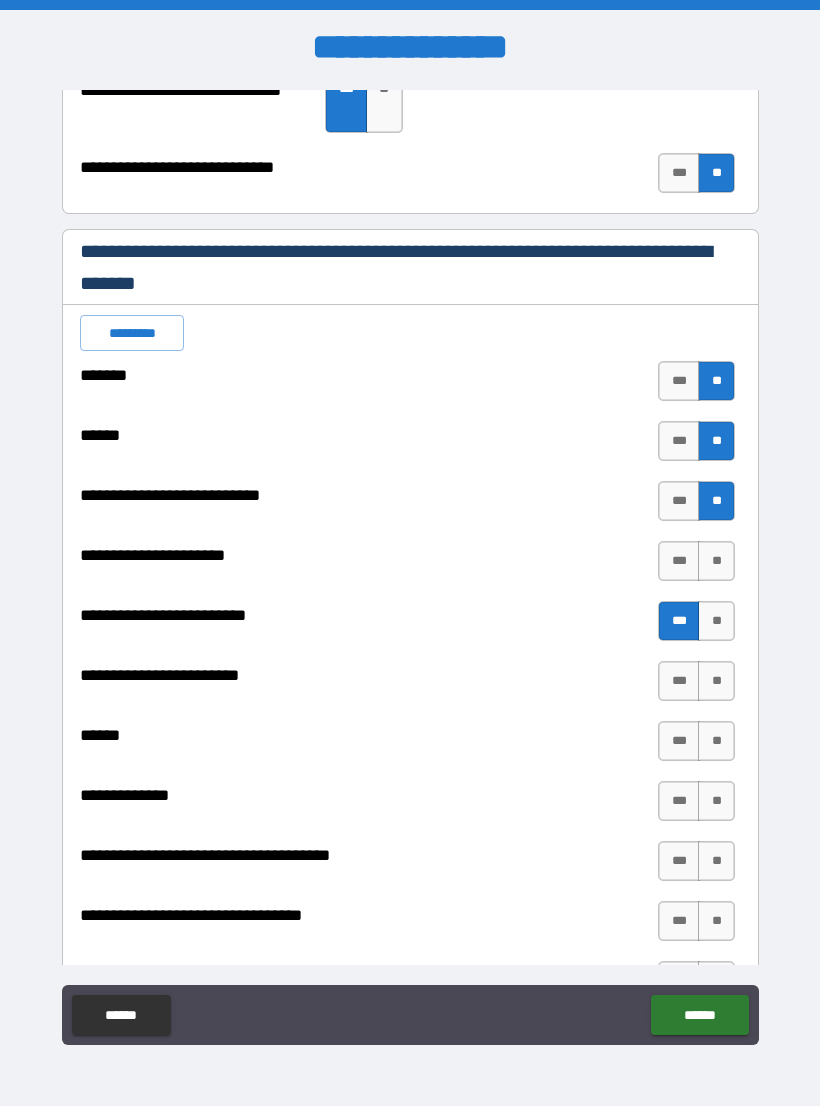 click on "**" at bounding box center [716, 561] 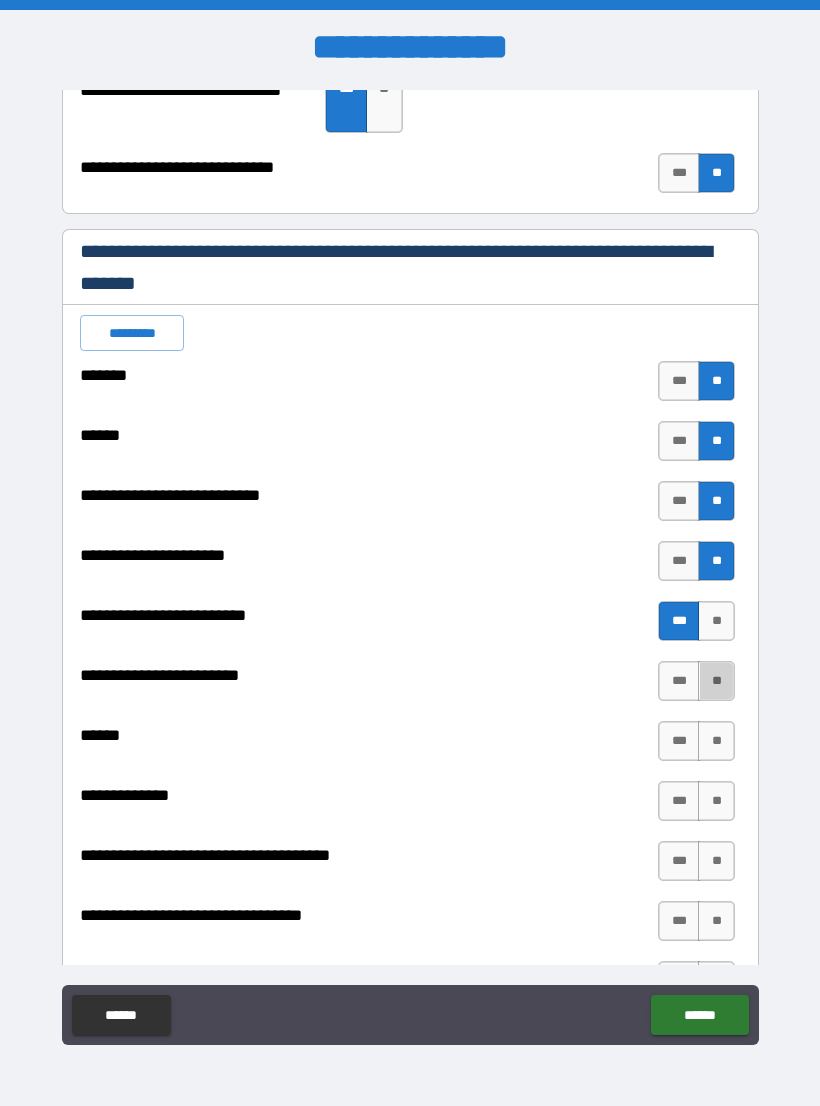 click on "**" at bounding box center [716, 681] 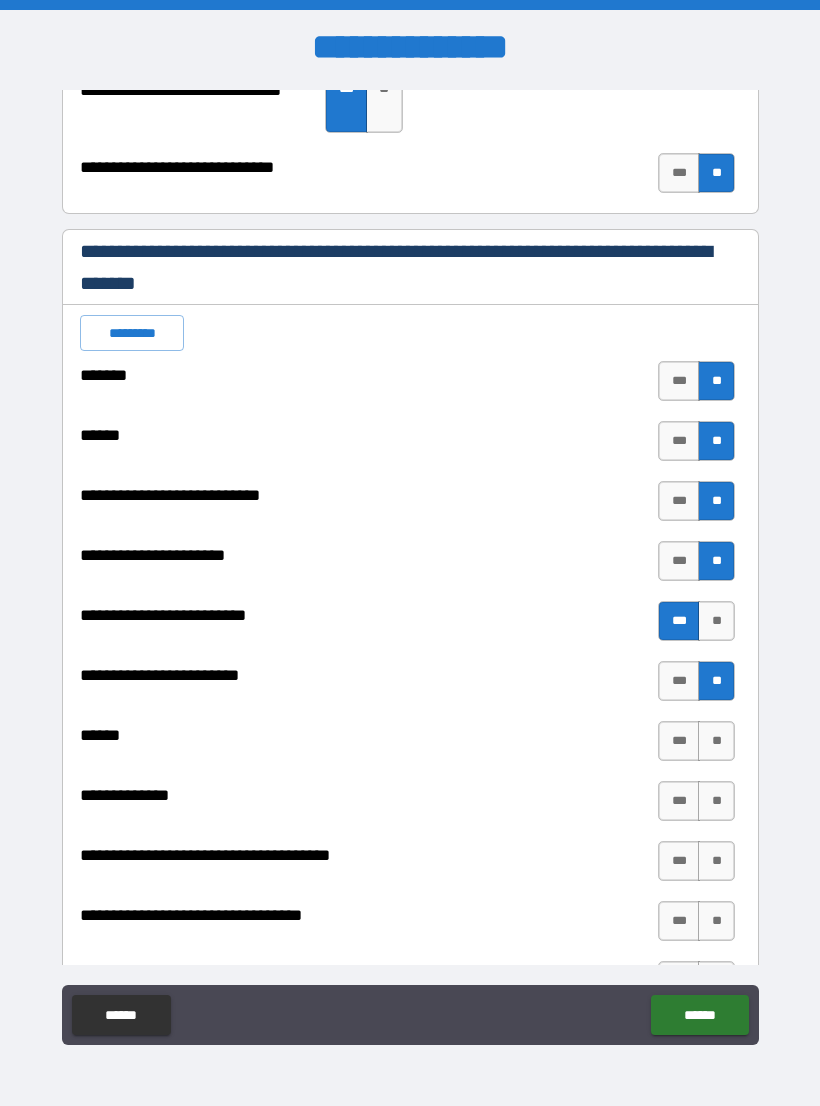 click on "**" at bounding box center [716, 741] 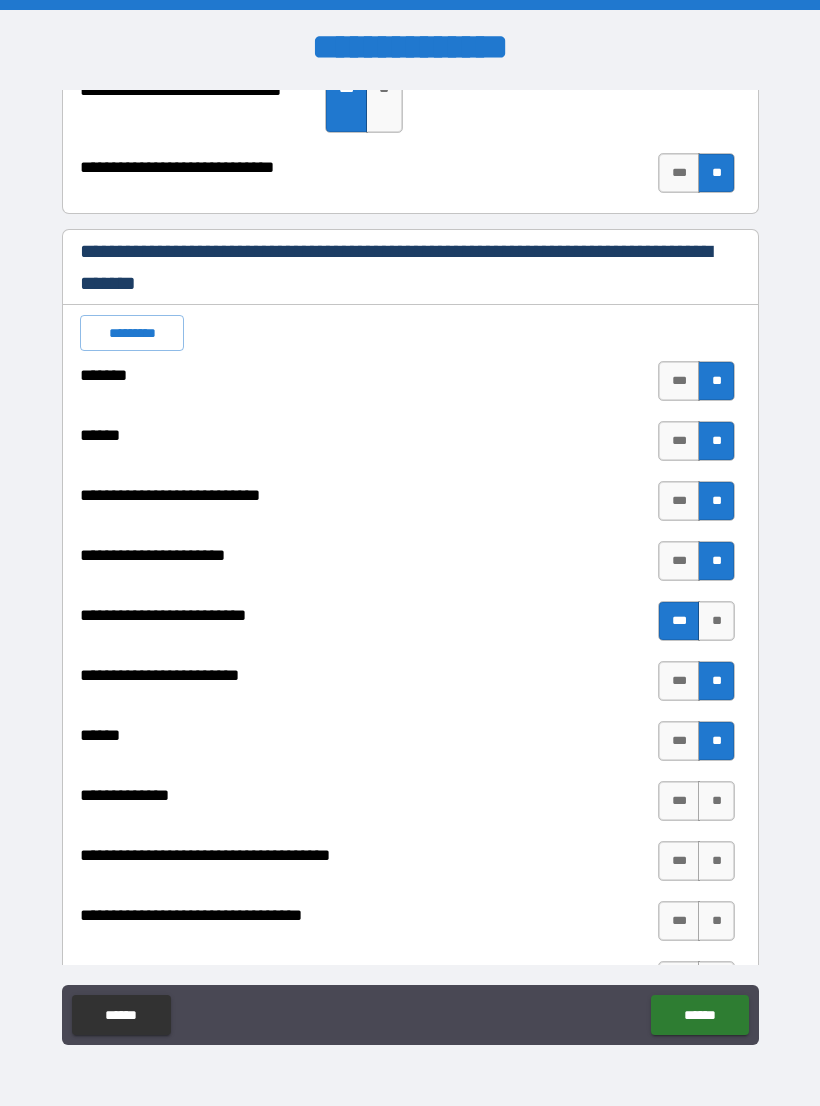 click on "**" at bounding box center [716, 801] 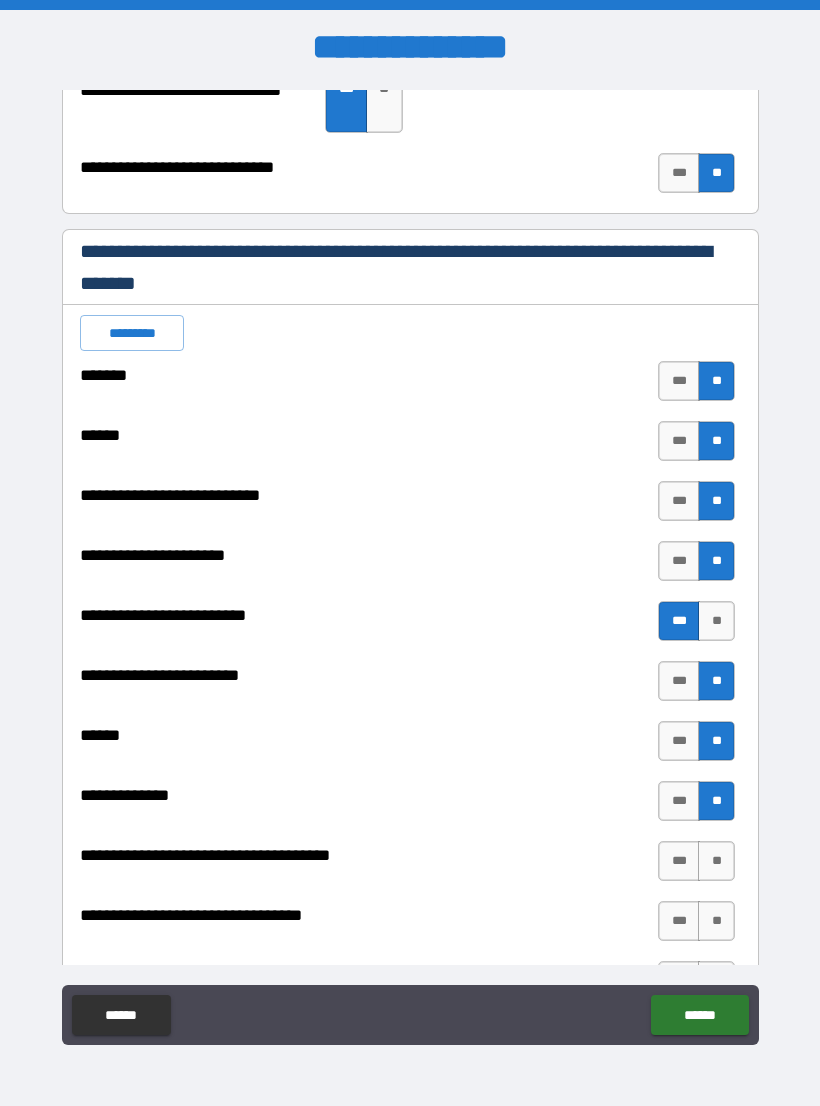 click on "**" at bounding box center [716, 861] 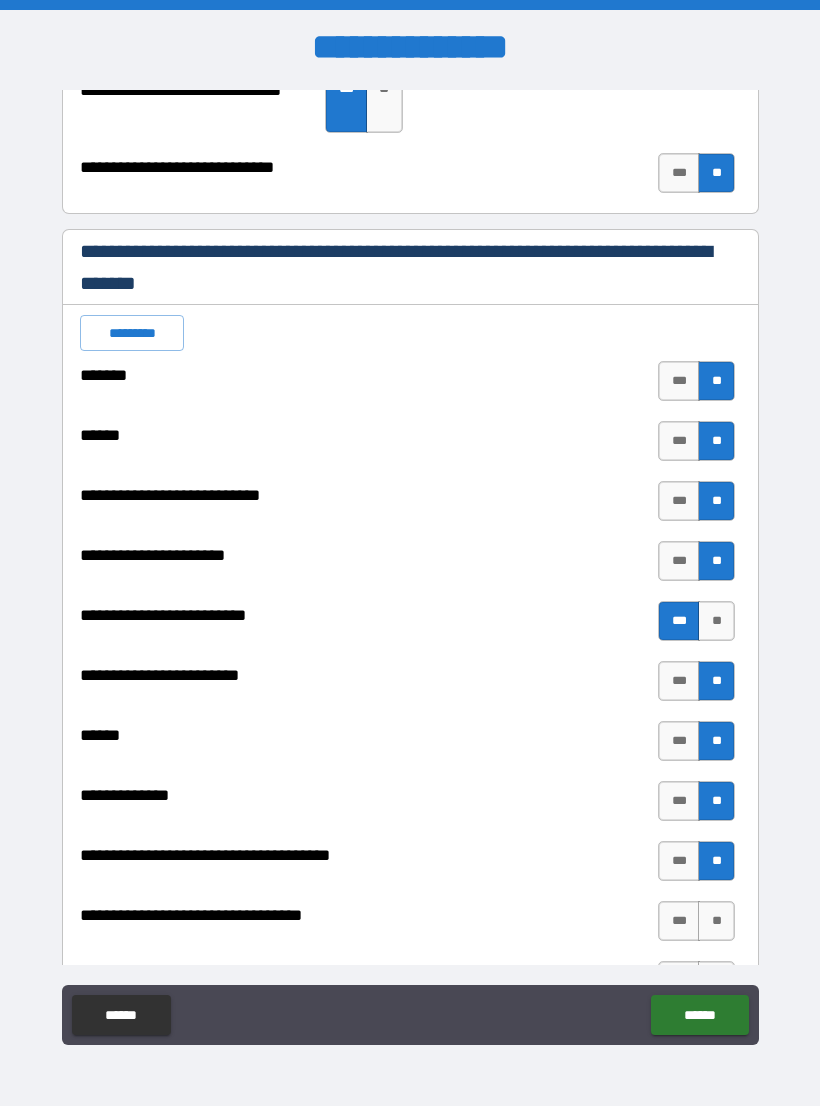 click on "**" at bounding box center (716, 921) 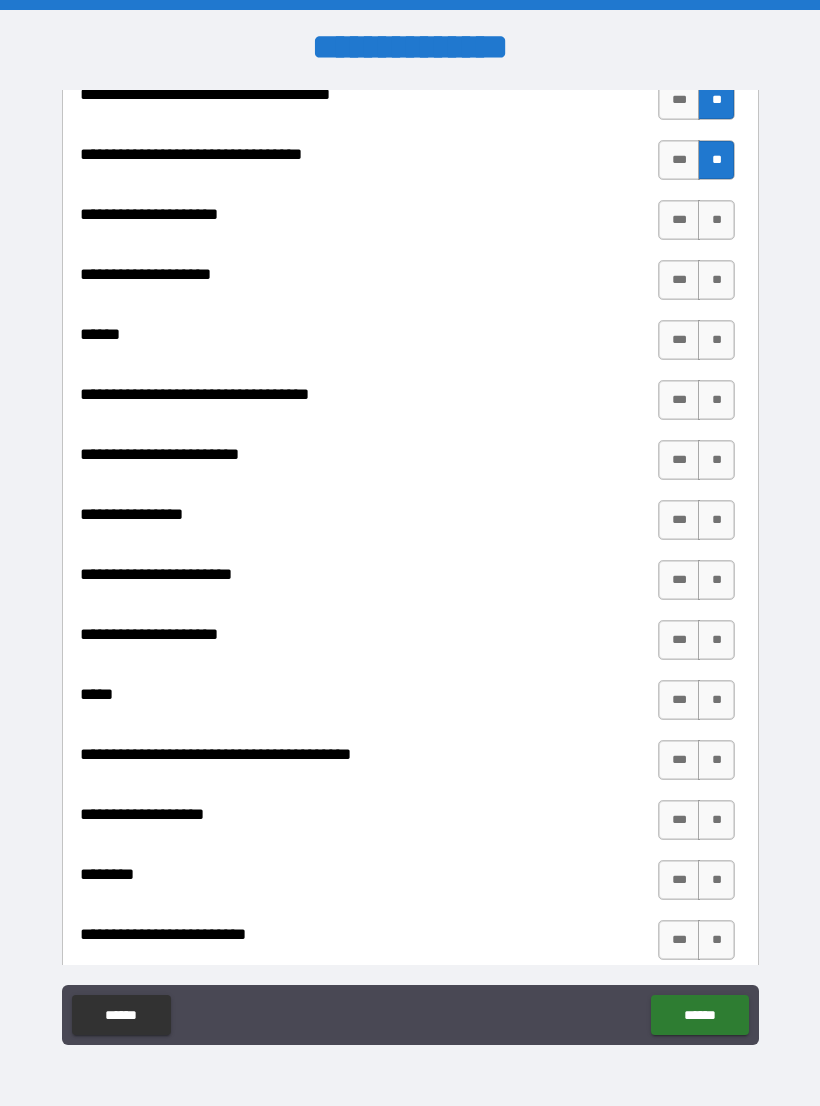 scroll, scrollTop: 1124, scrollLeft: 0, axis: vertical 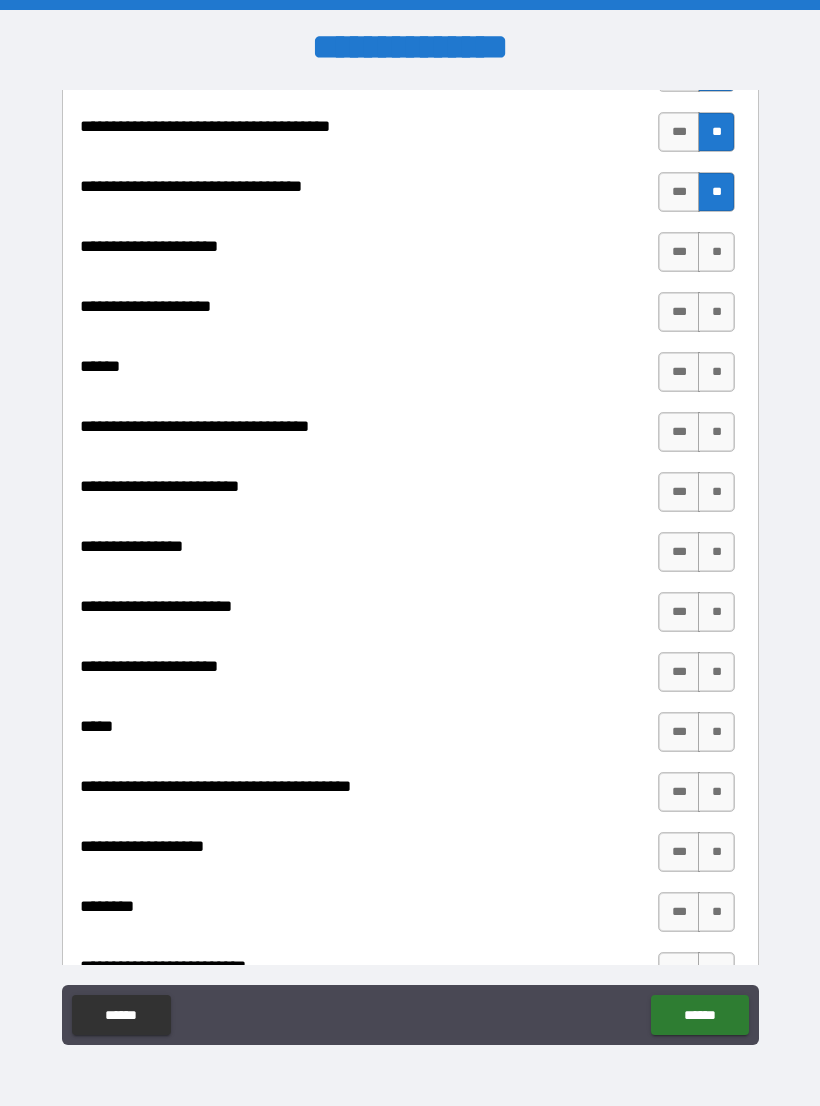 click on "**" at bounding box center [716, 252] 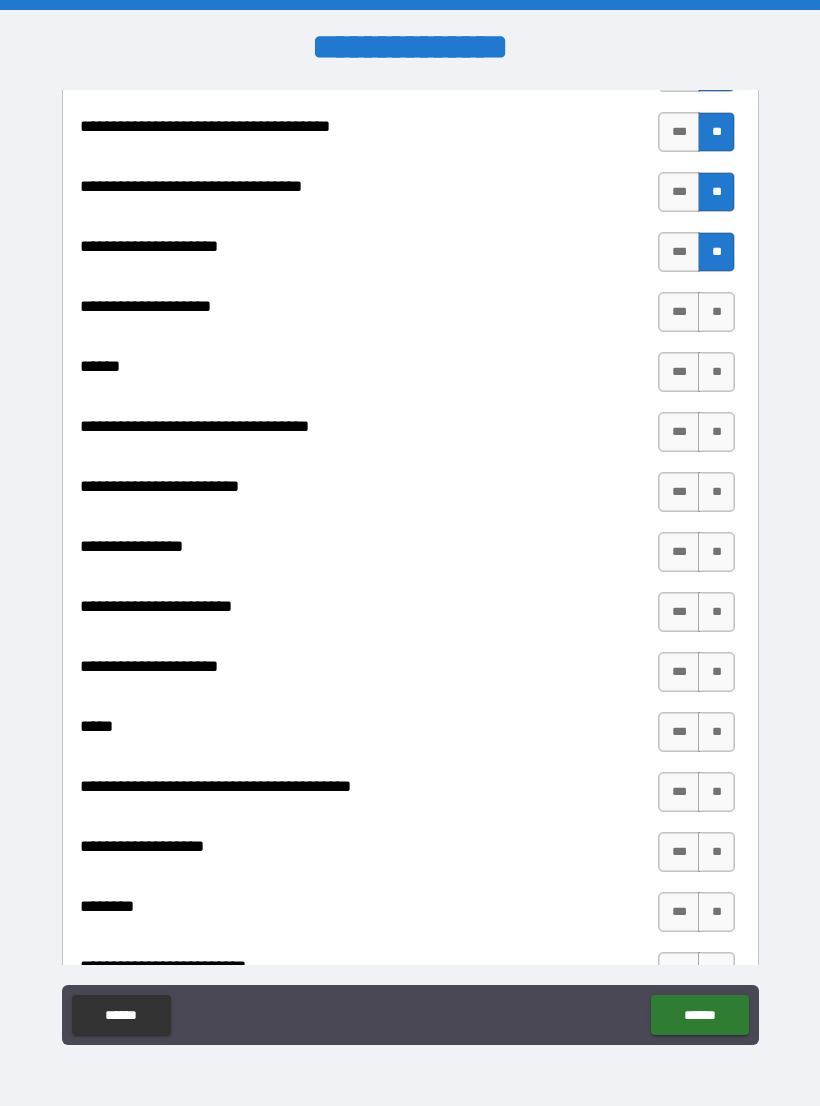 click on "**" at bounding box center [716, 312] 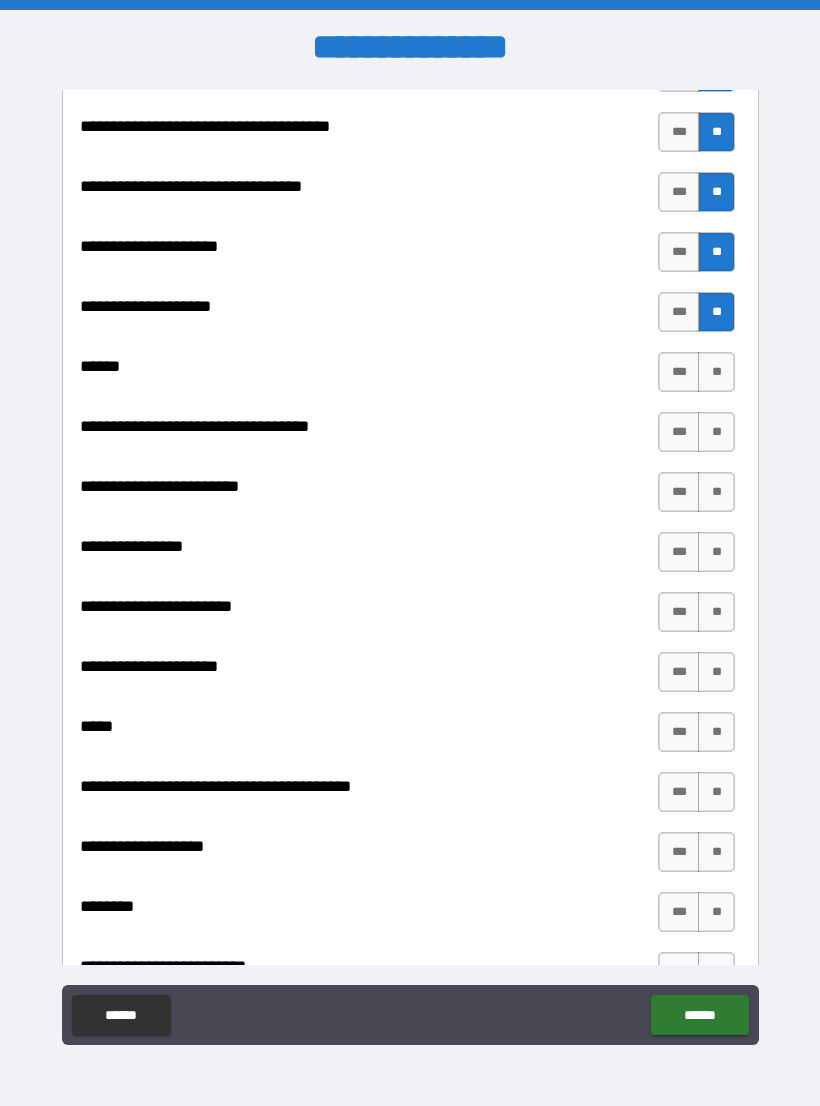 click on "**" at bounding box center [716, 372] 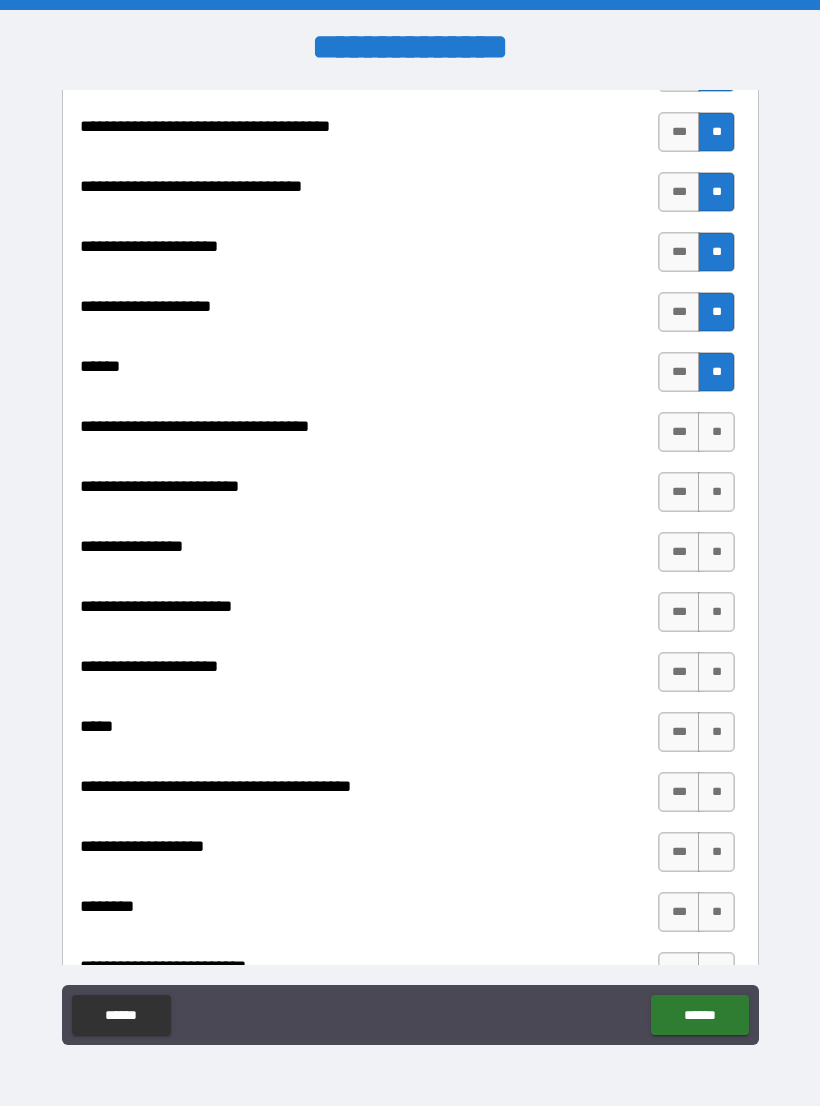 click on "**" at bounding box center [716, 432] 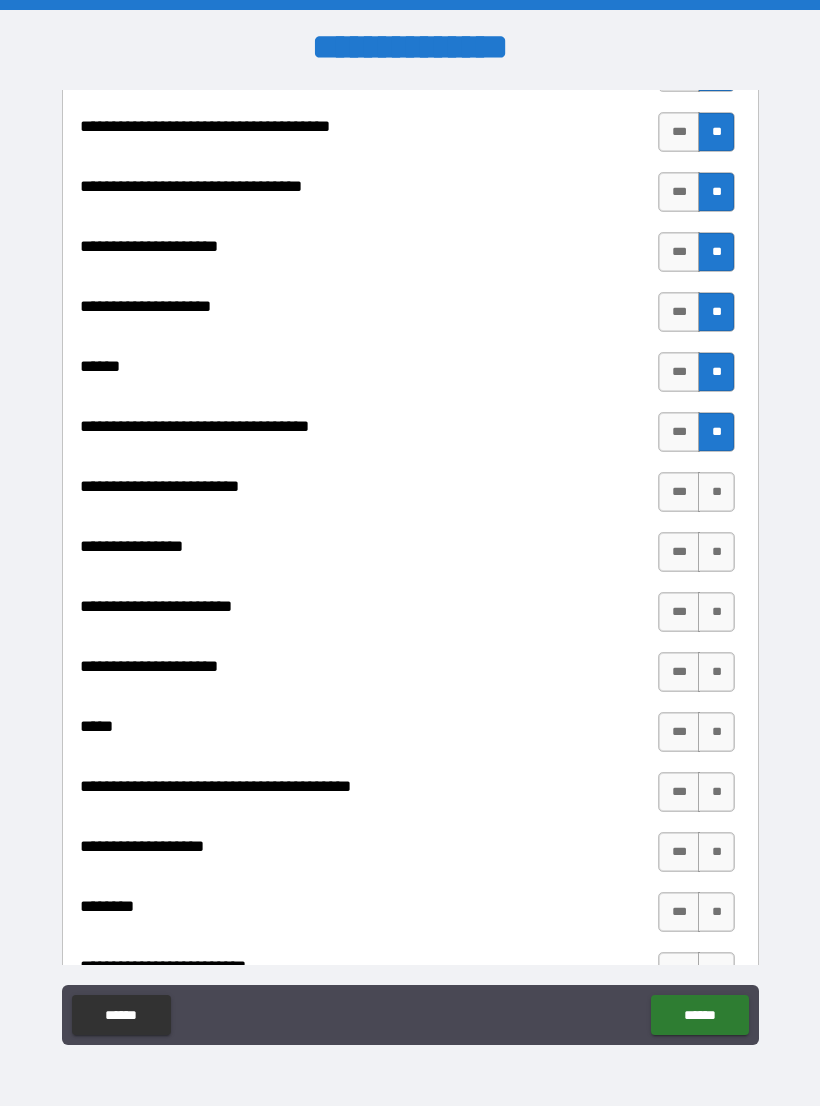 click on "**" at bounding box center (716, 492) 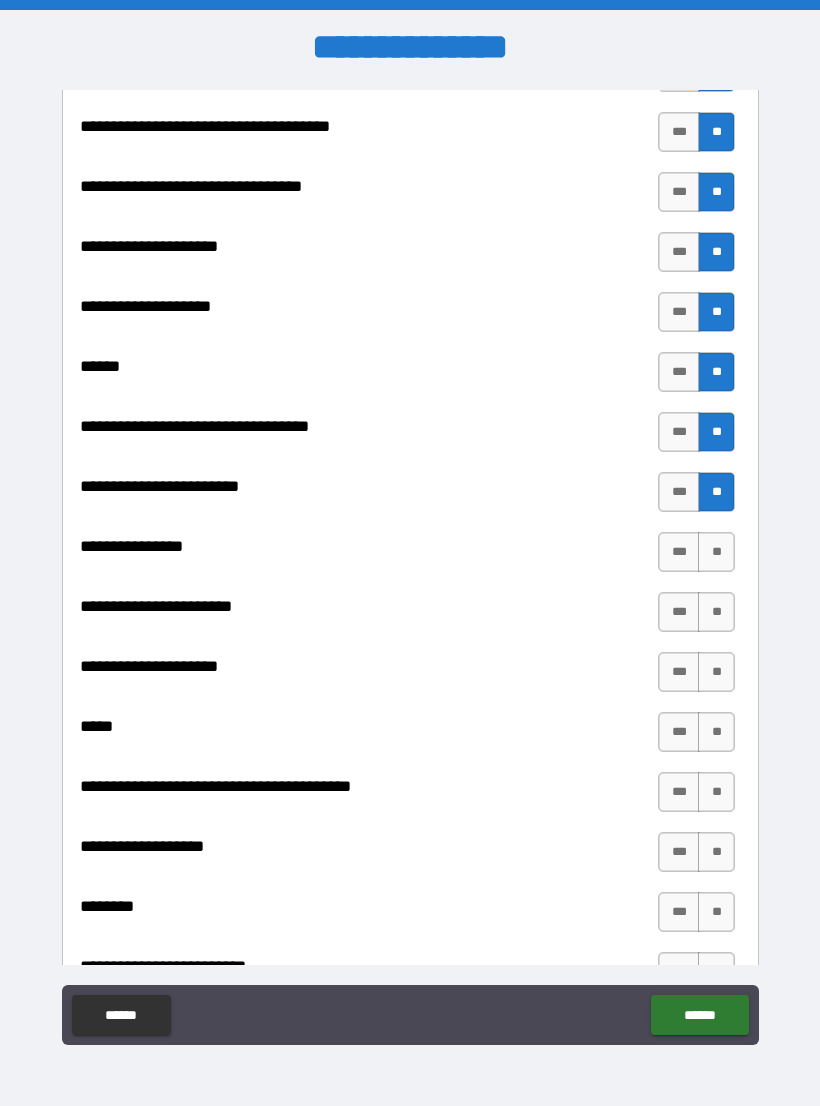 click on "**" at bounding box center (716, 552) 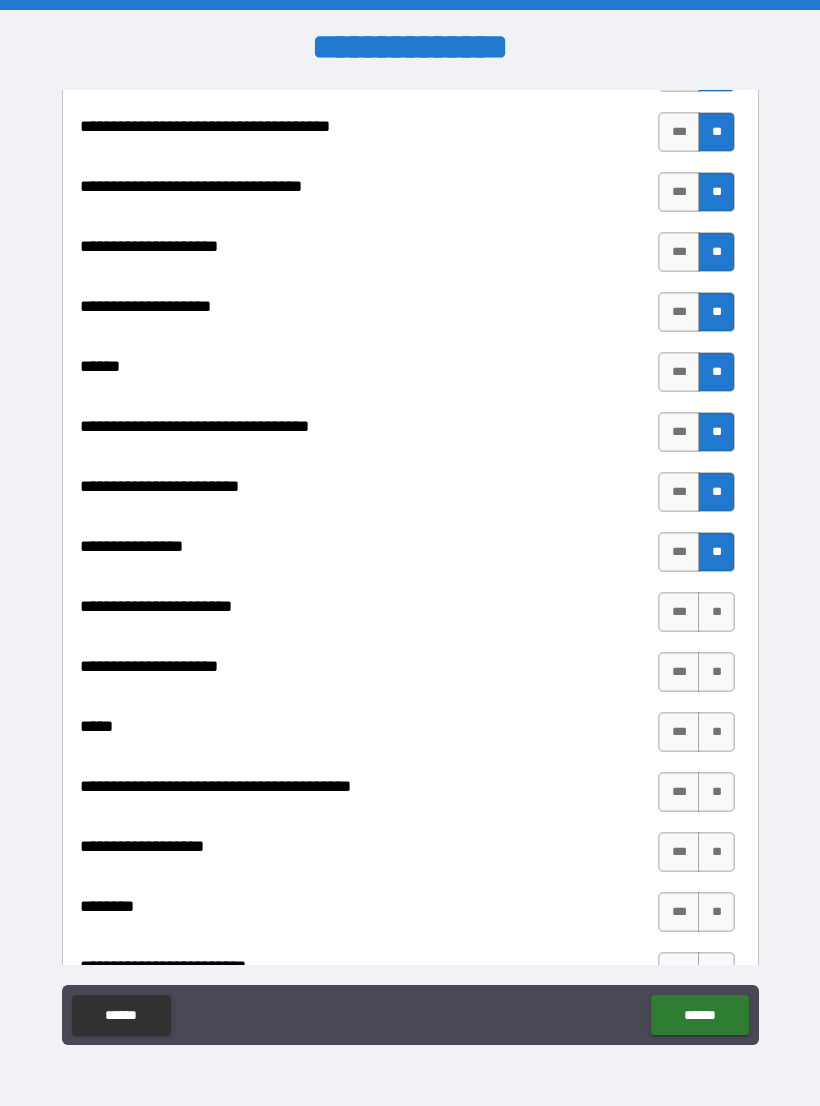click on "**" at bounding box center (716, 612) 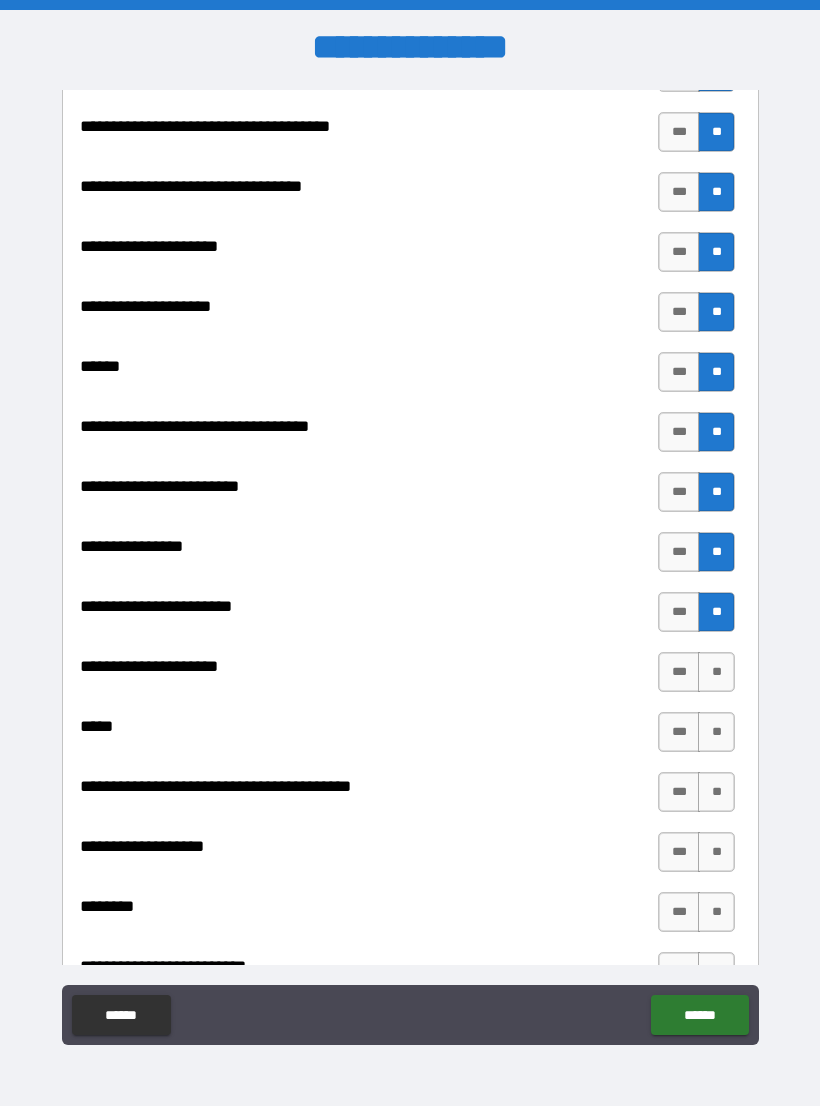 click on "**" at bounding box center [716, 672] 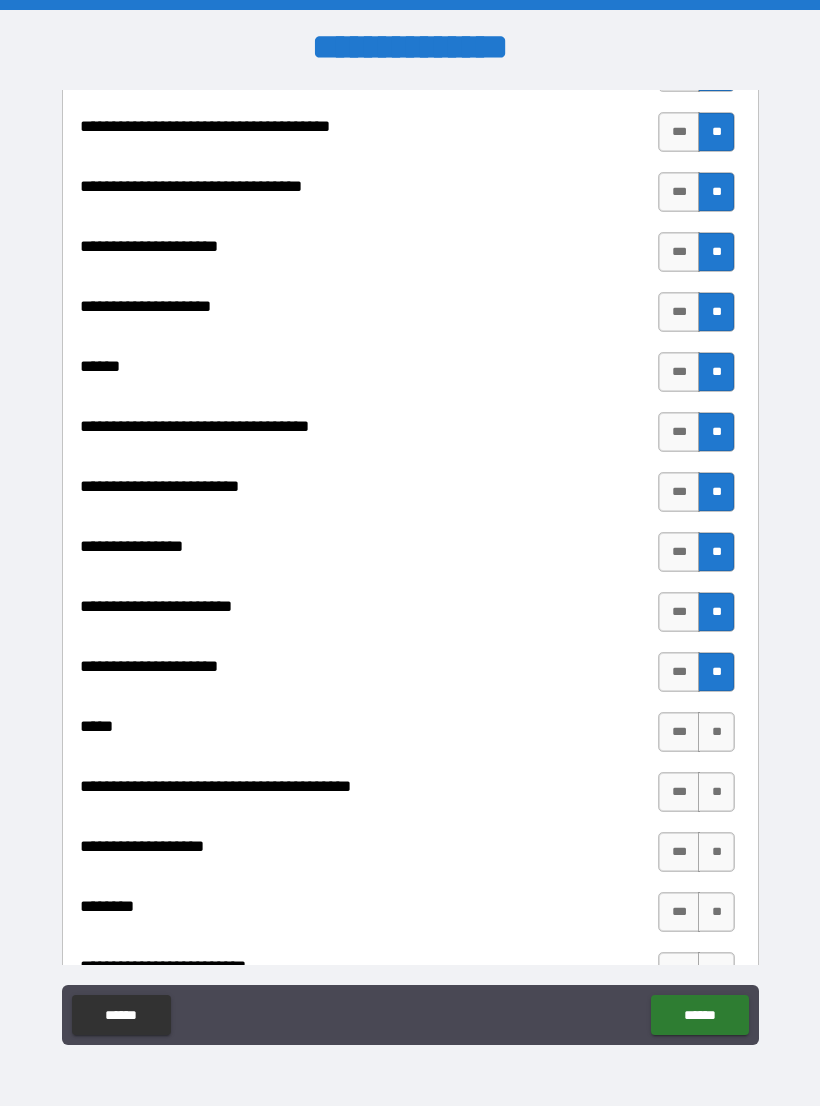 click on "**" at bounding box center (716, 732) 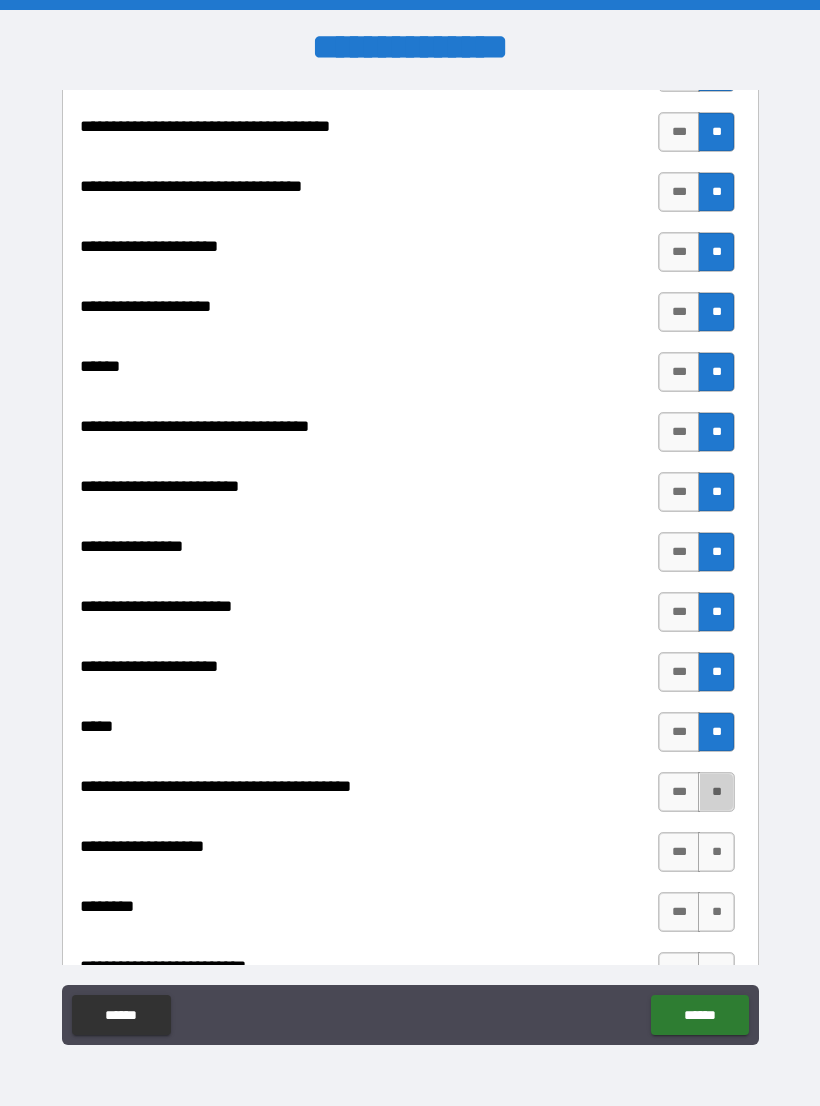 click on "**" at bounding box center (716, 792) 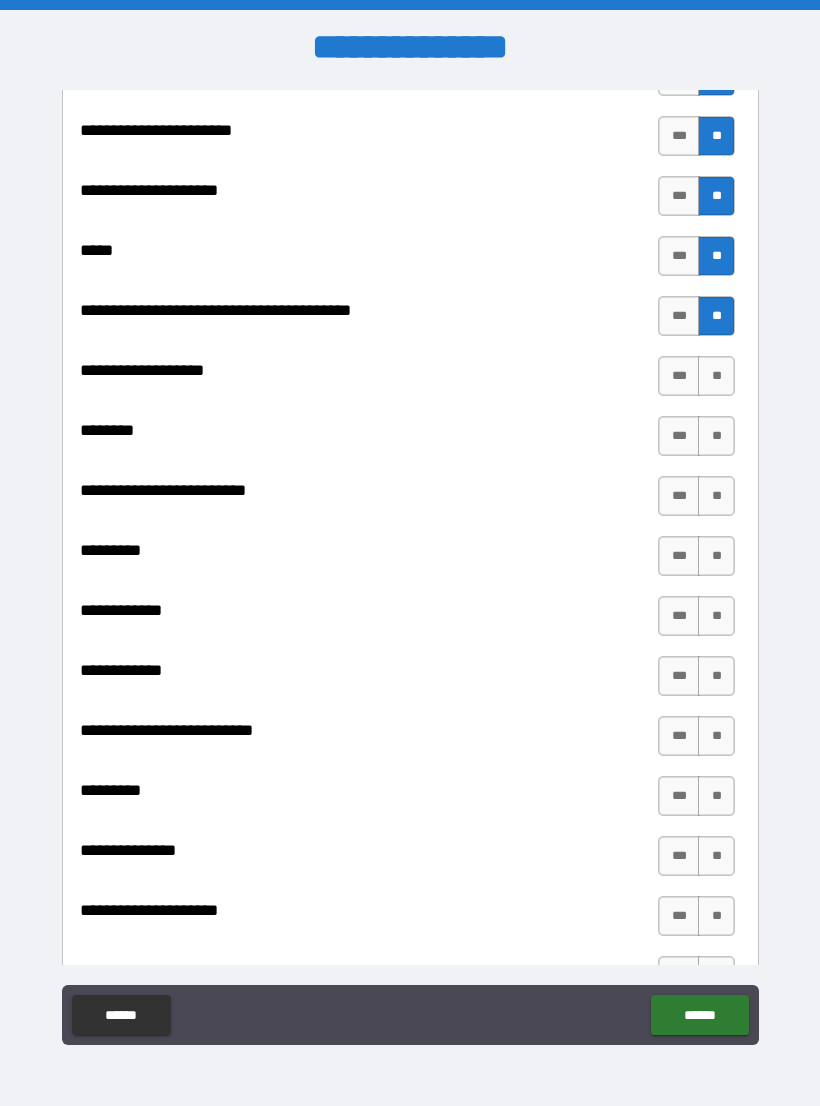 scroll, scrollTop: 1581, scrollLeft: 0, axis: vertical 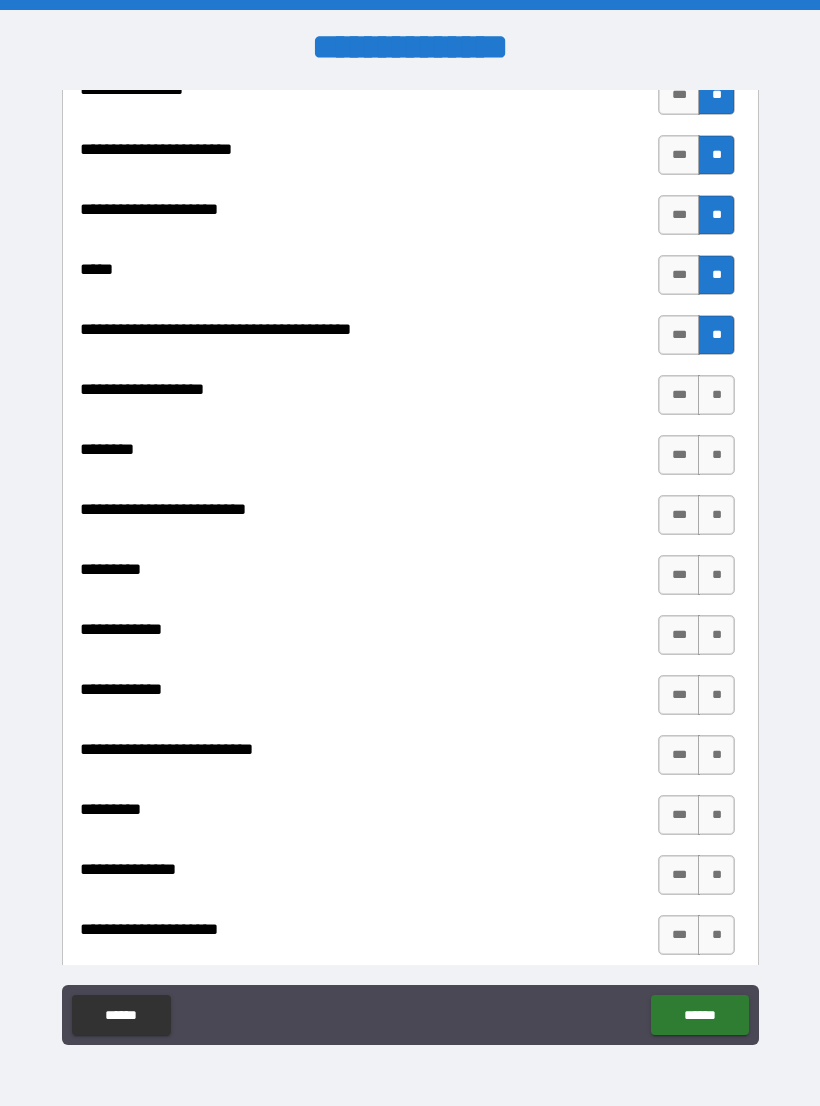 click on "***" at bounding box center (679, 395) 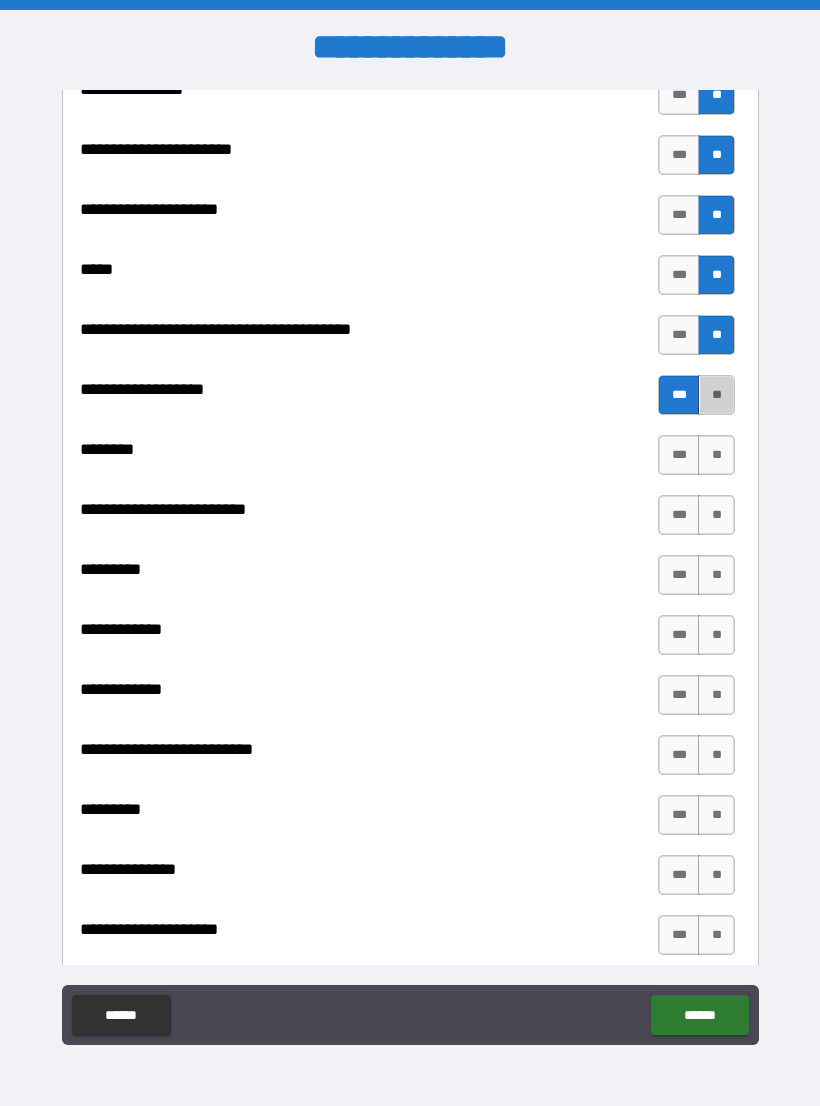 click on "**" at bounding box center (716, 395) 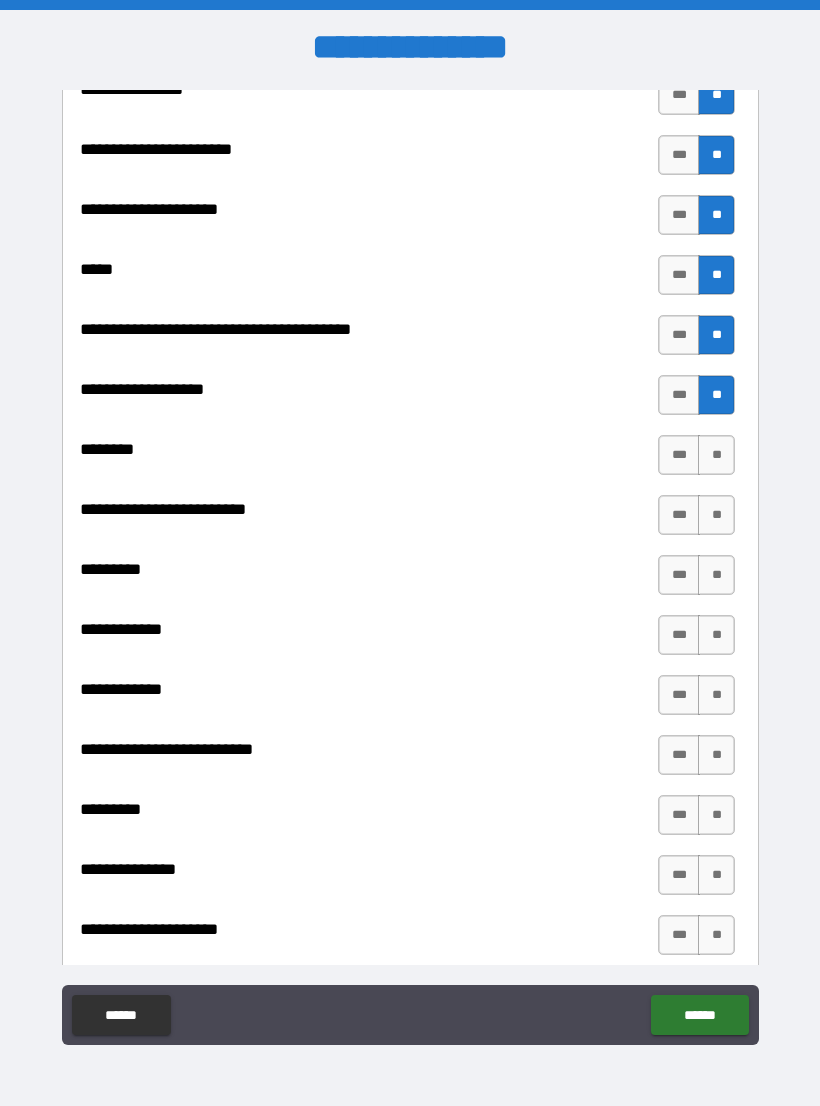 click on "**" at bounding box center [716, 455] 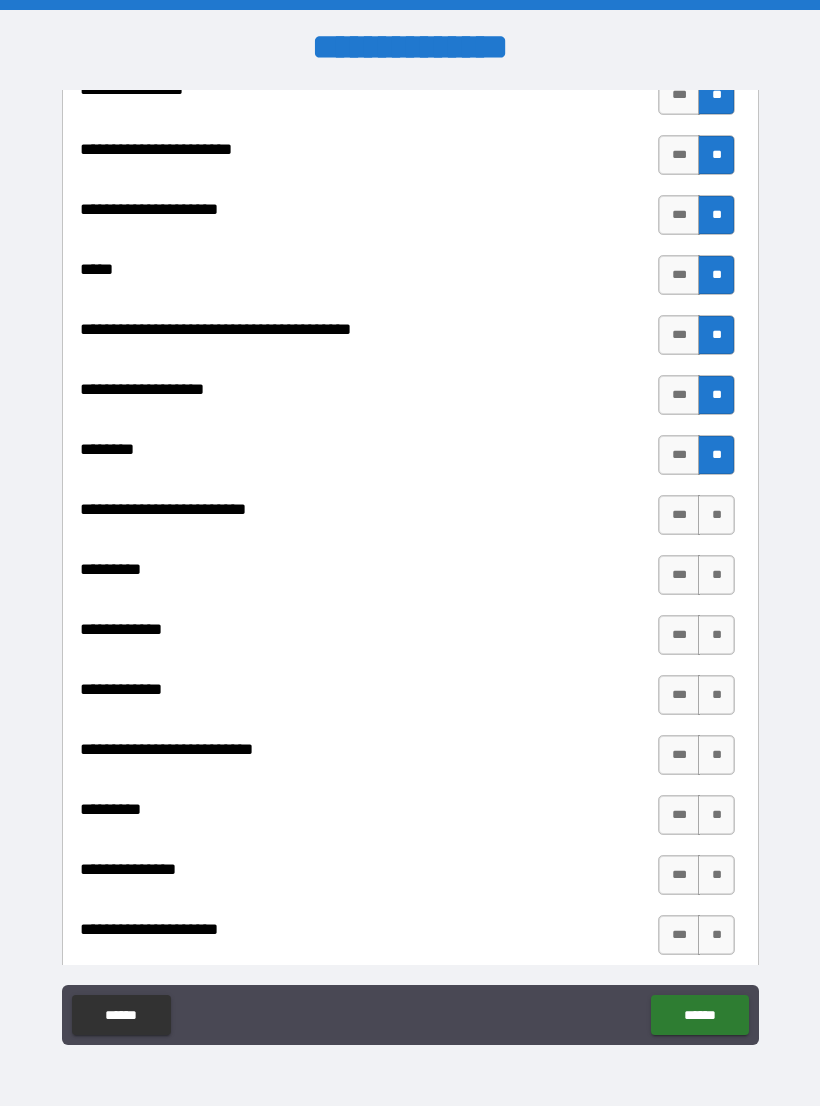 click on "**" at bounding box center (716, 515) 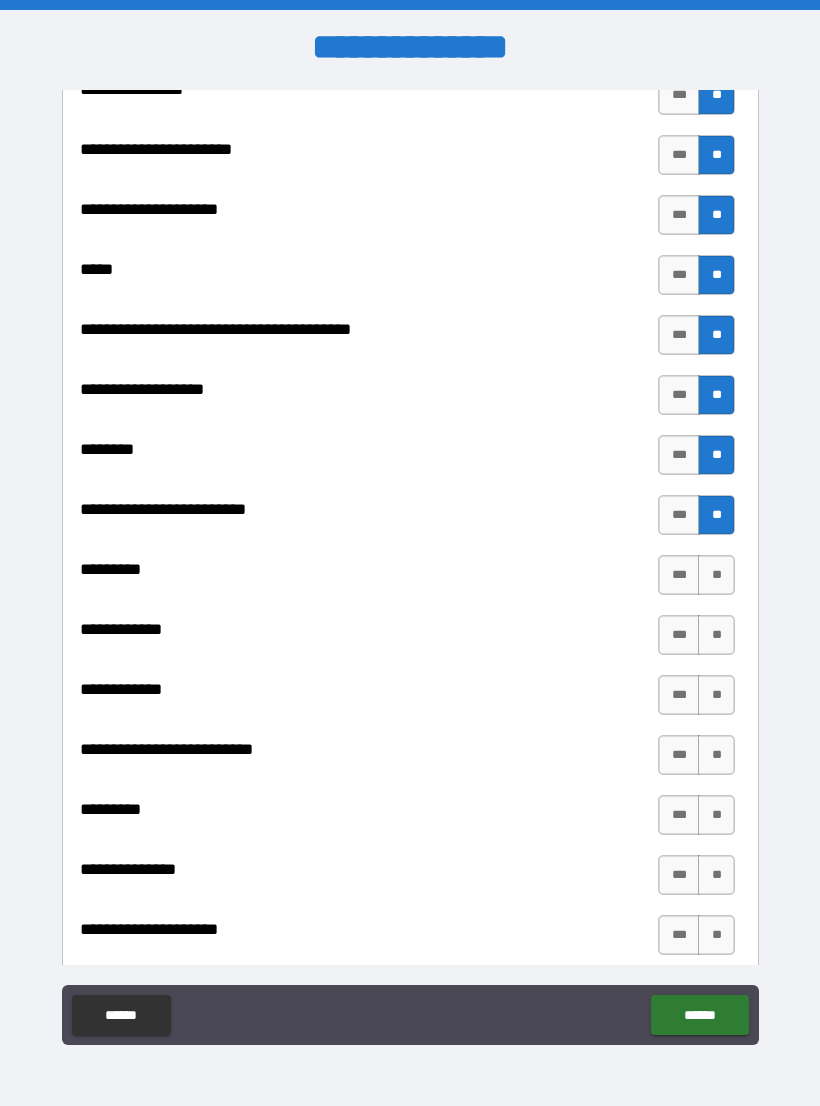 click on "**" at bounding box center [716, 575] 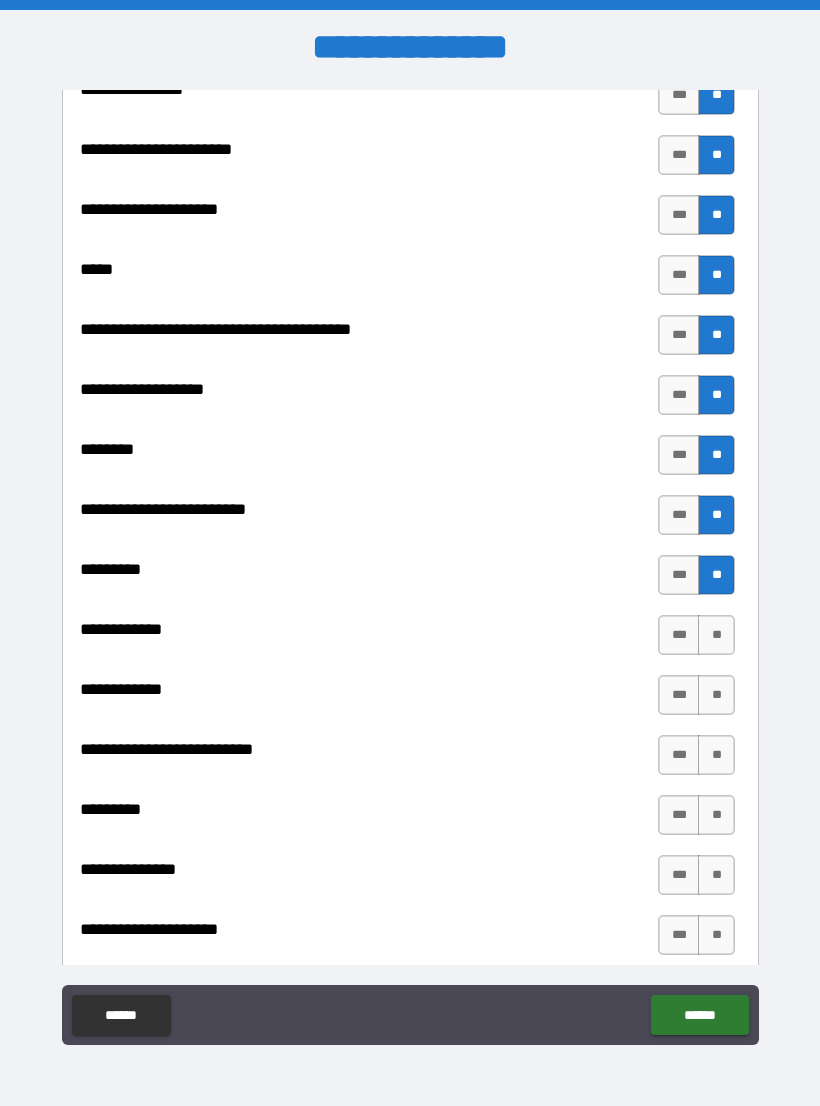 click on "**" at bounding box center [716, 635] 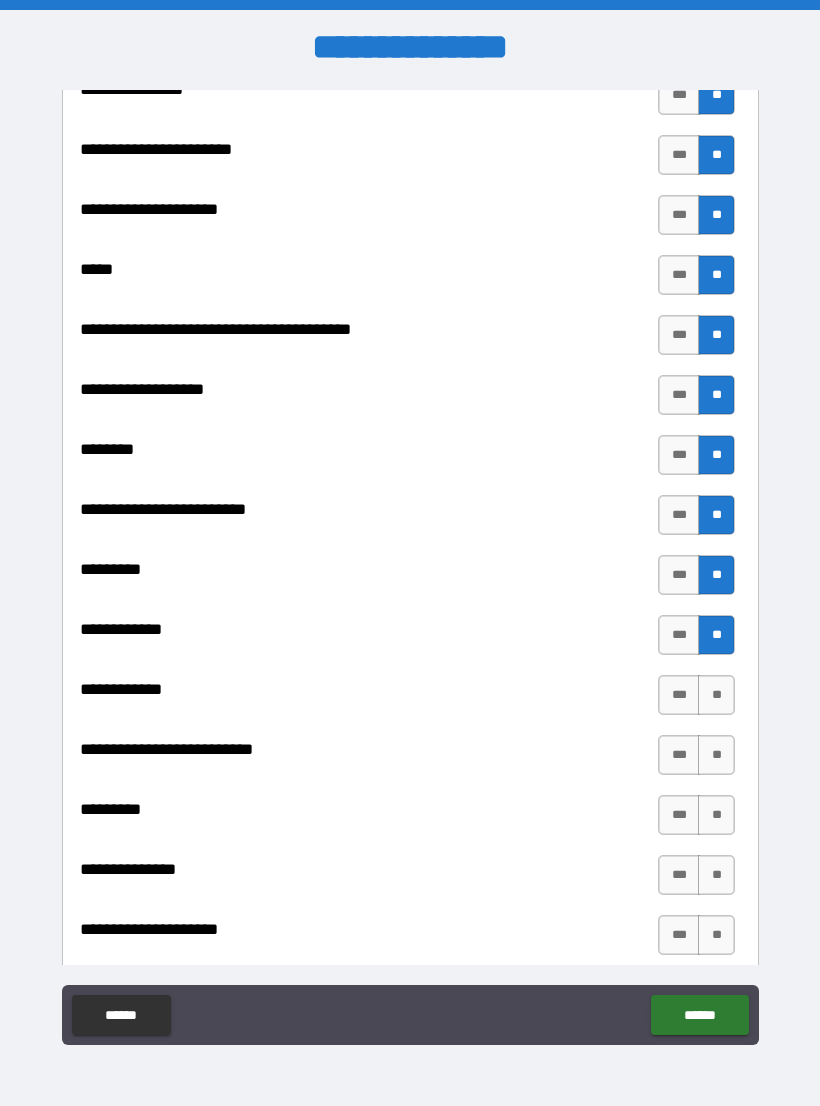 click on "**" at bounding box center (716, 695) 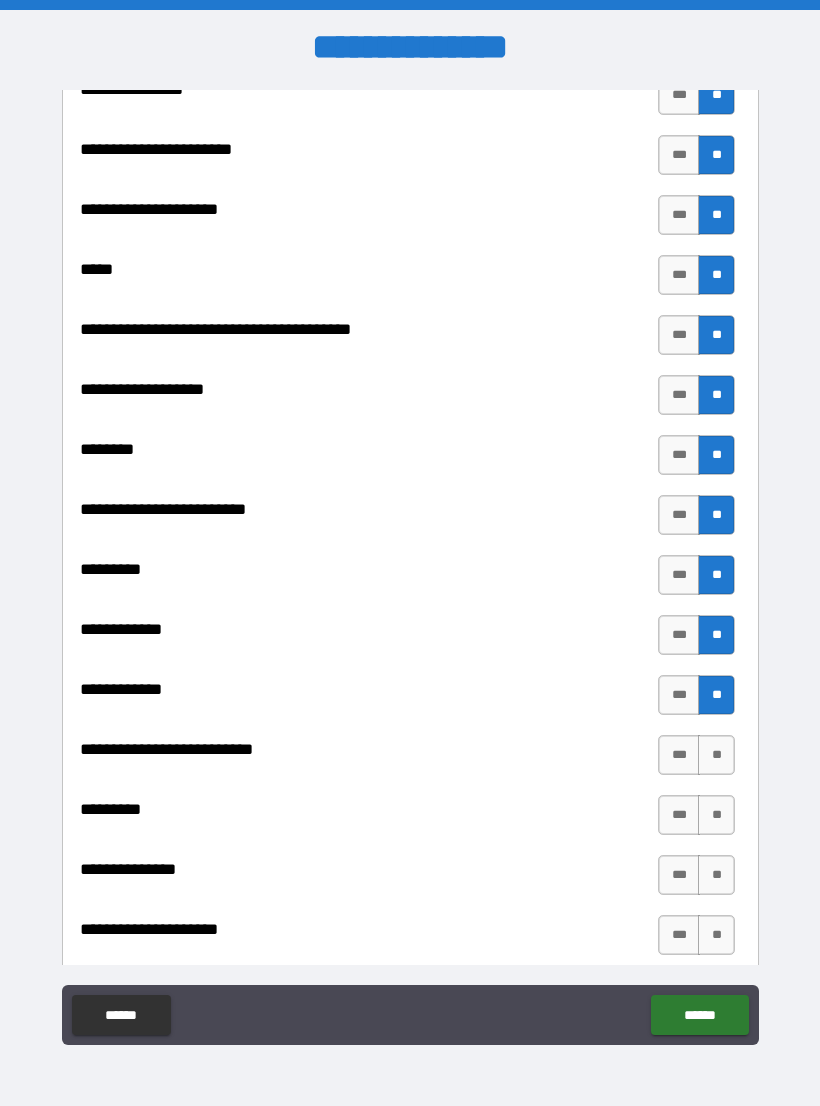 click on "**" at bounding box center (716, 755) 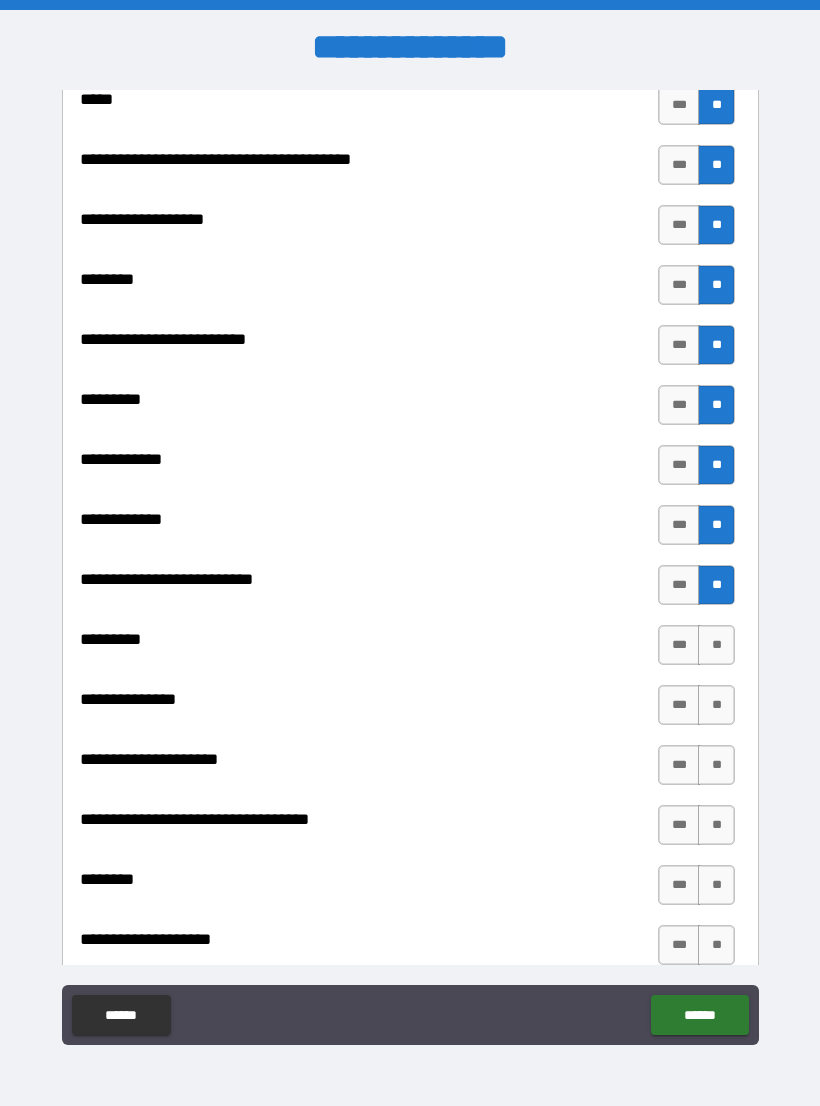 scroll, scrollTop: 1752, scrollLeft: 0, axis: vertical 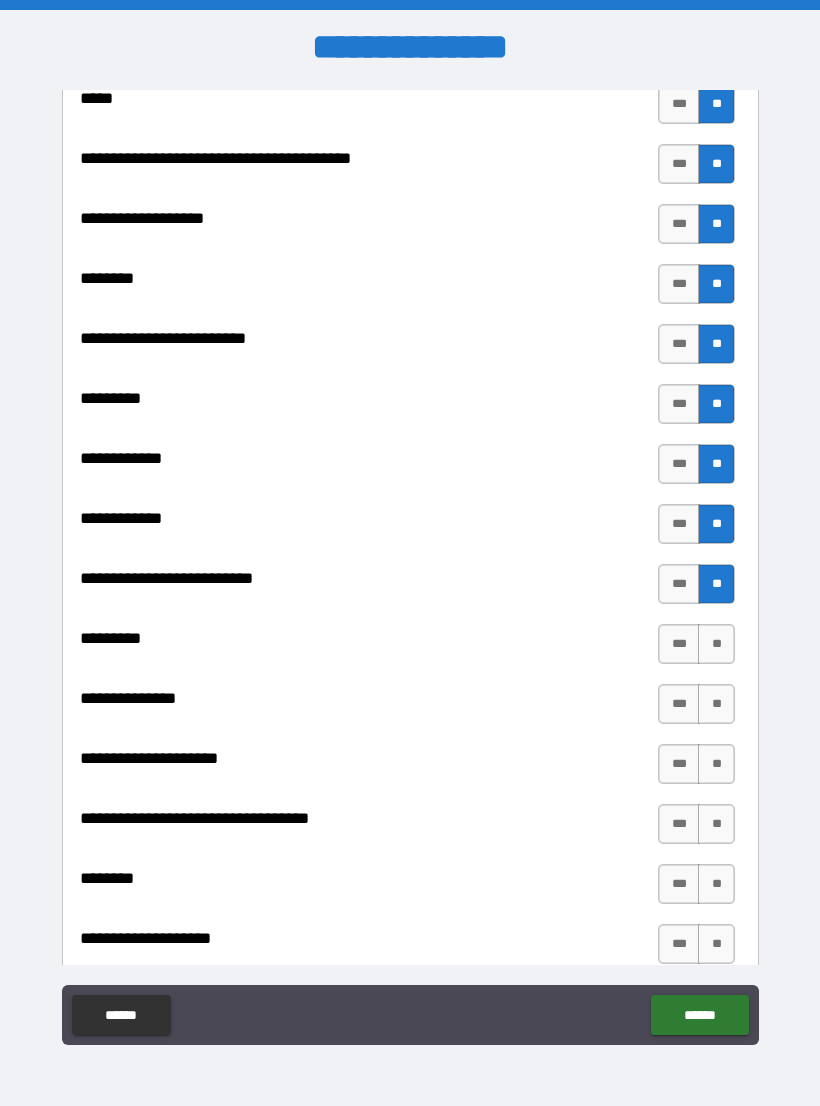 click on "**" at bounding box center (716, 644) 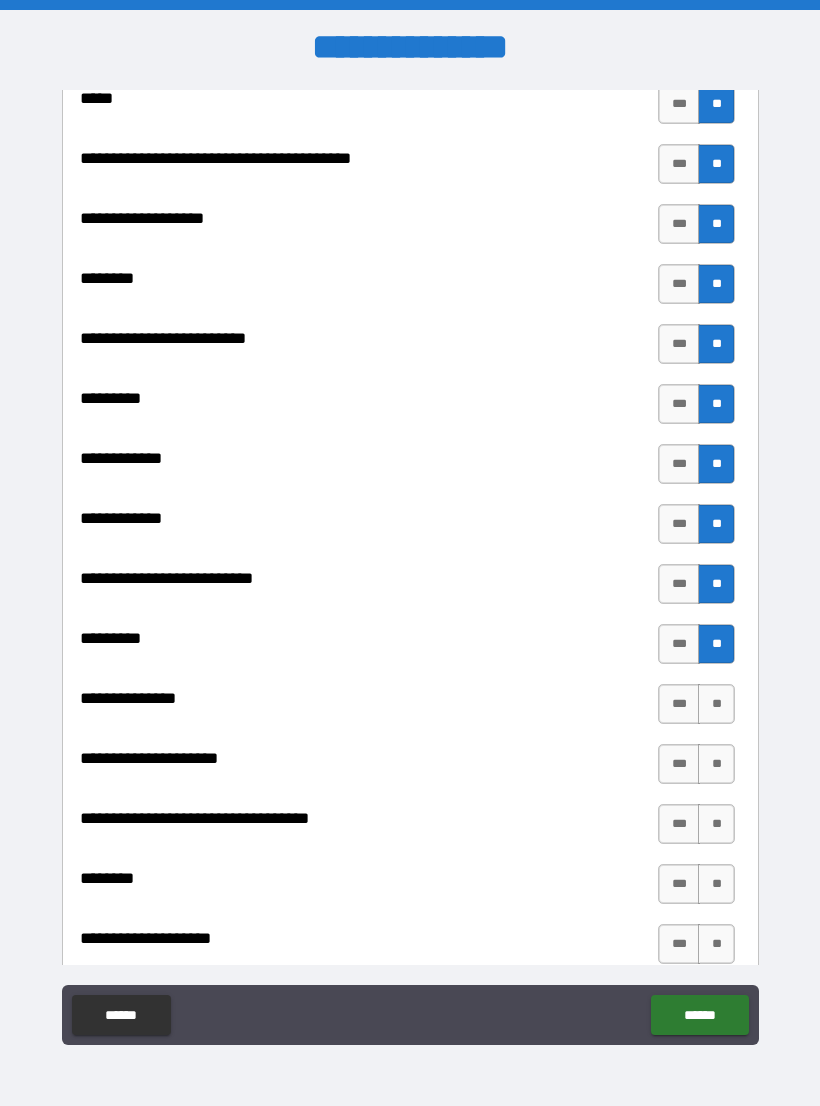 click on "**" at bounding box center (716, 704) 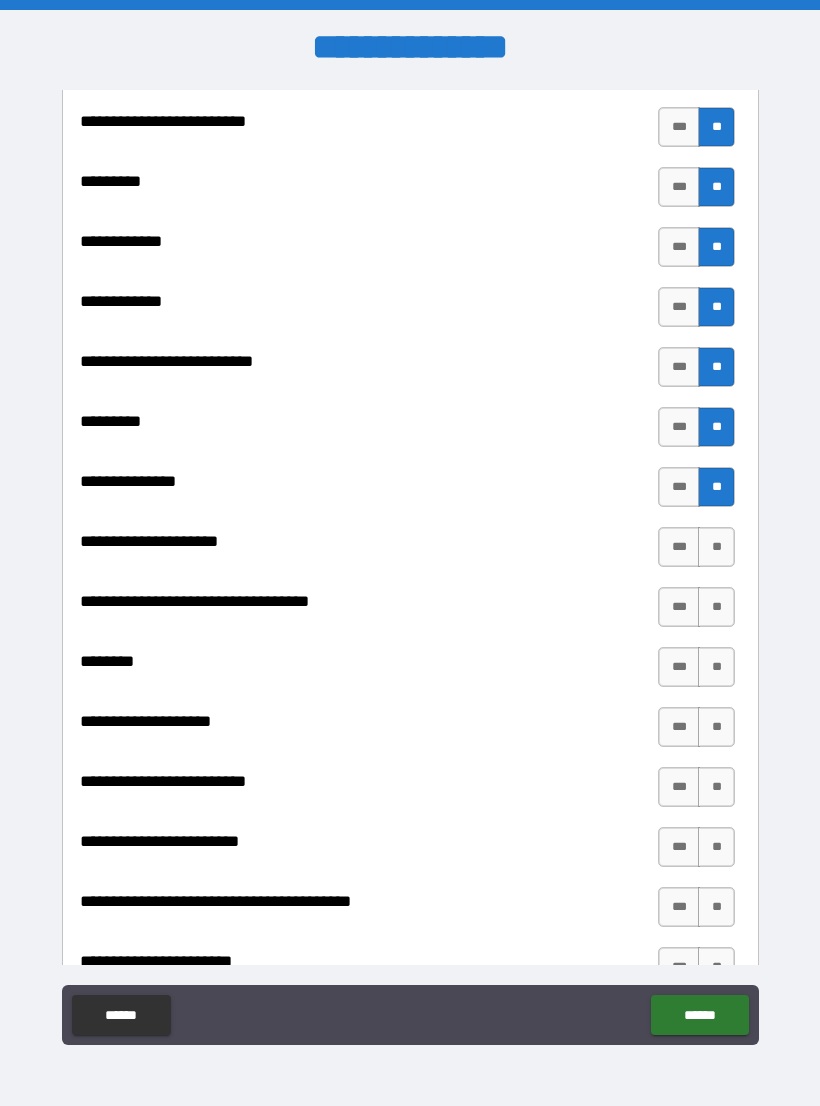 scroll, scrollTop: 1974, scrollLeft: 0, axis: vertical 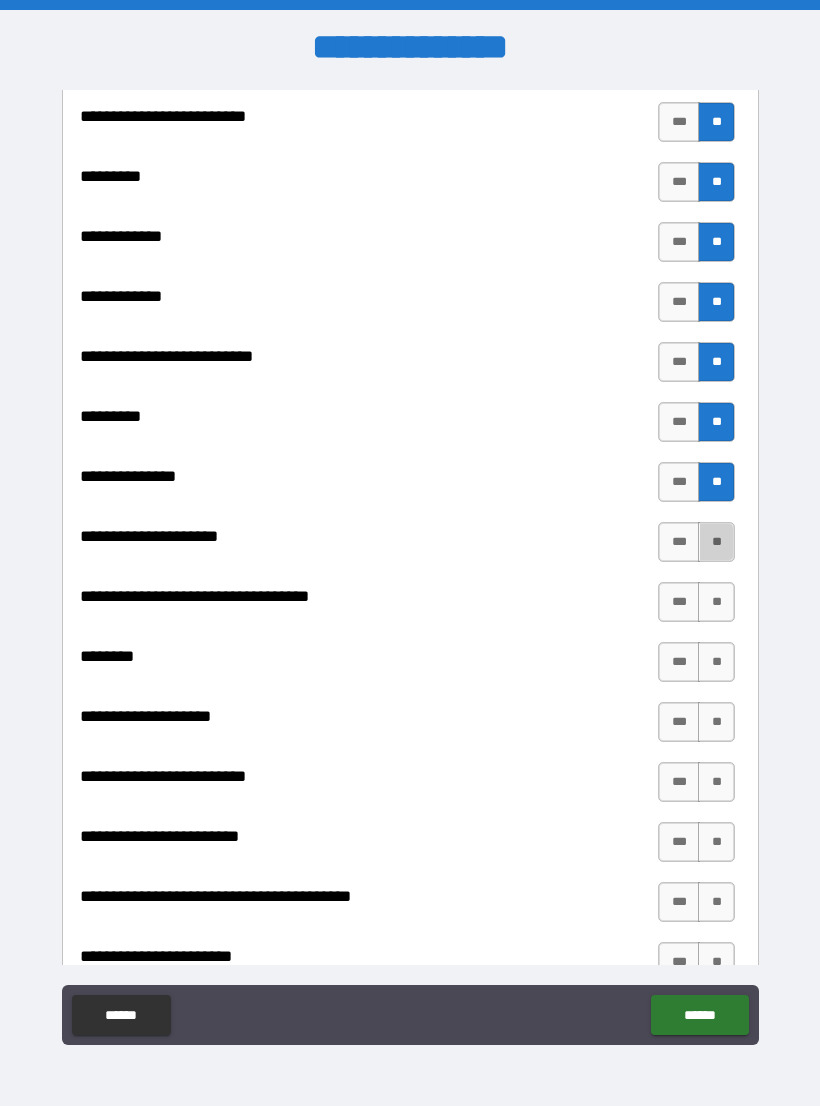 click on "**" at bounding box center (716, 542) 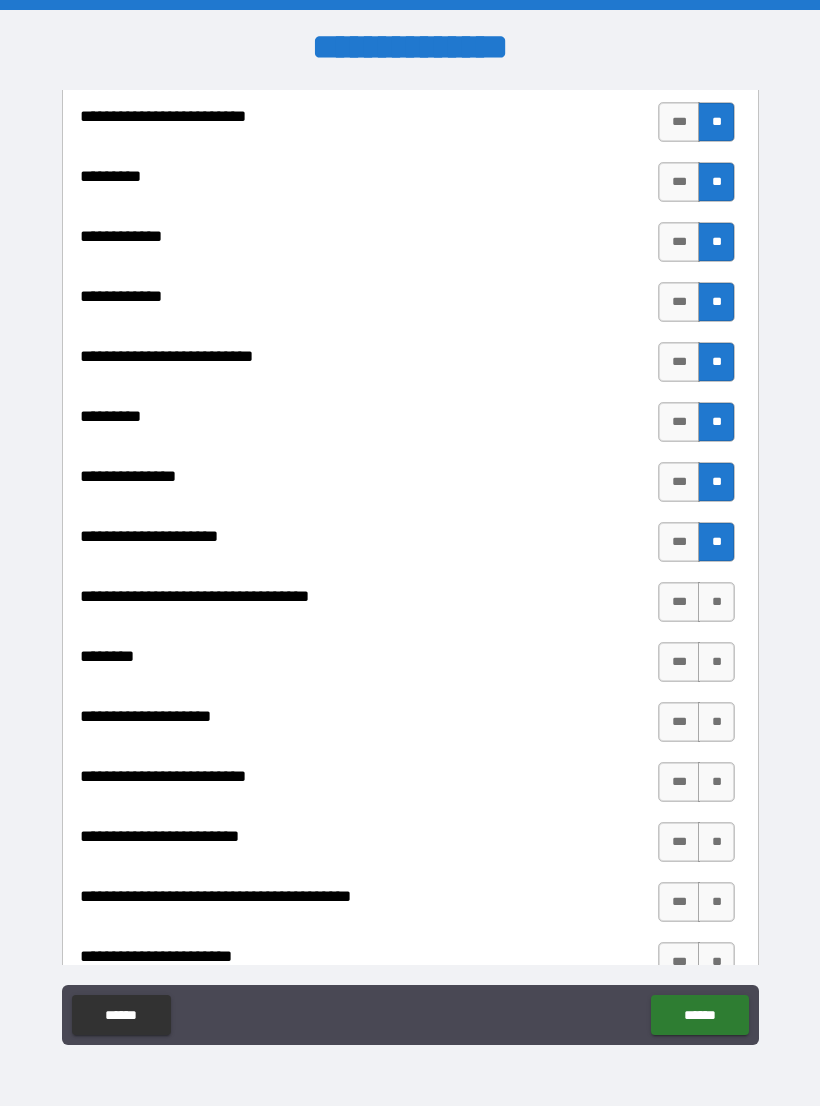 click on "**" at bounding box center (716, 602) 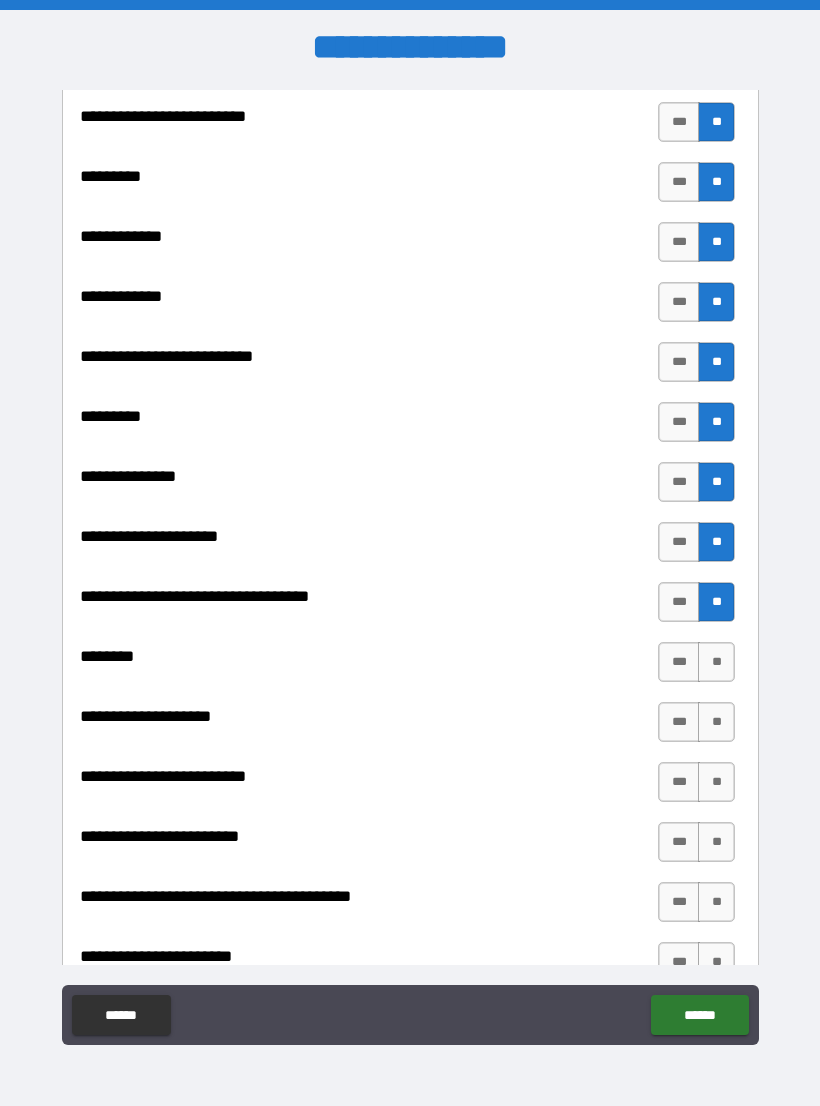 click on "**" at bounding box center (716, 662) 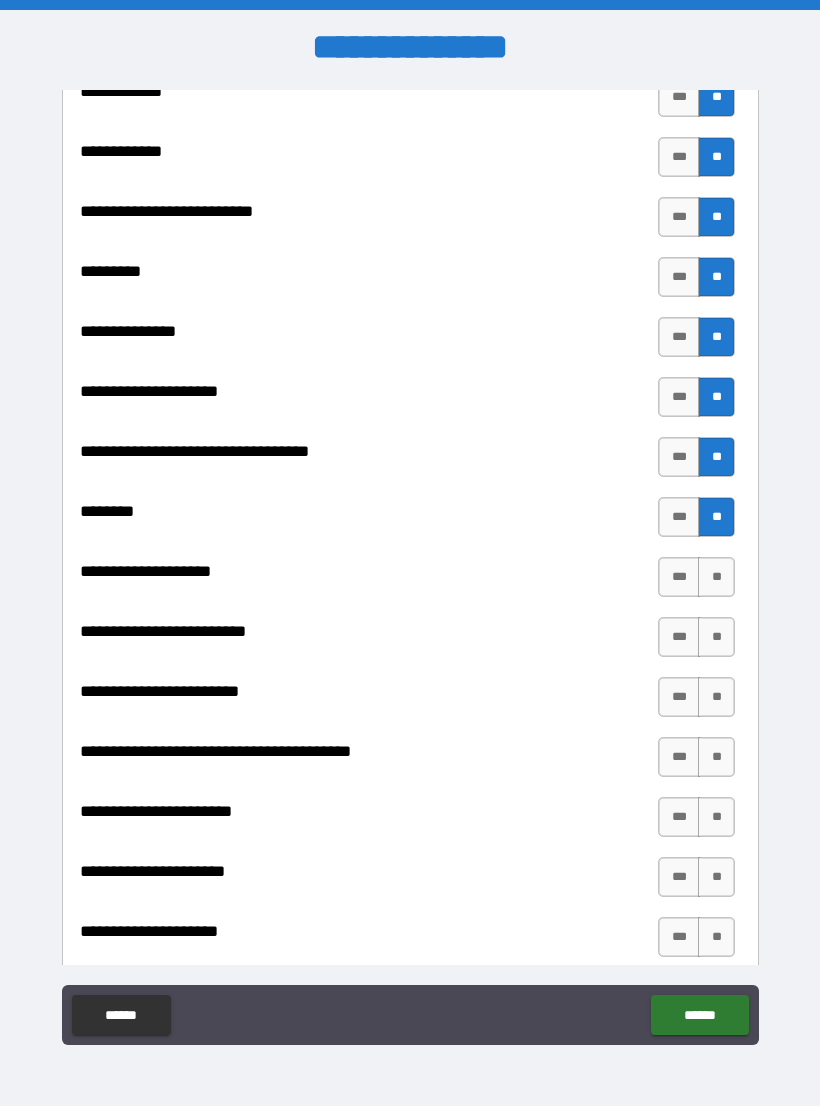 scroll, scrollTop: 2117, scrollLeft: 0, axis: vertical 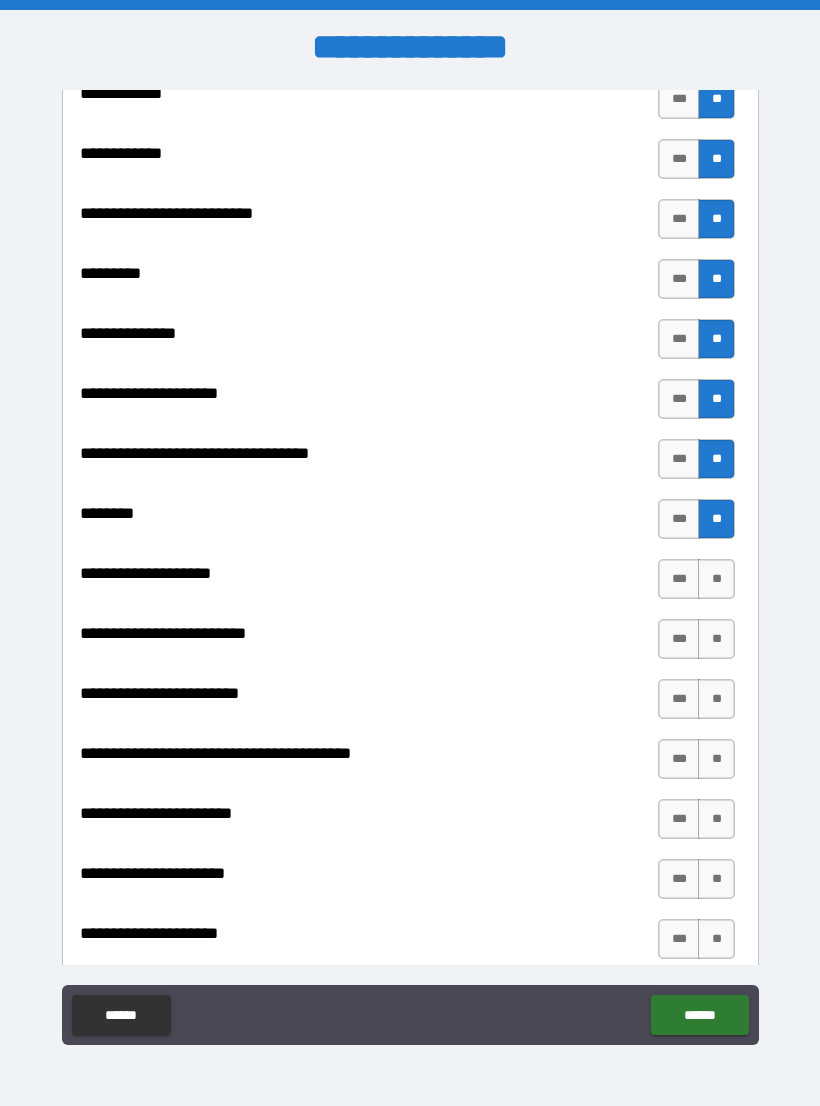 click on "**" at bounding box center [716, 579] 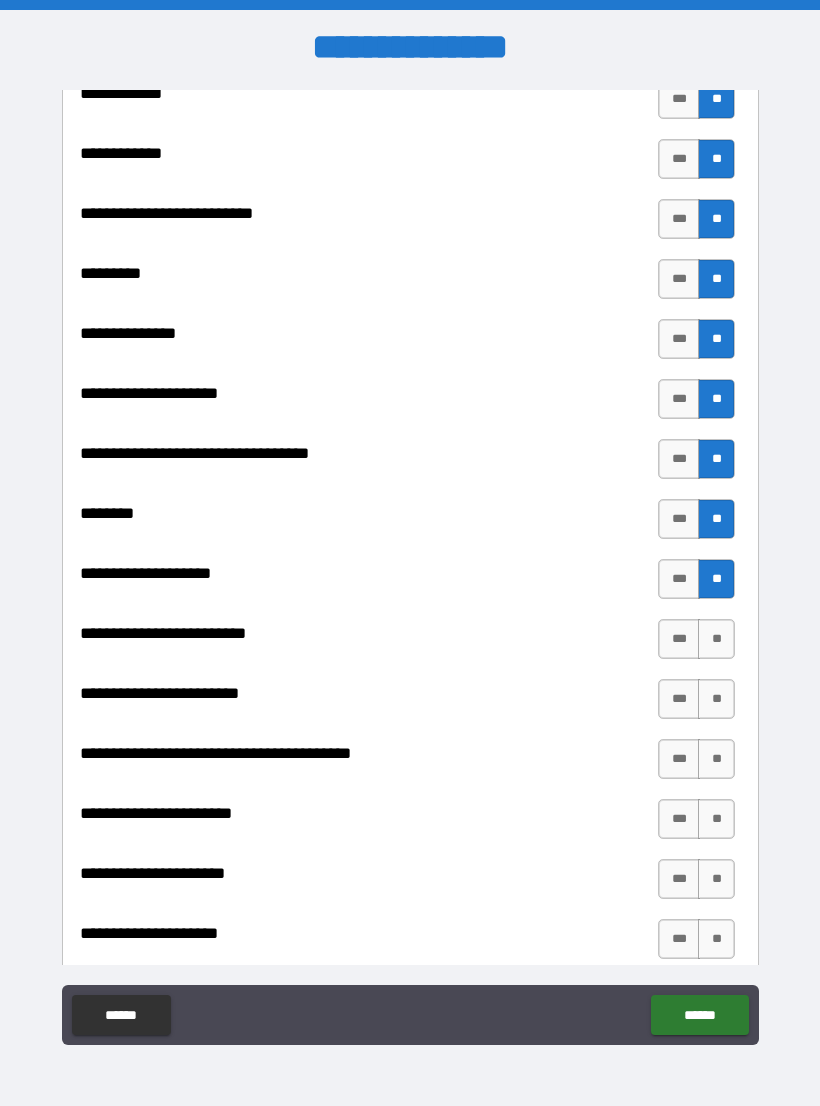 click on "**" at bounding box center [716, 639] 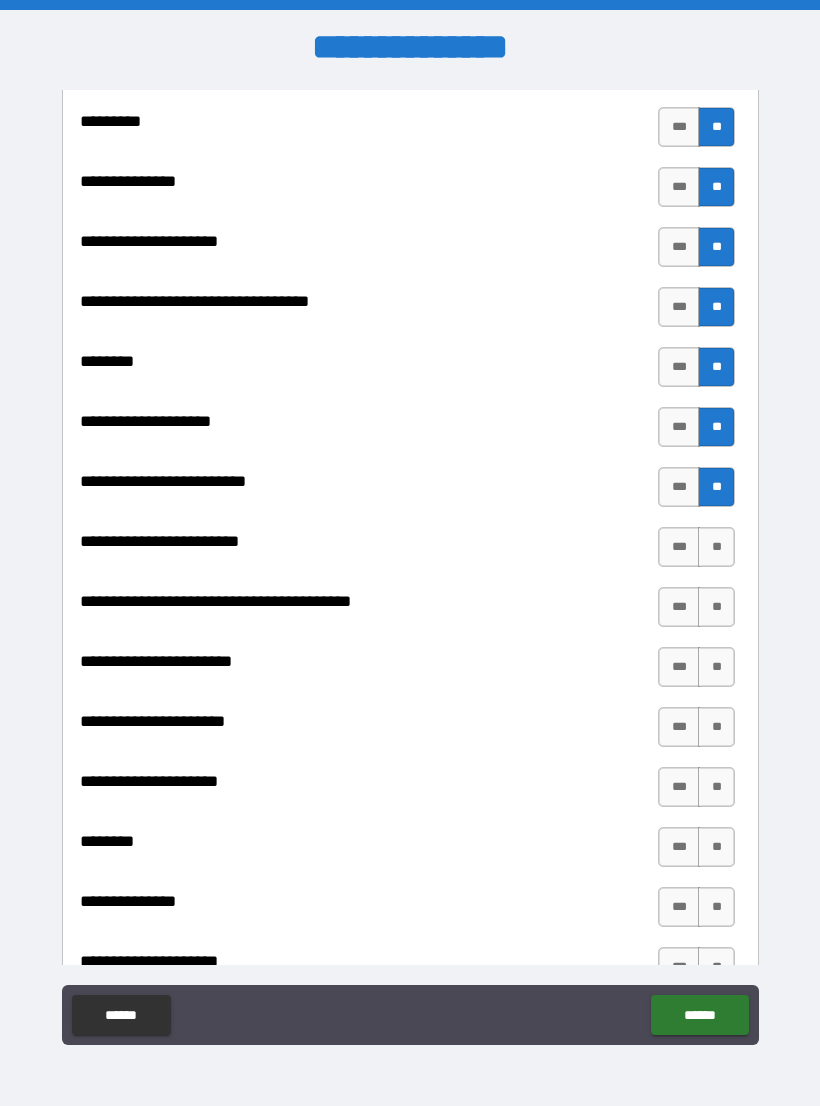 scroll, scrollTop: 2276, scrollLeft: 0, axis: vertical 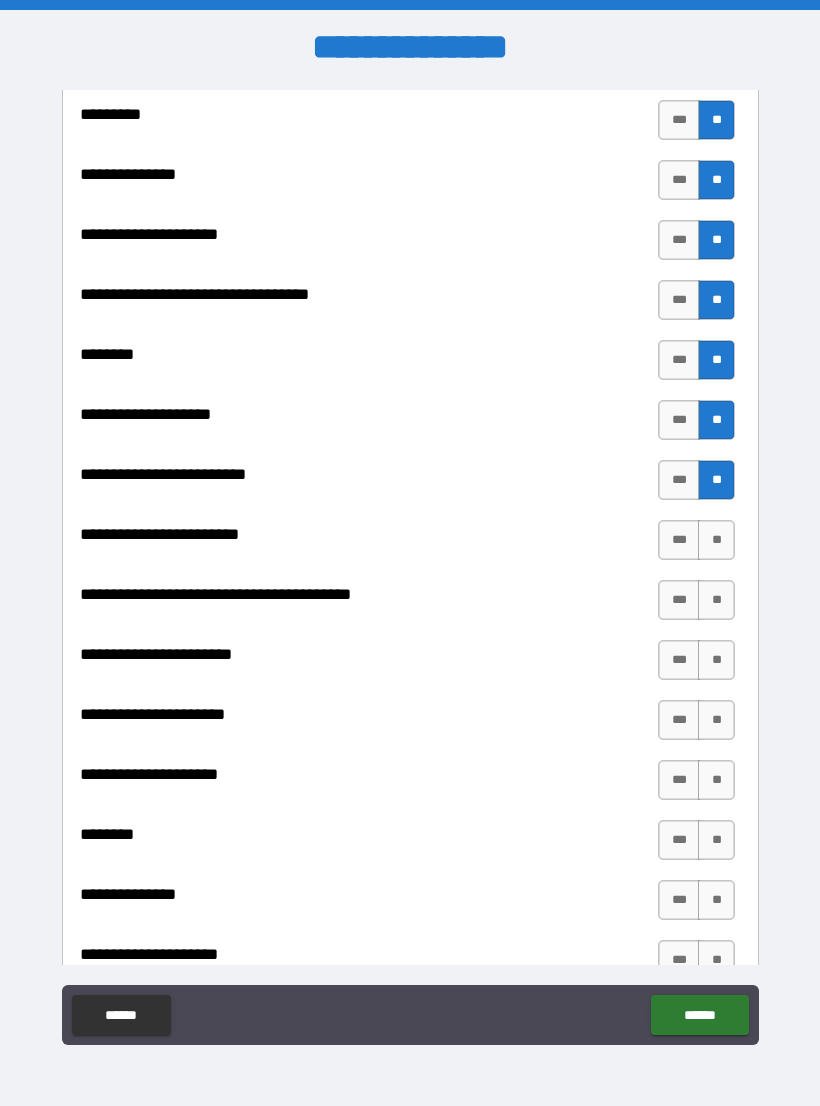click on "**" at bounding box center (716, 540) 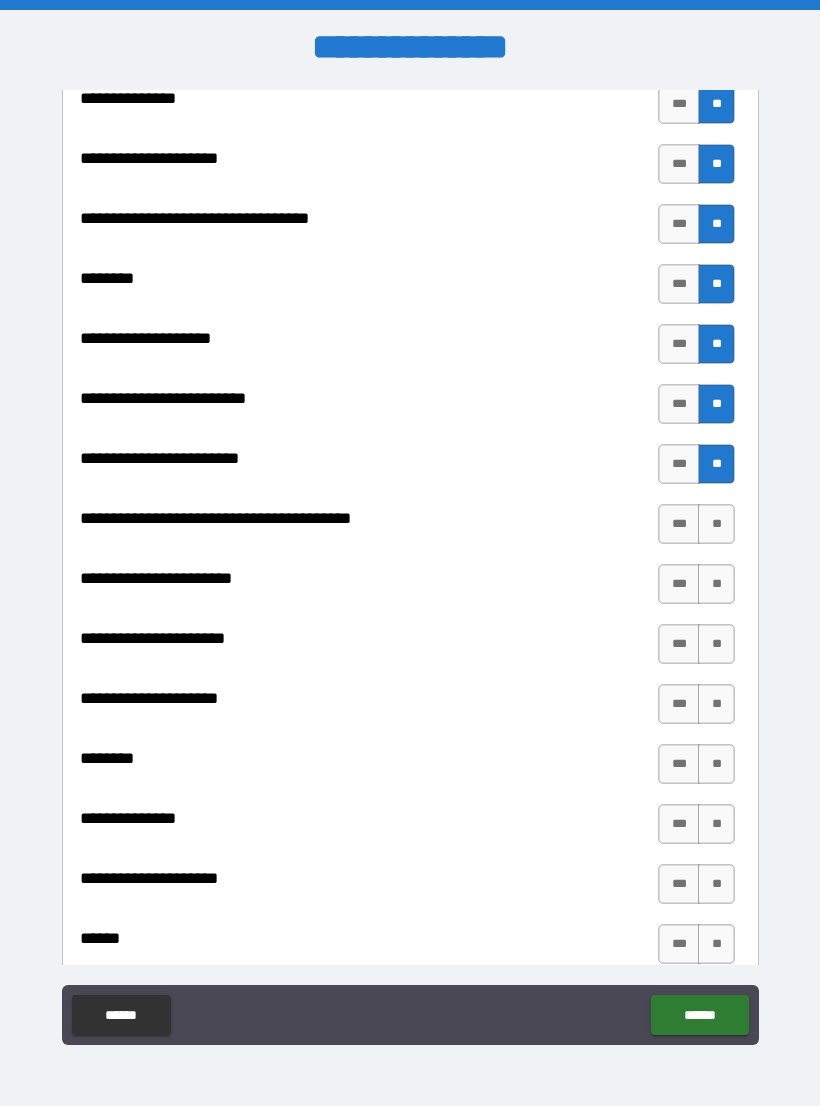 scroll, scrollTop: 2355, scrollLeft: 0, axis: vertical 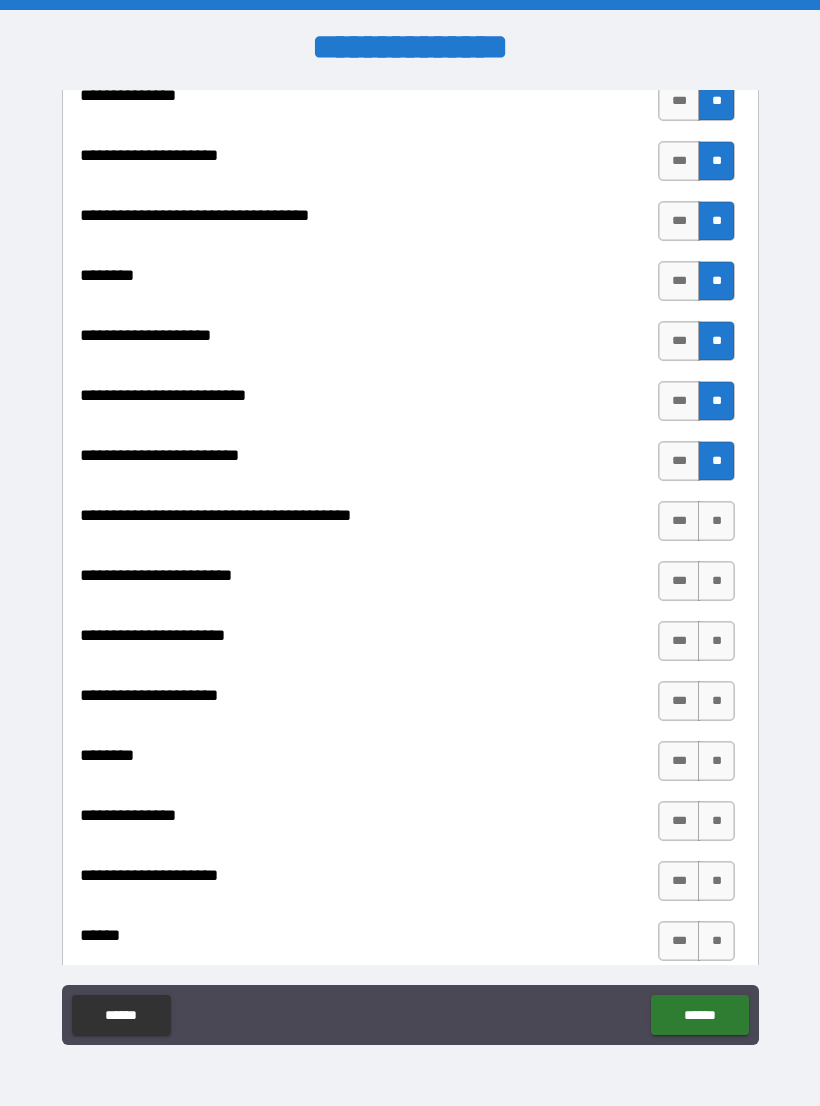 click on "**" at bounding box center [716, 521] 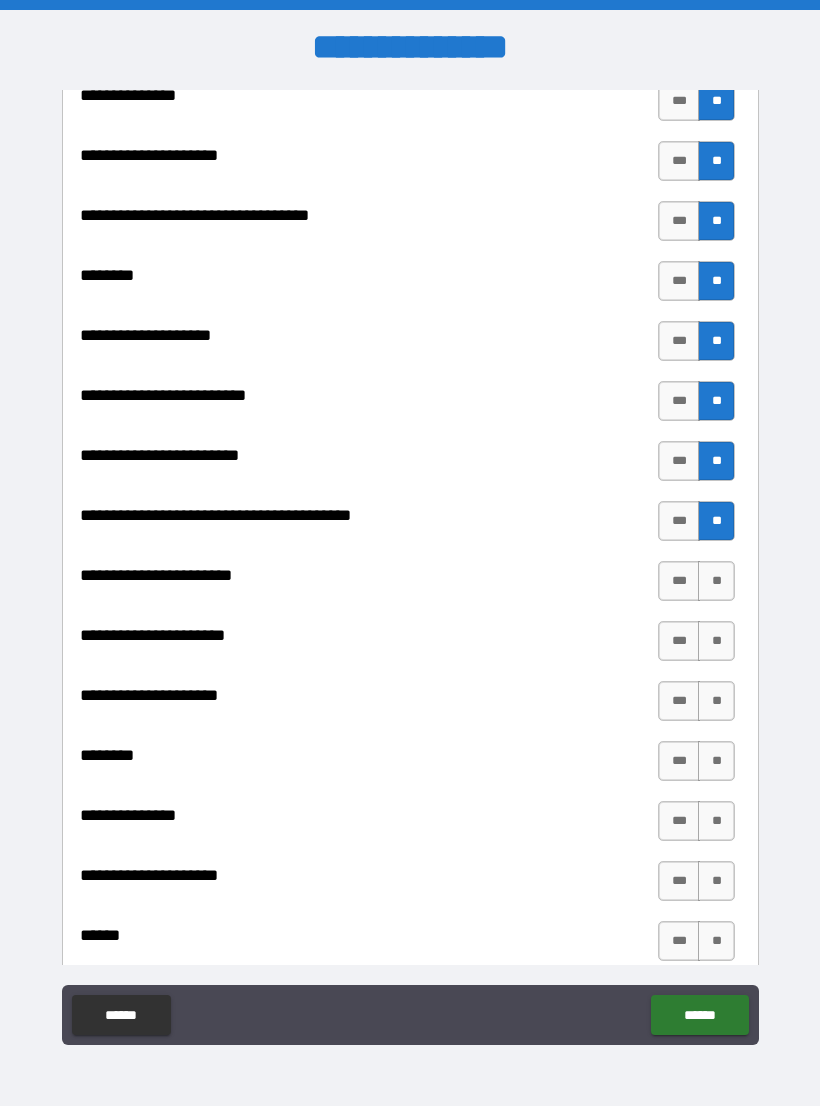 click on "**" at bounding box center [716, 581] 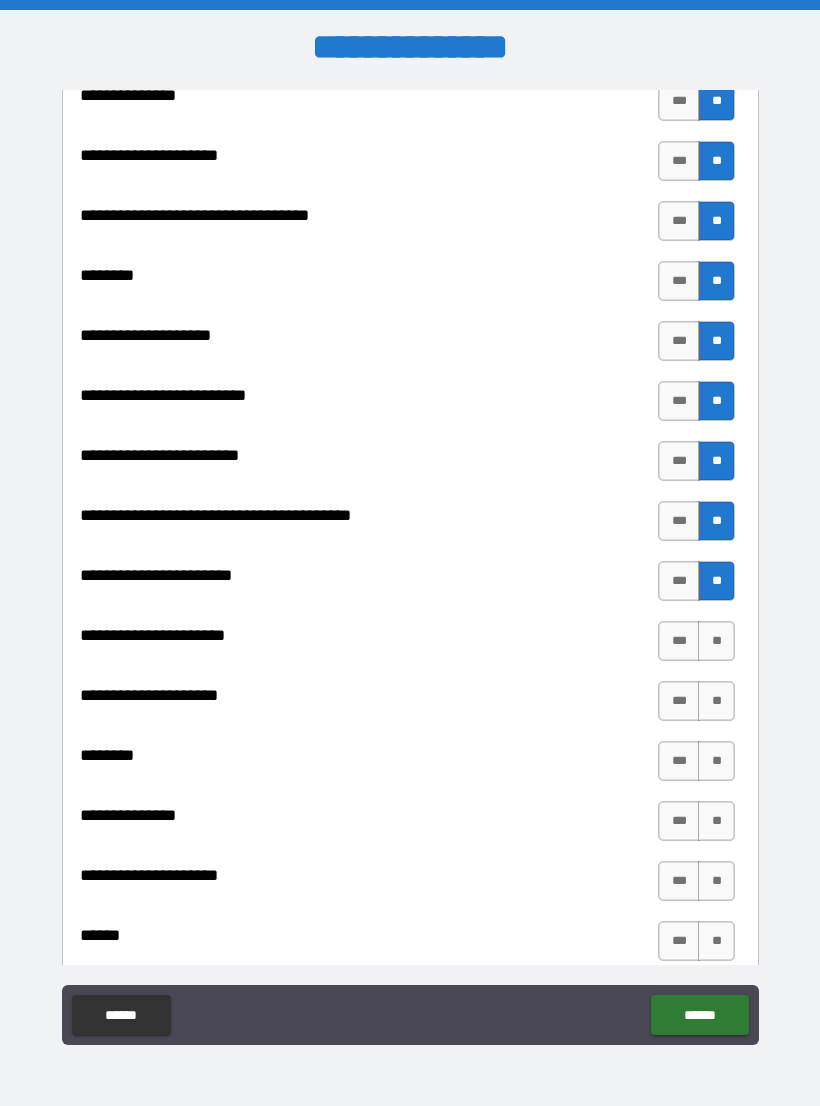 click on "**" at bounding box center (716, 641) 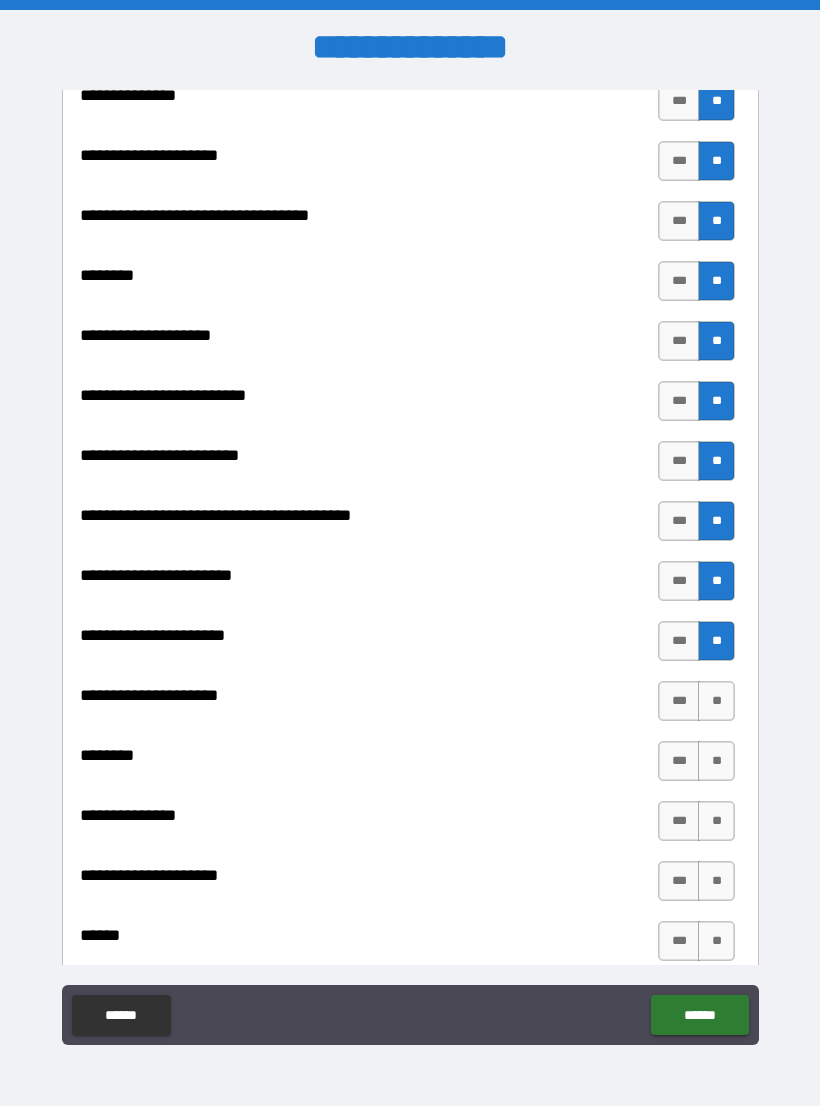 click on "**" at bounding box center (716, 701) 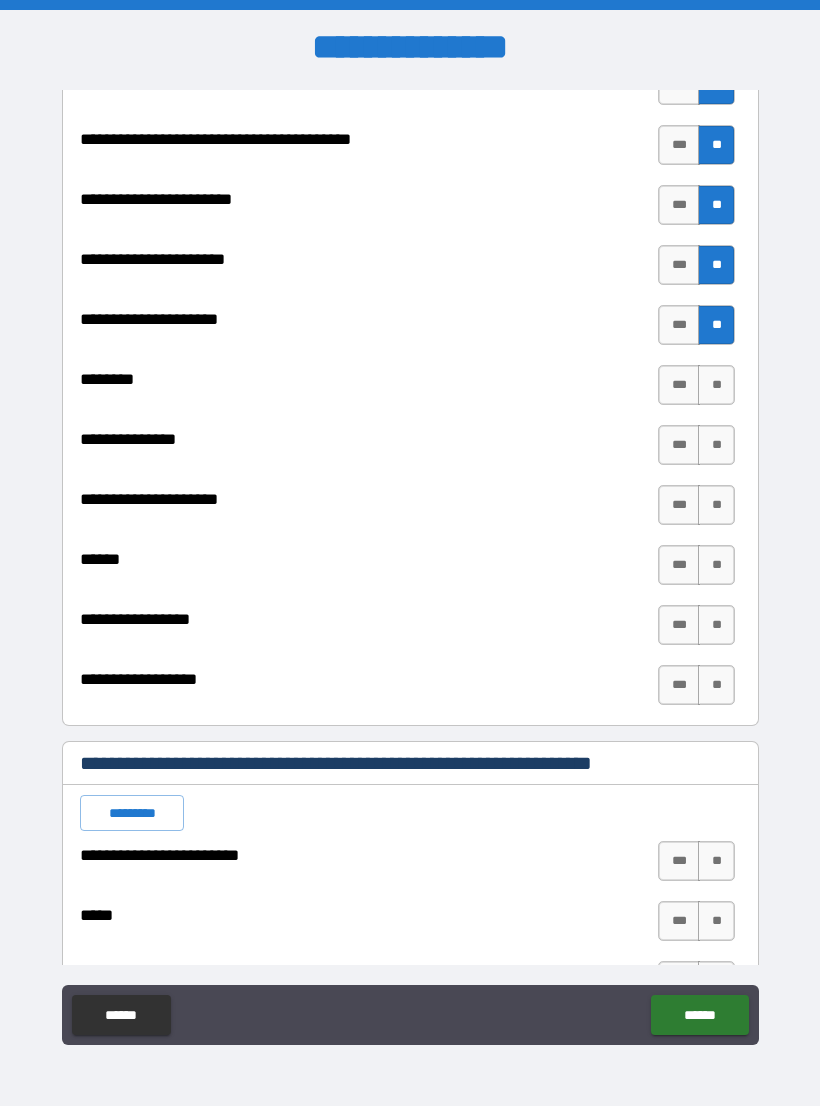 scroll, scrollTop: 2733, scrollLeft: 0, axis: vertical 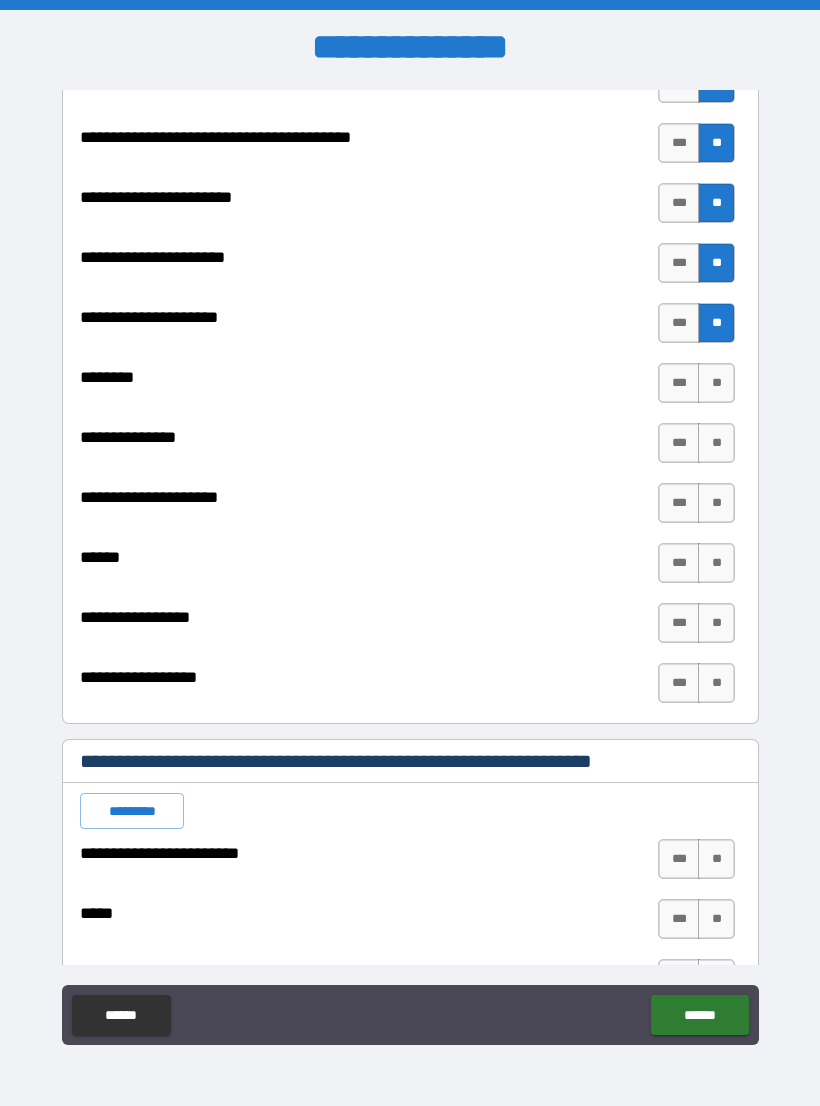 click on "**" at bounding box center (716, 443) 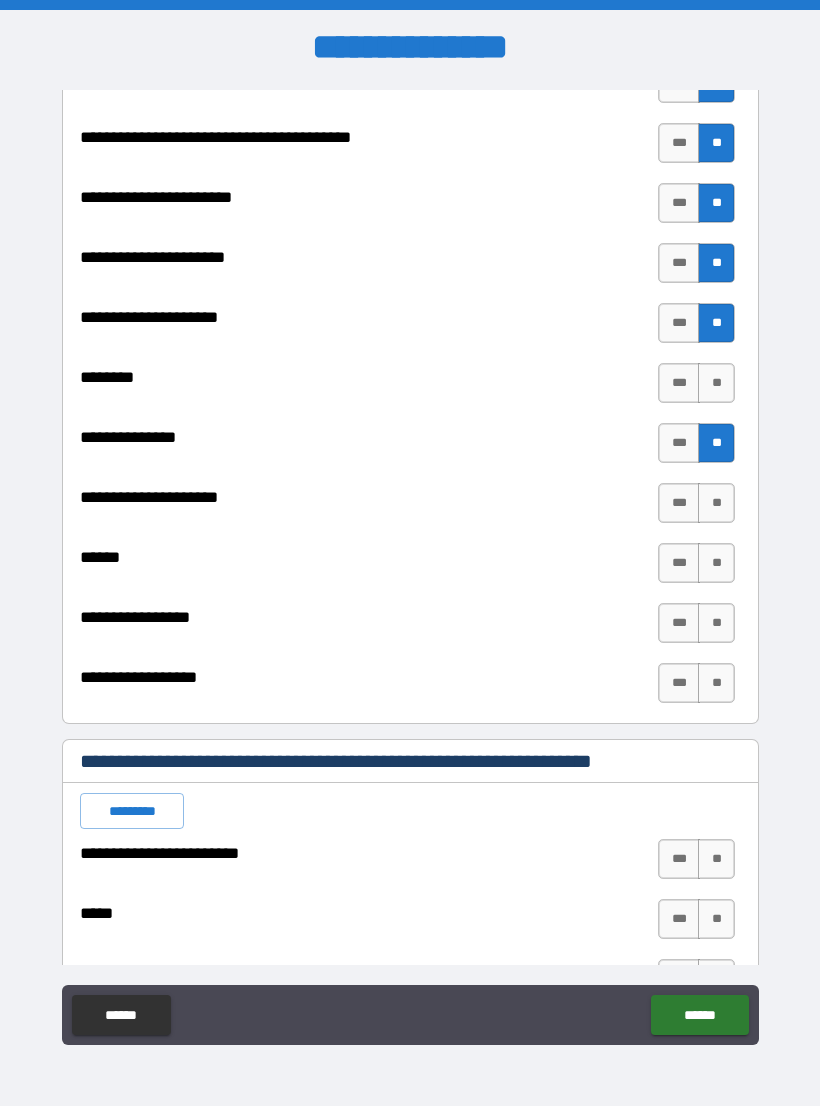click on "**" at bounding box center [716, 383] 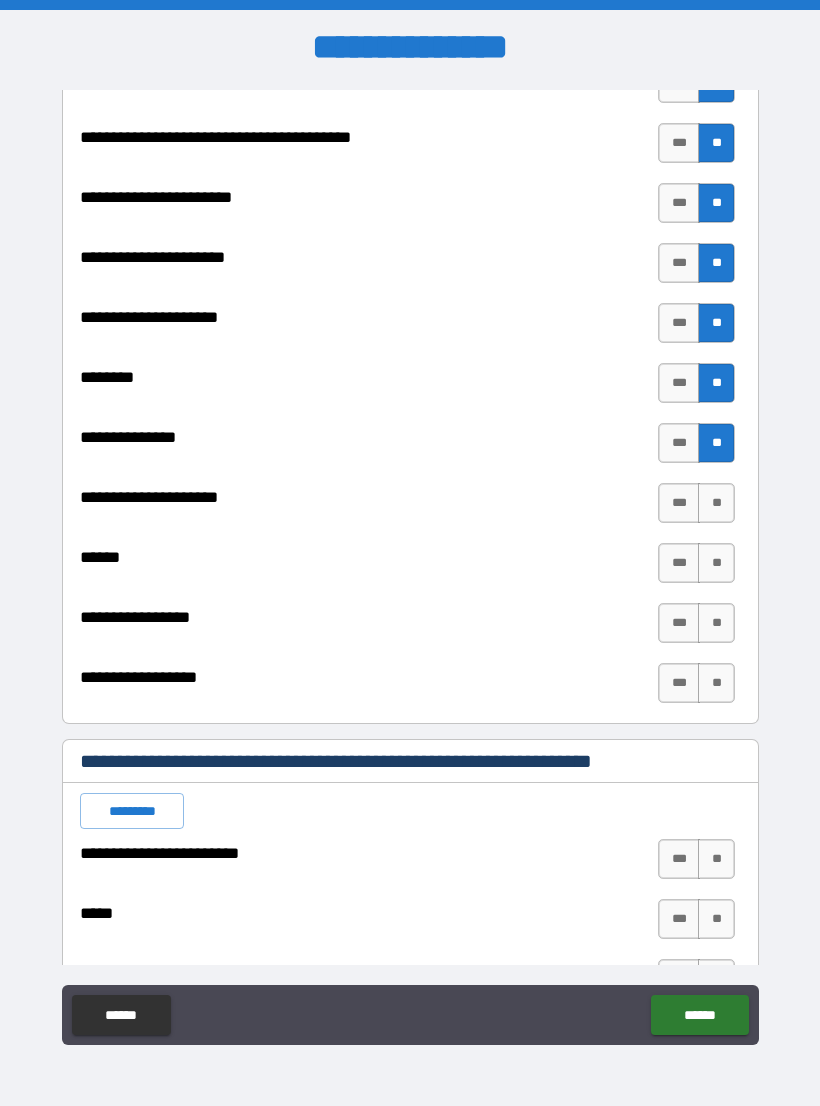 click on "**" at bounding box center (716, 503) 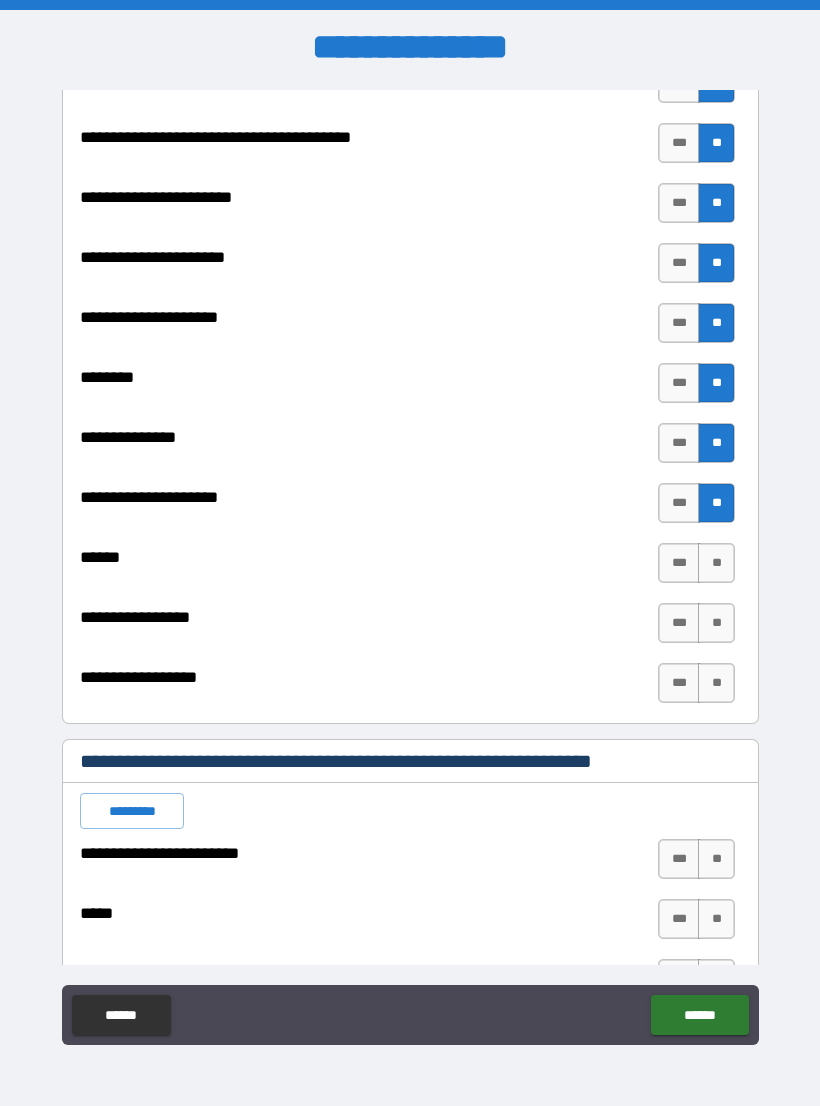 click on "**" at bounding box center (716, 563) 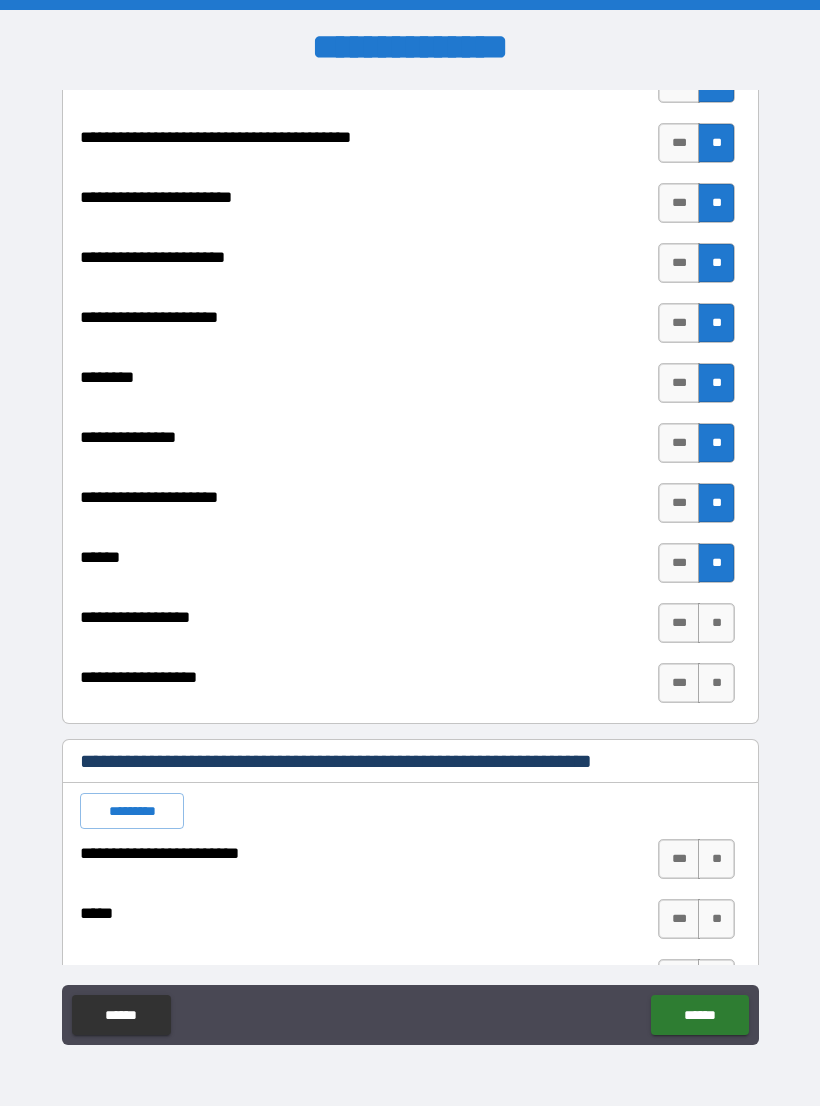 click on "**" at bounding box center (716, 623) 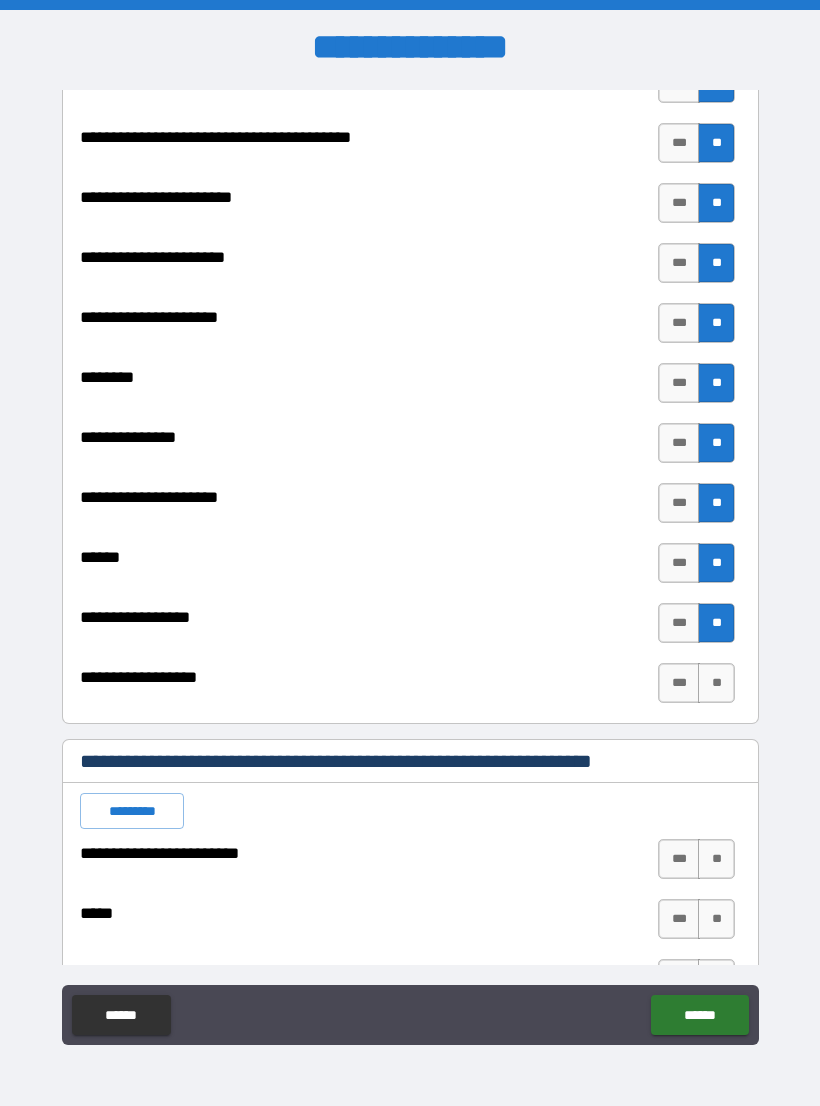 click on "**" at bounding box center [716, 683] 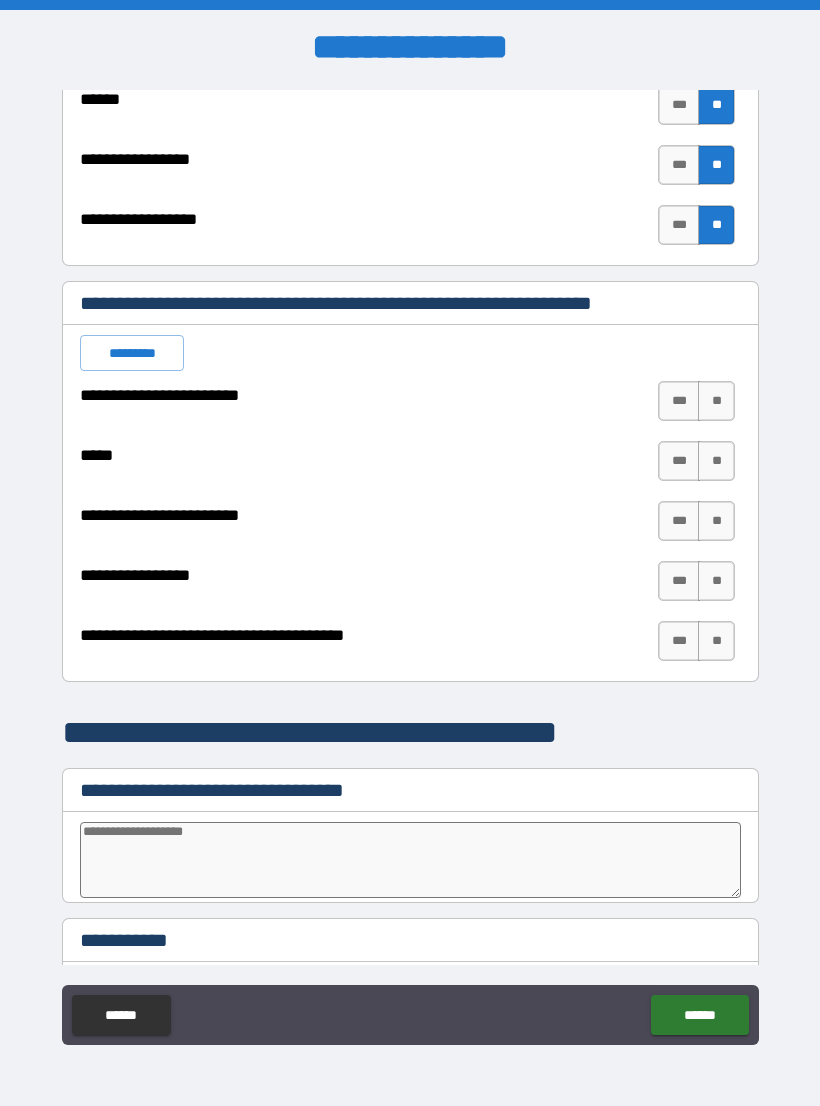 scroll, scrollTop: 3192, scrollLeft: 0, axis: vertical 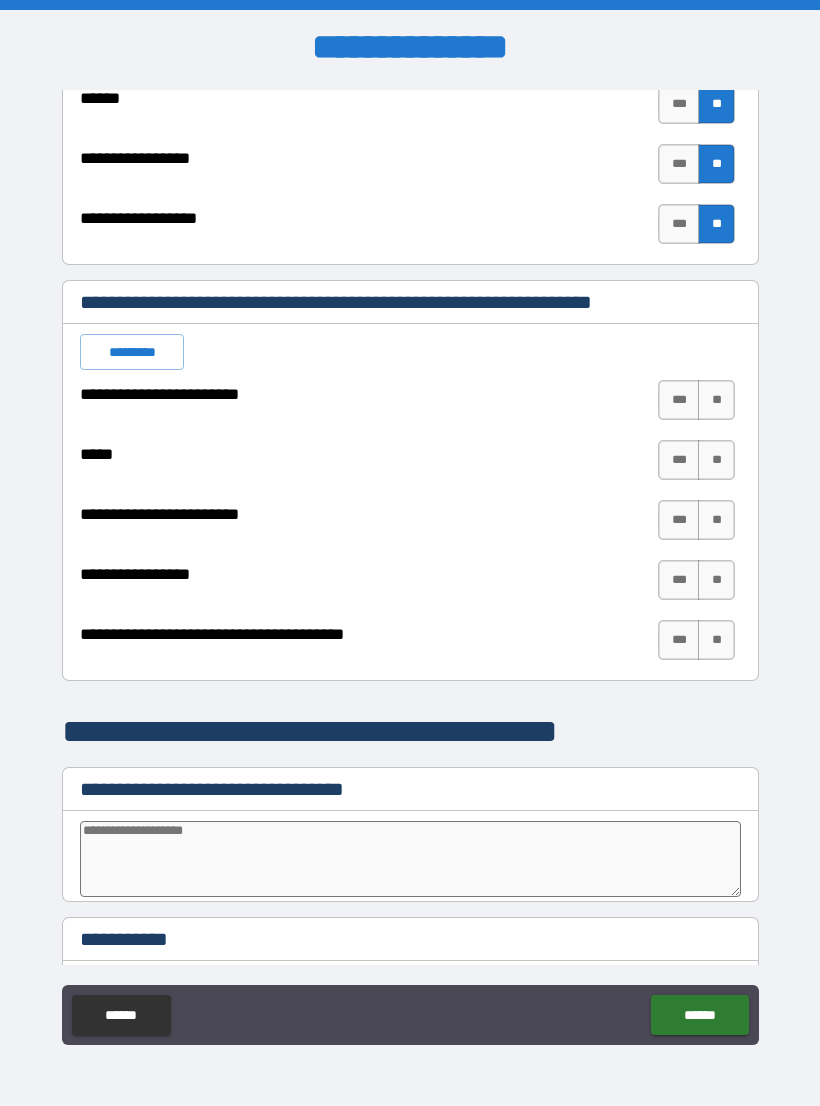 click on "**" at bounding box center [716, 400] 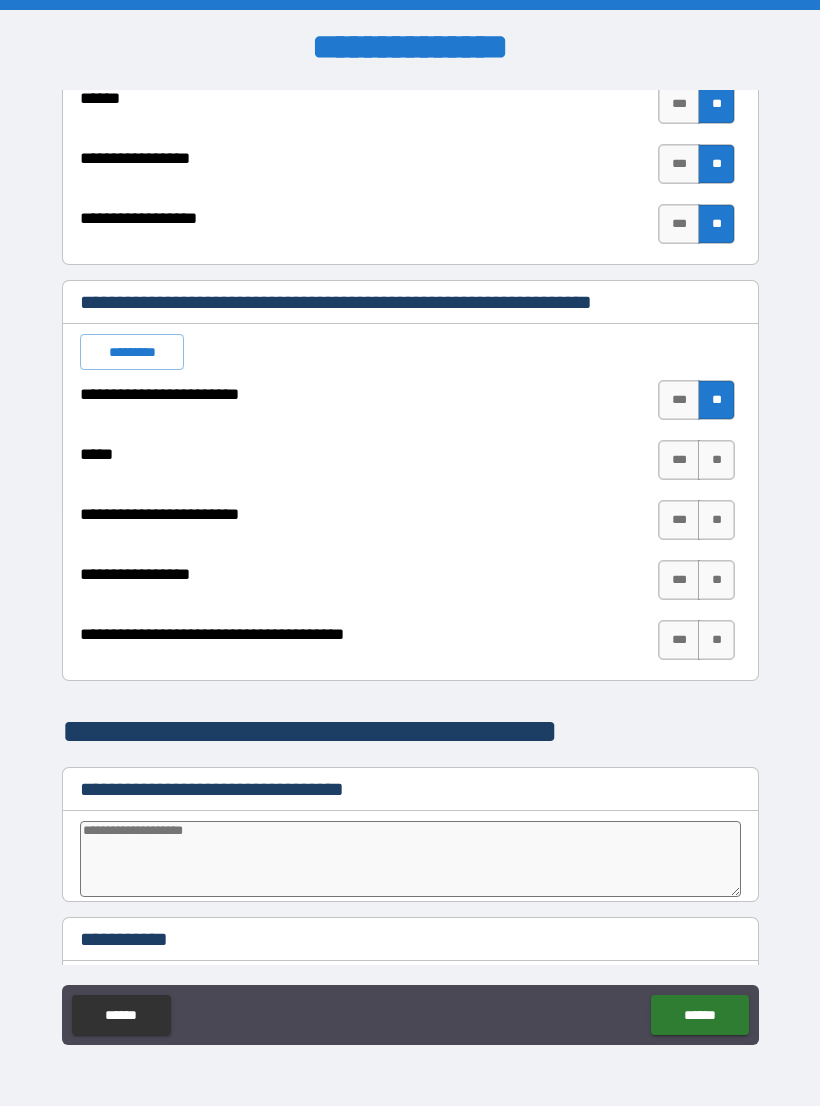click on "**" at bounding box center (716, 460) 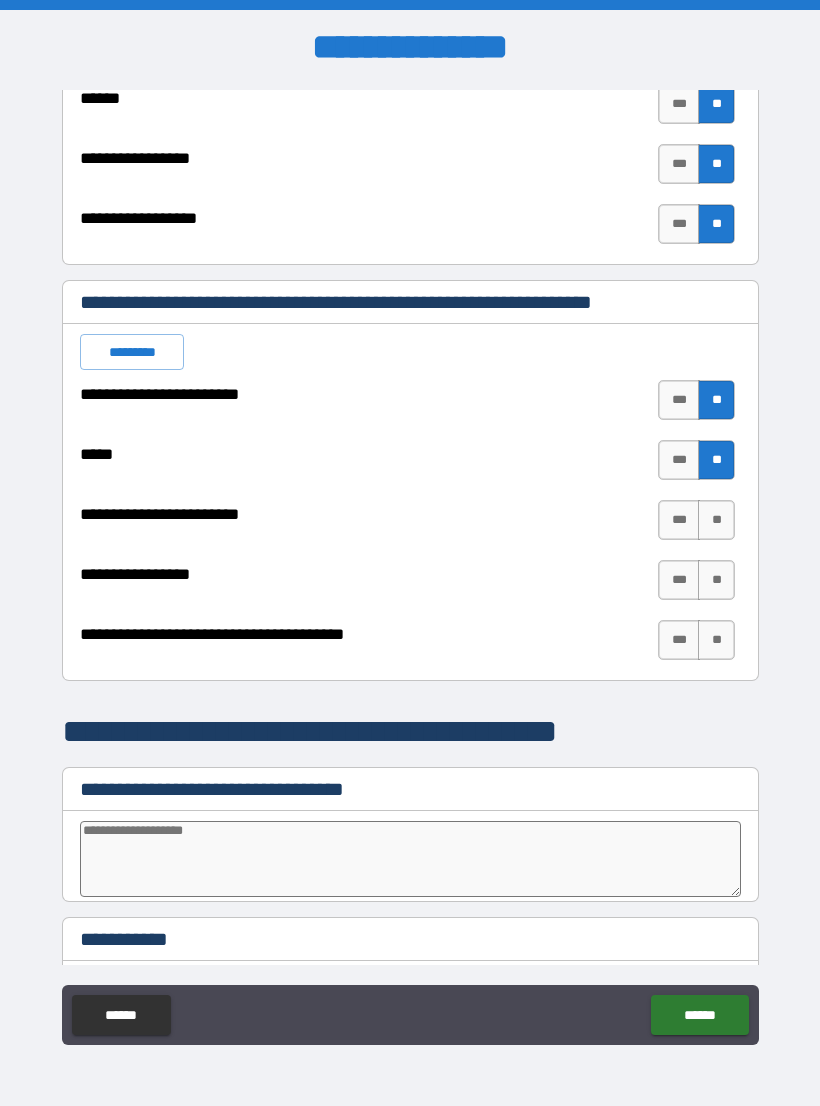 click on "**" at bounding box center (716, 520) 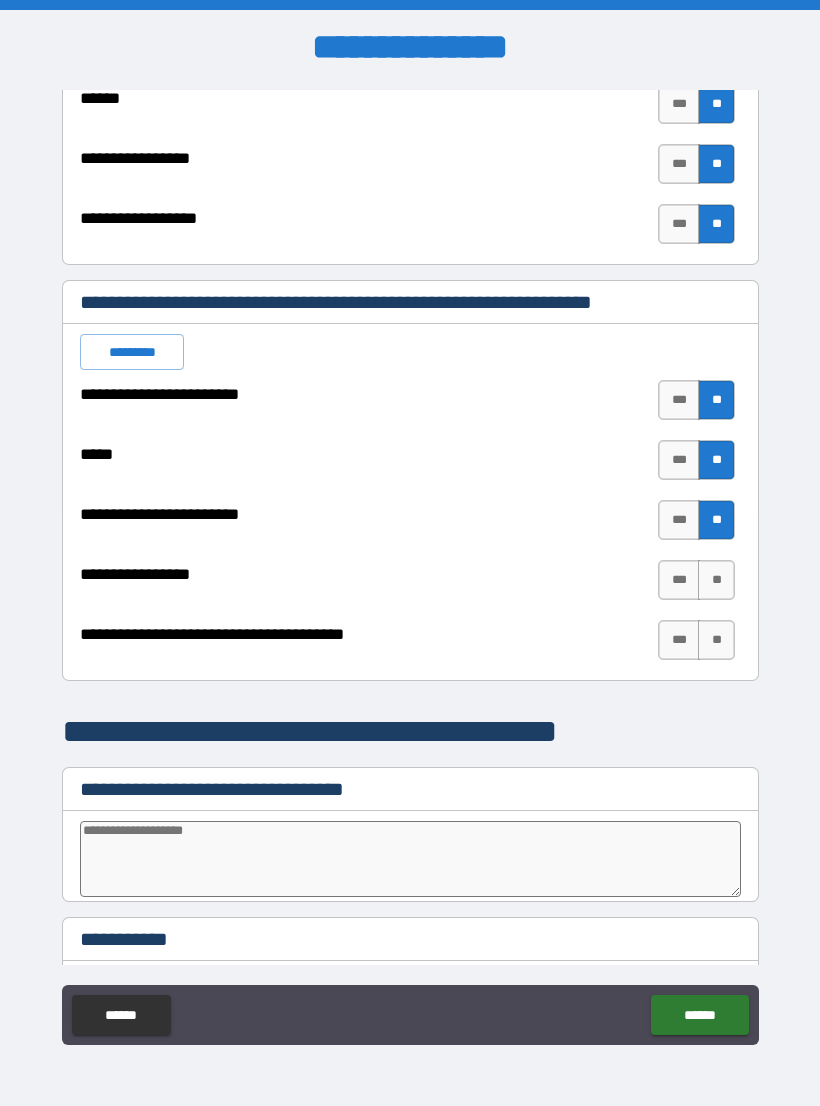 click on "**" at bounding box center (716, 580) 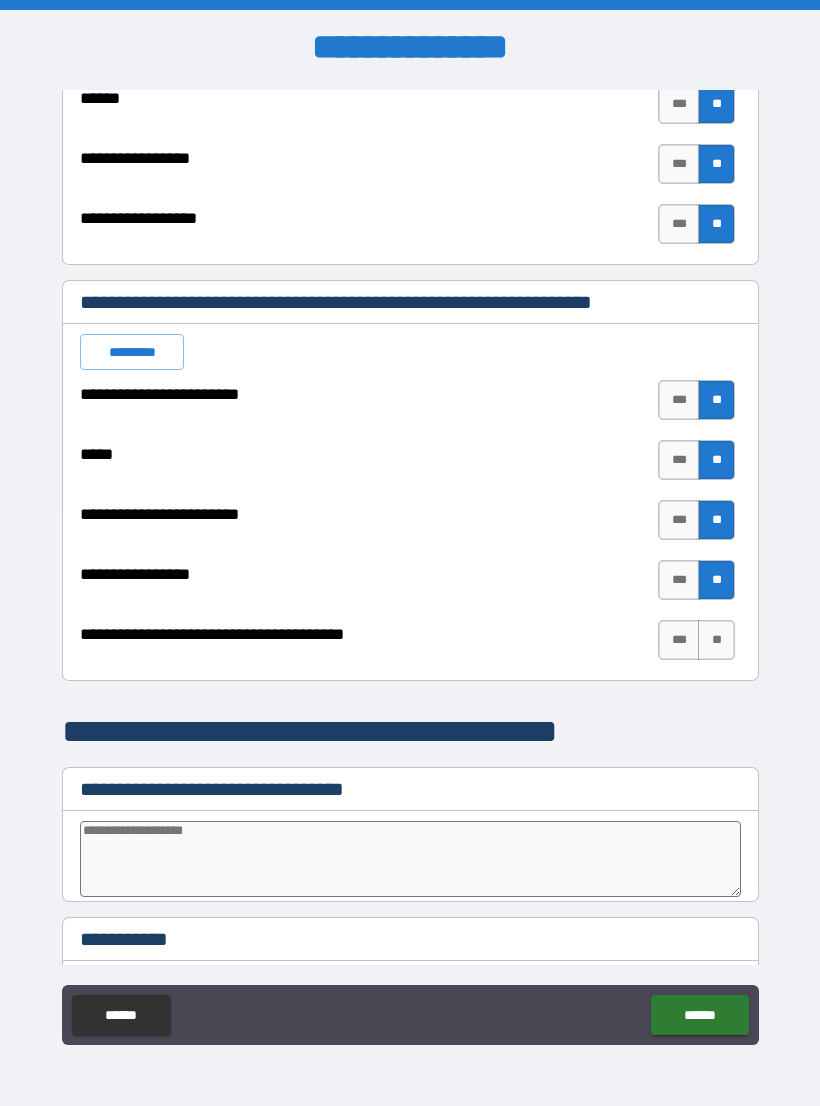 click on "***" at bounding box center [679, 640] 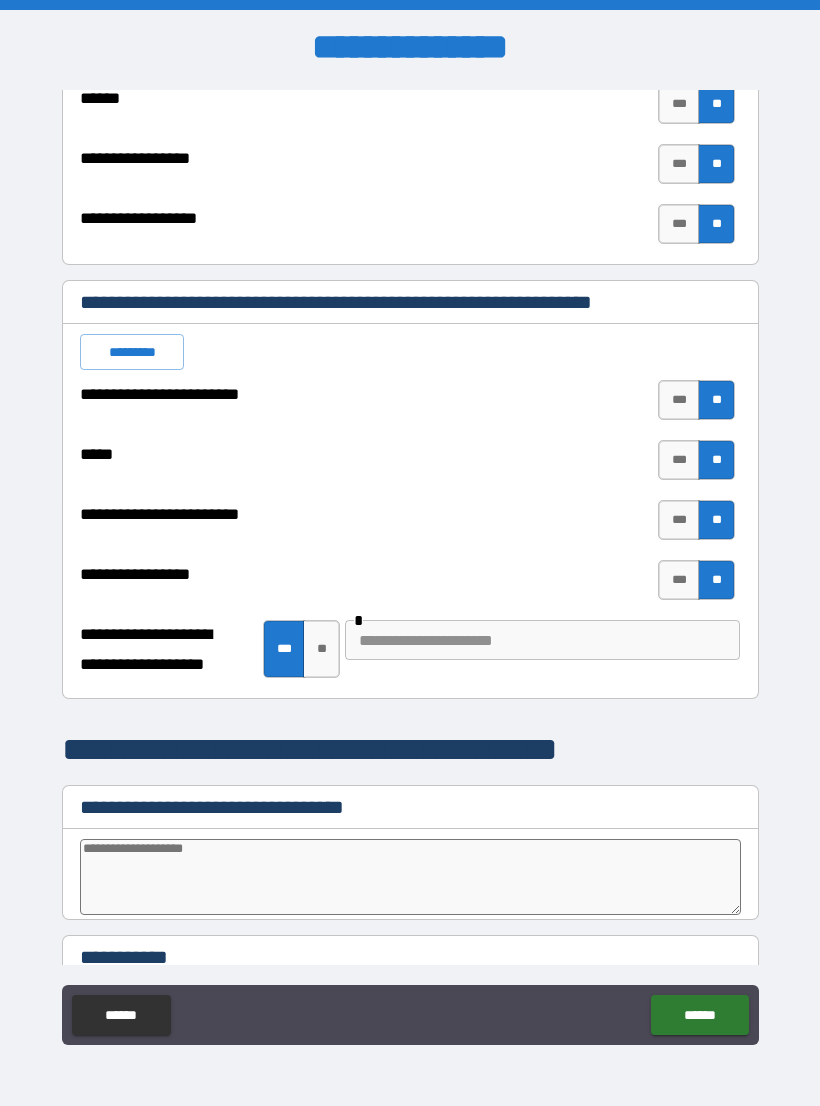 type on "*" 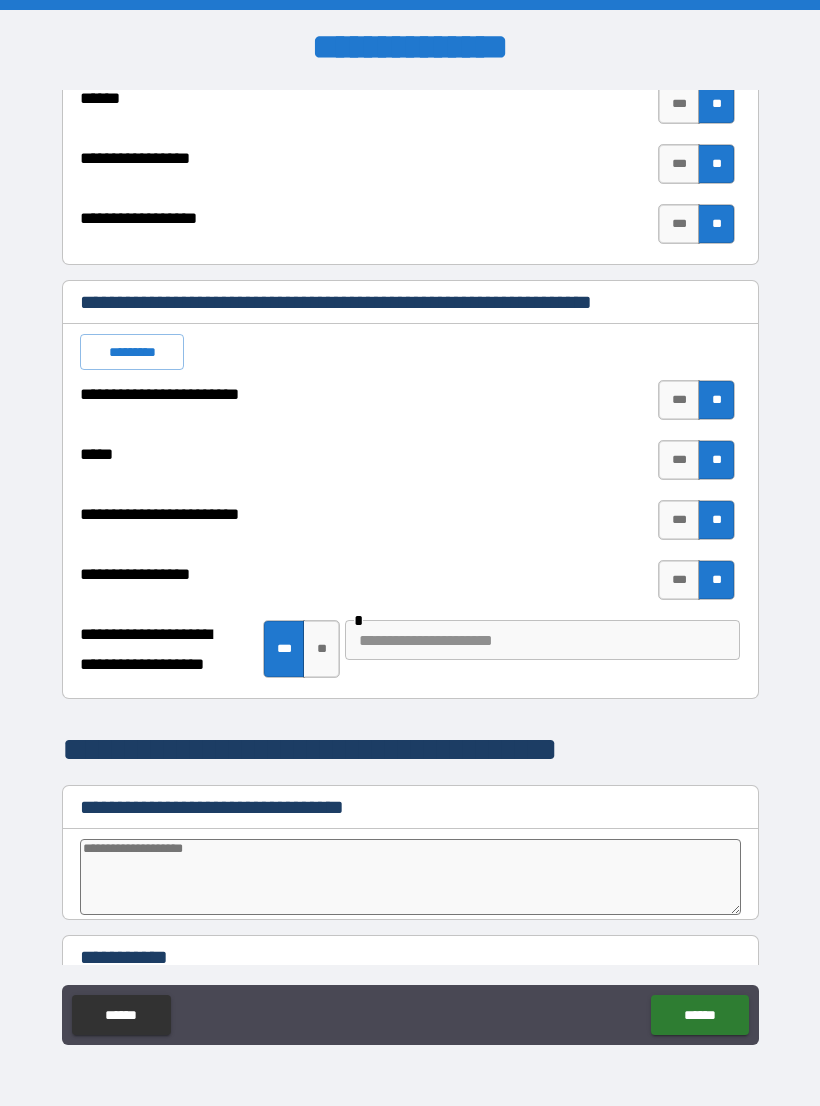 click at bounding box center [542, 640] 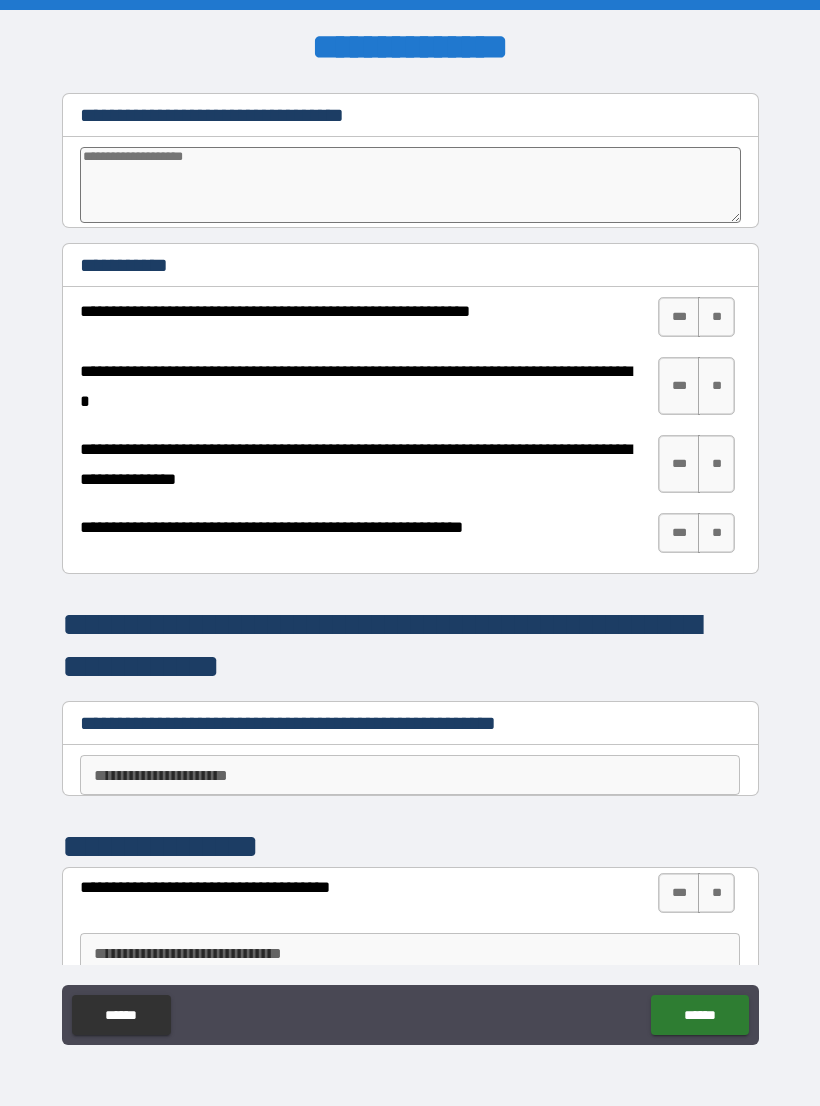 scroll, scrollTop: 3879, scrollLeft: 0, axis: vertical 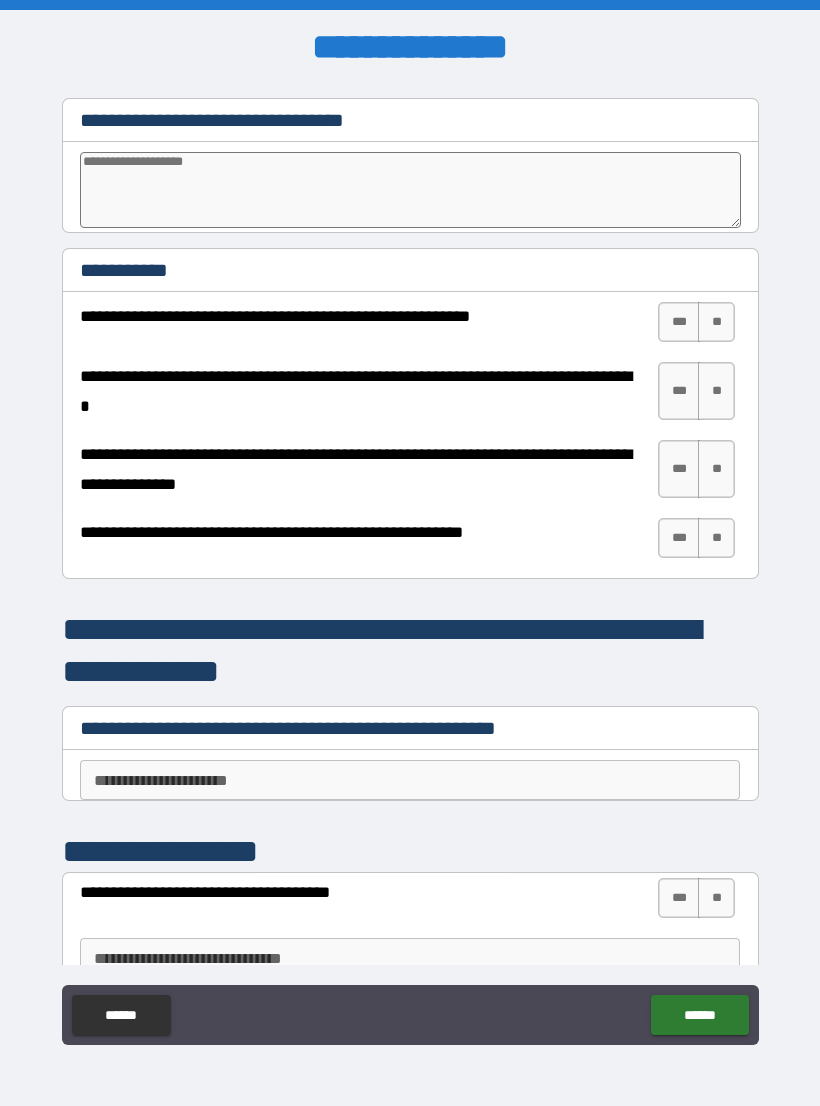 type on "******" 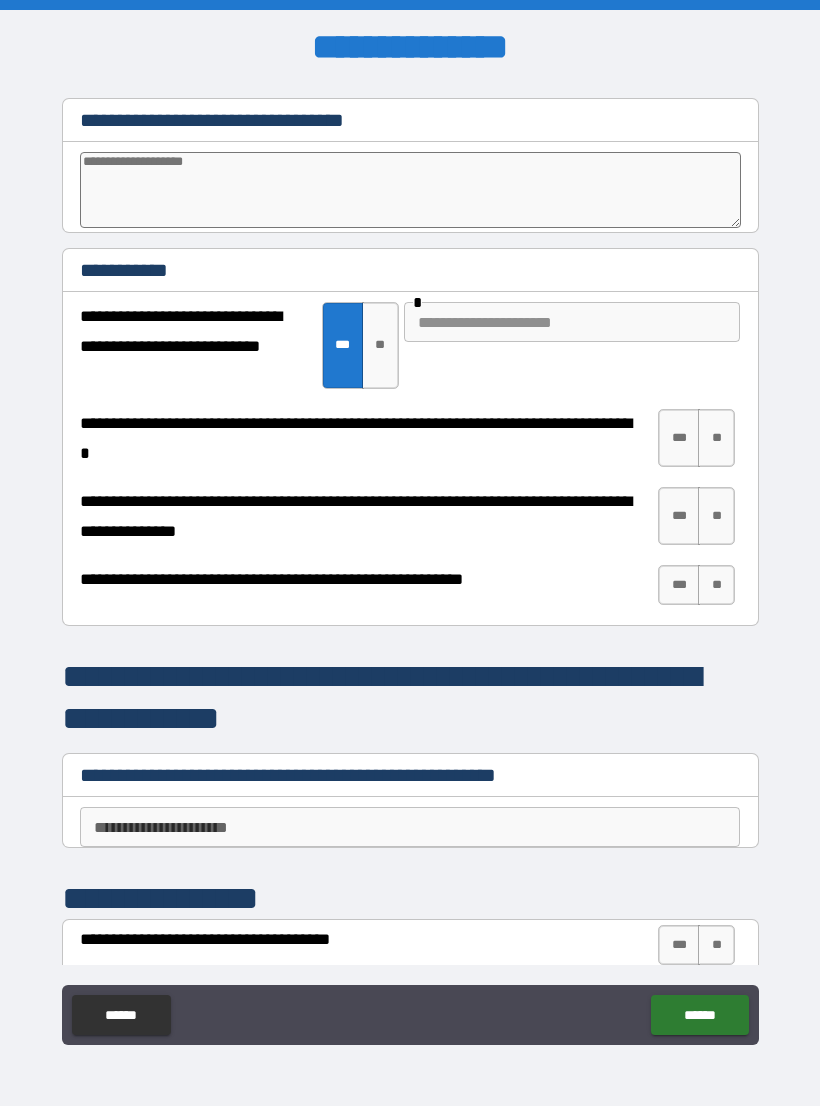 type on "*" 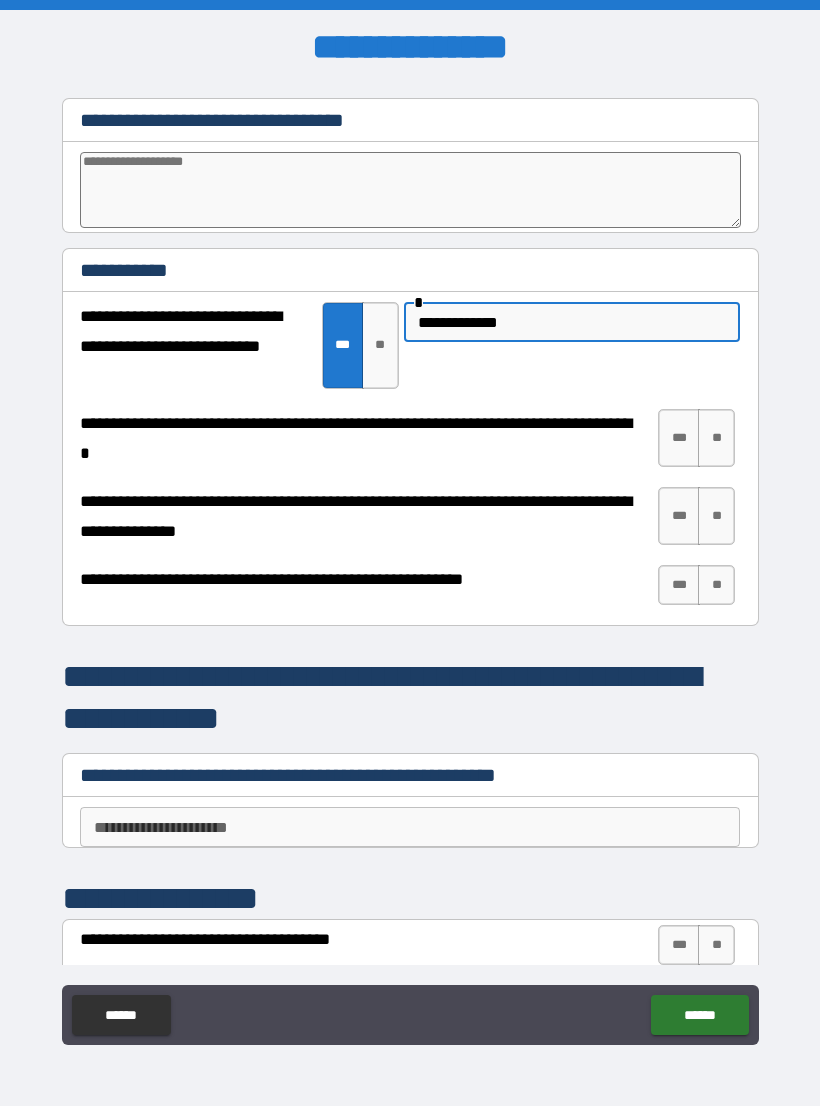 type on "**********" 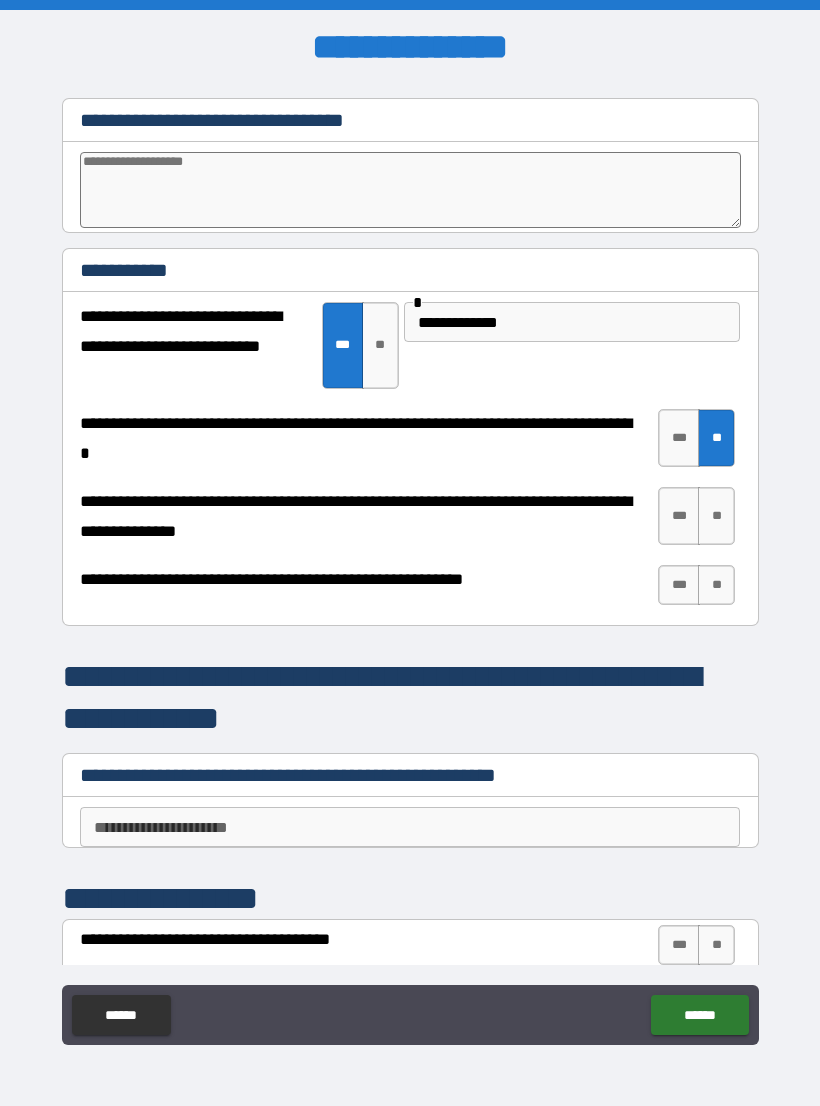 click on "**" at bounding box center [716, 516] 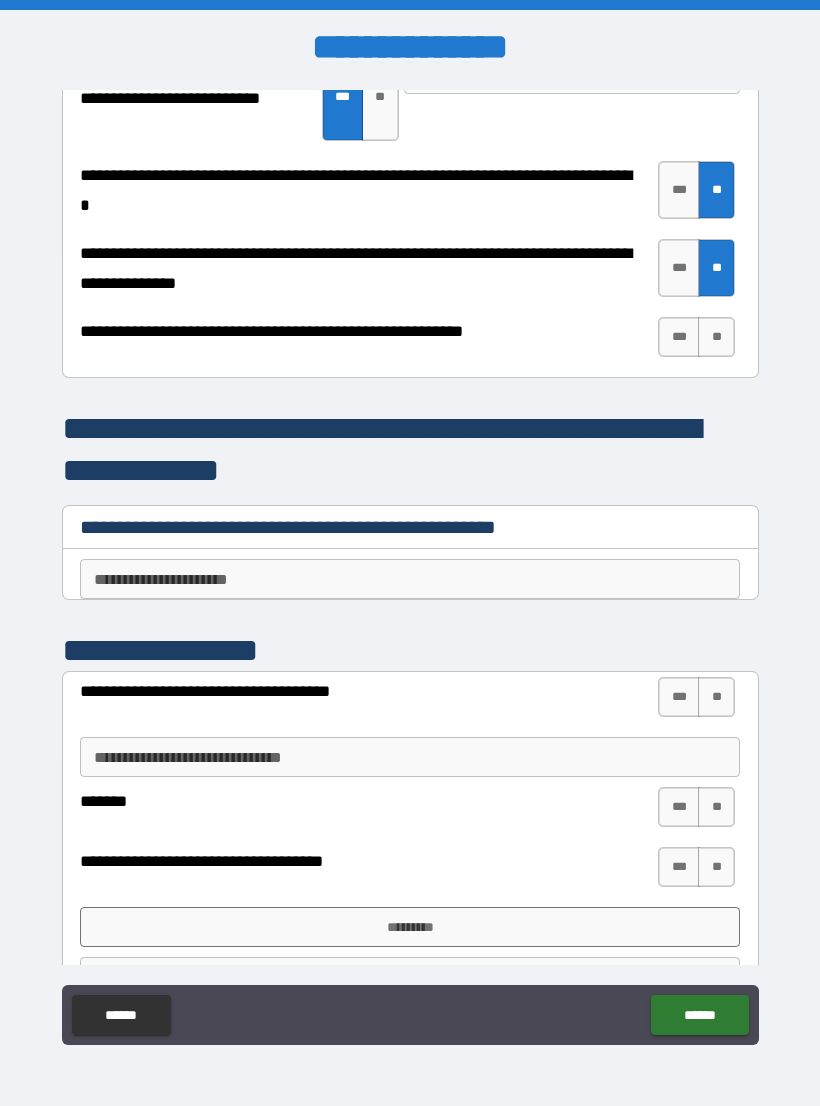 scroll, scrollTop: 4128, scrollLeft: 0, axis: vertical 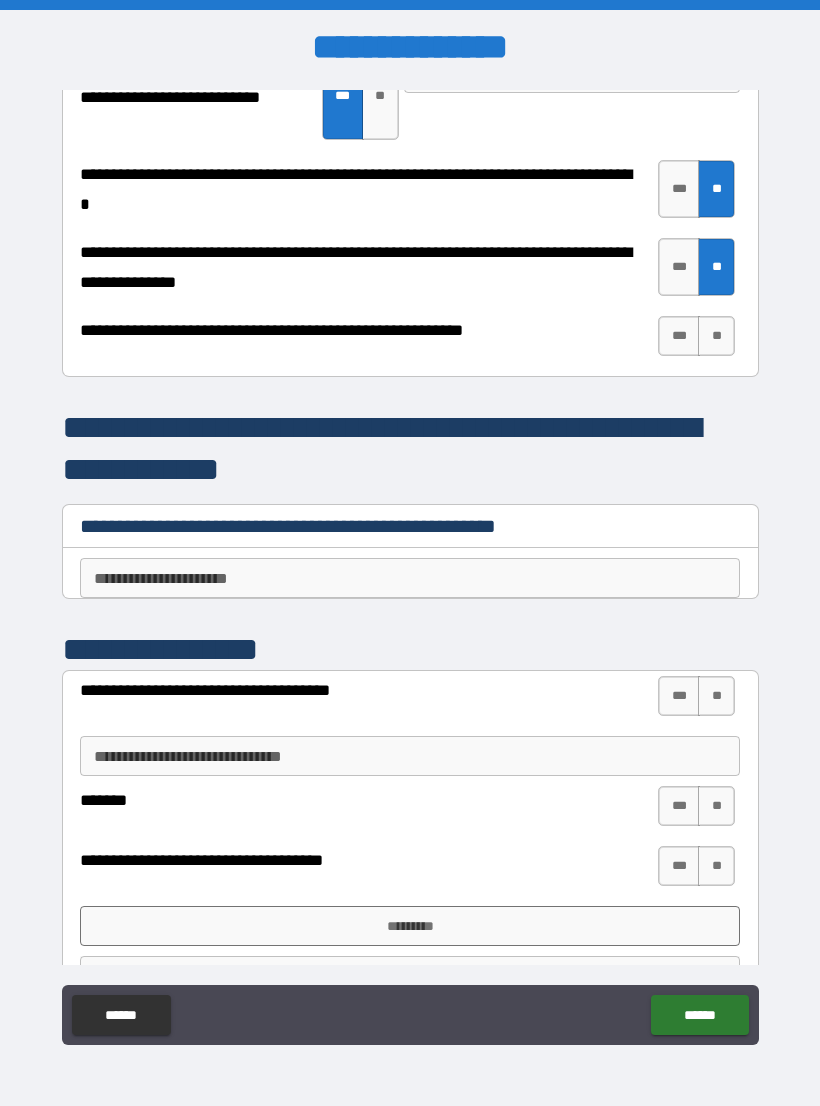 click on "**" at bounding box center (716, 336) 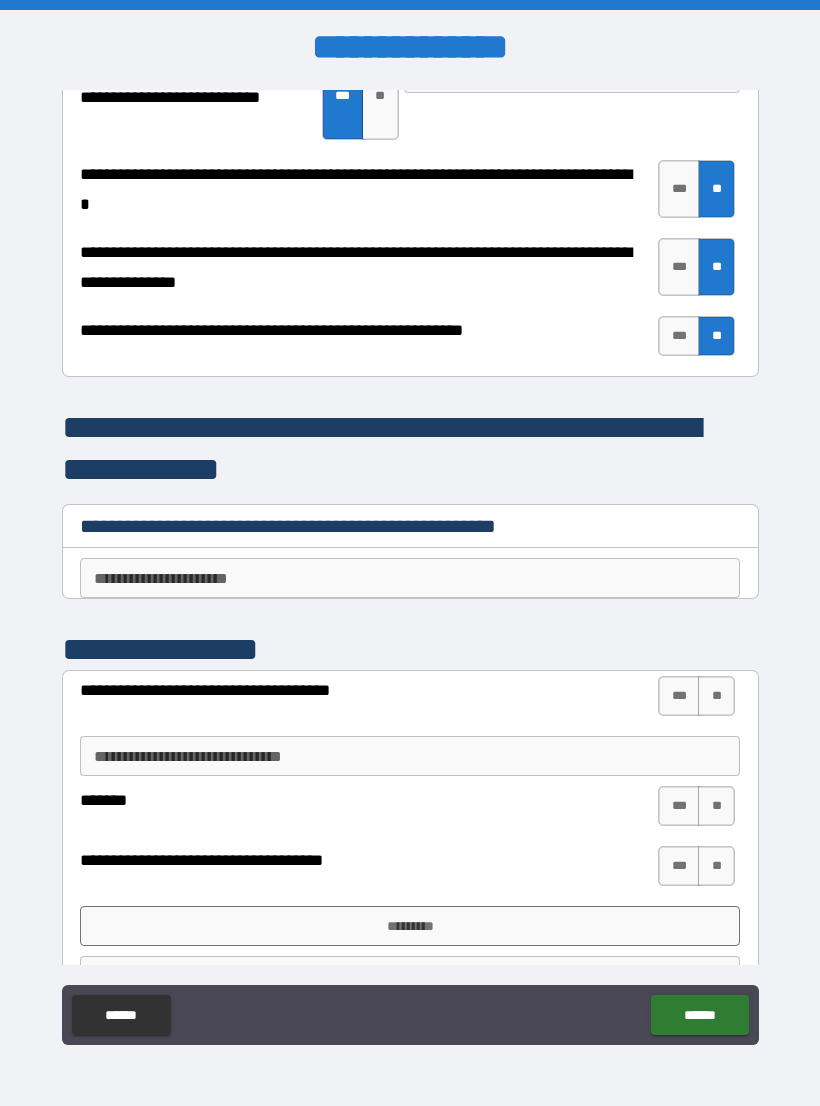 type on "*" 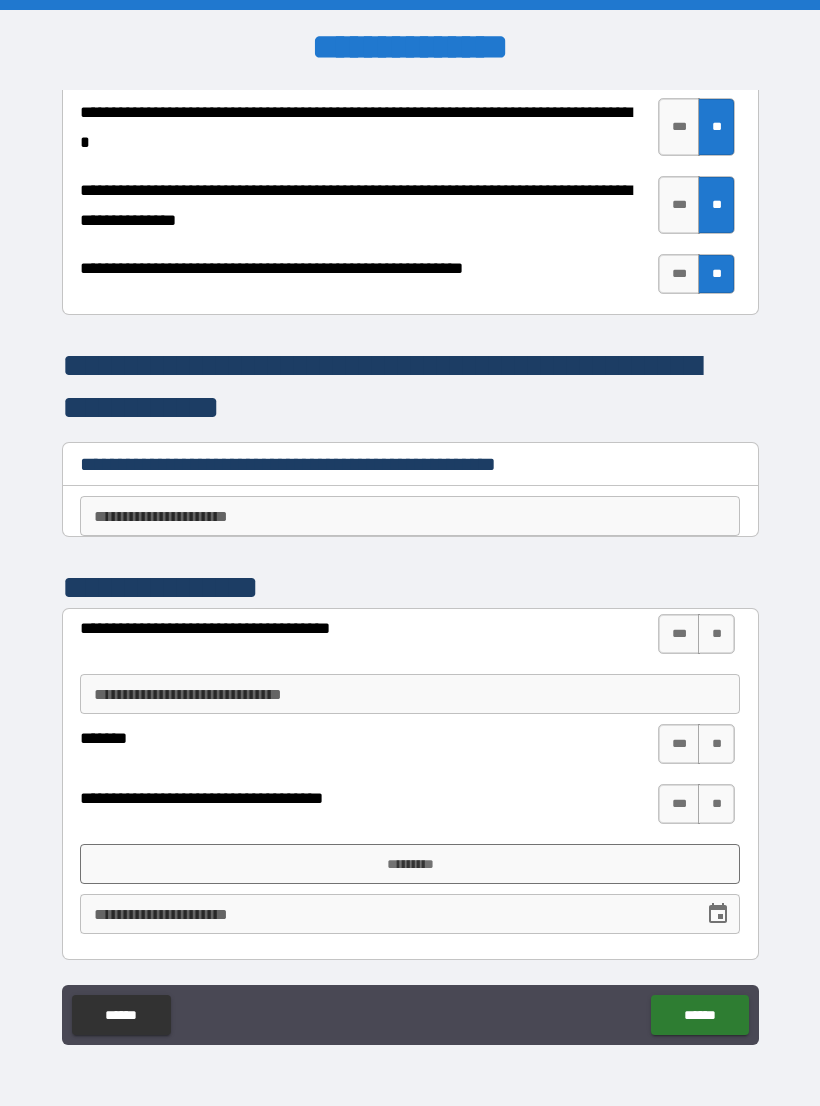 scroll, scrollTop: 4190, scrollLeft: 0, axis: vertical 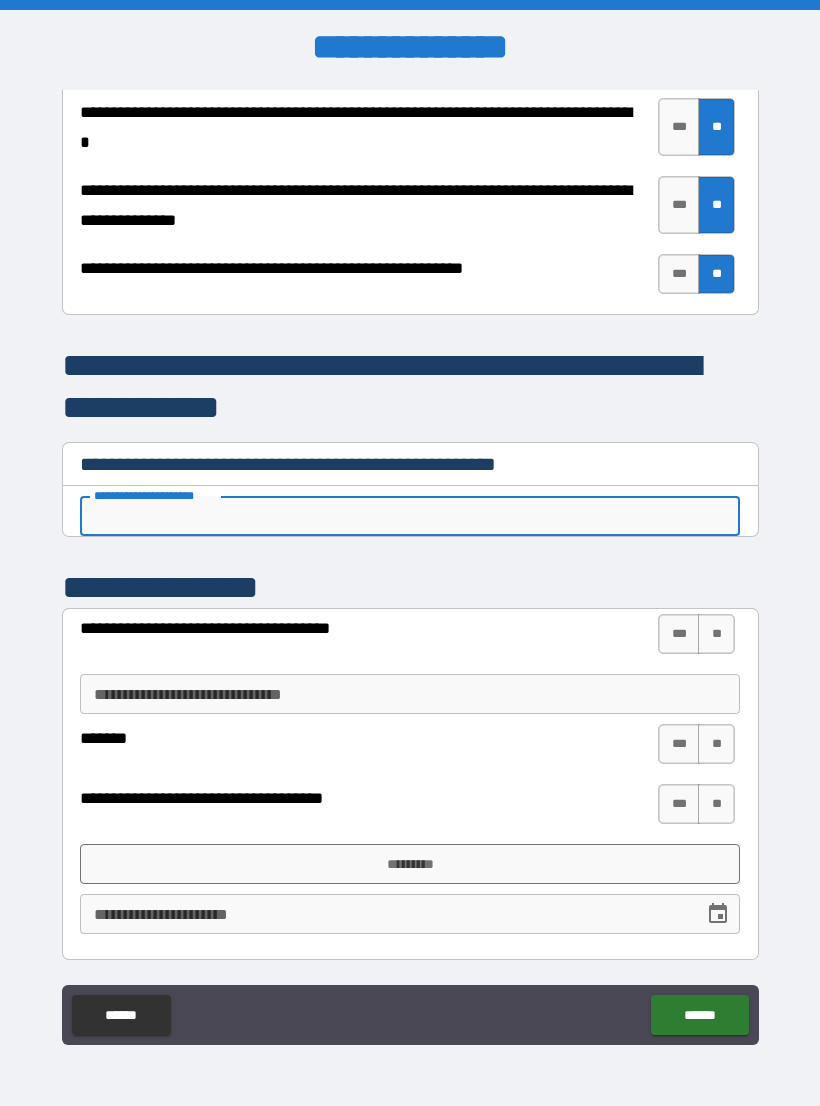 type on "*" 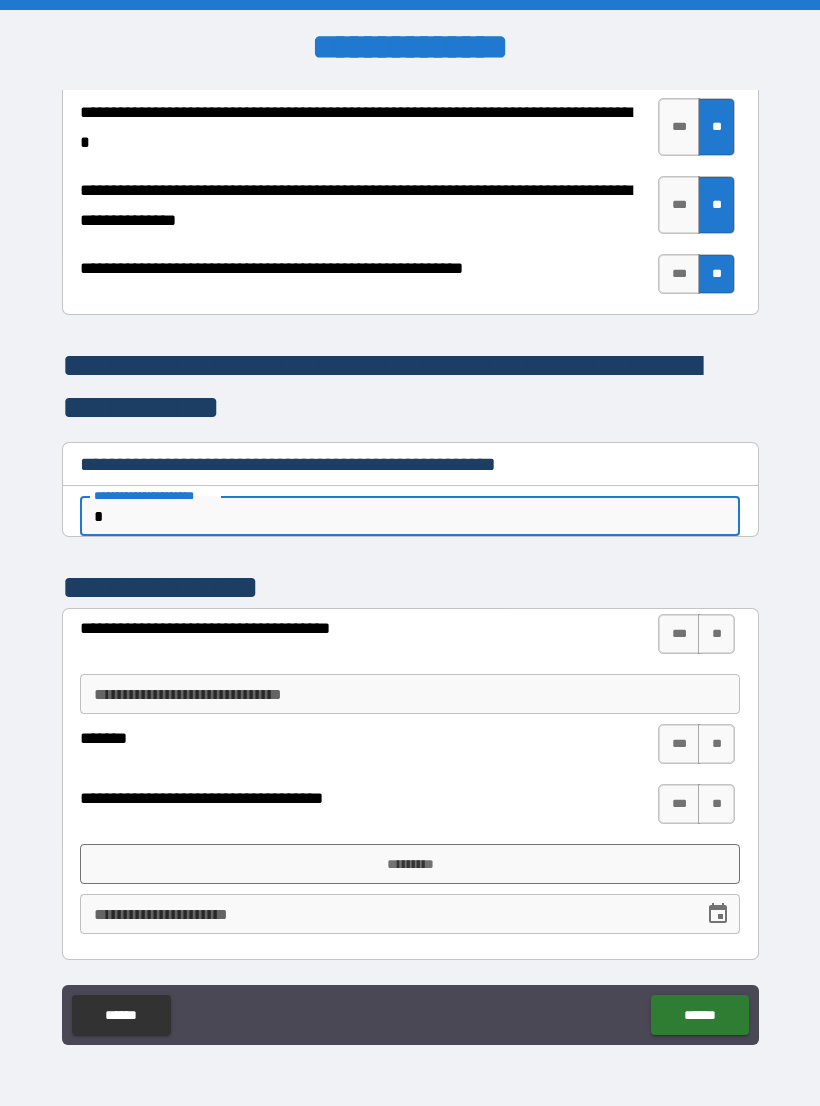type on "*" 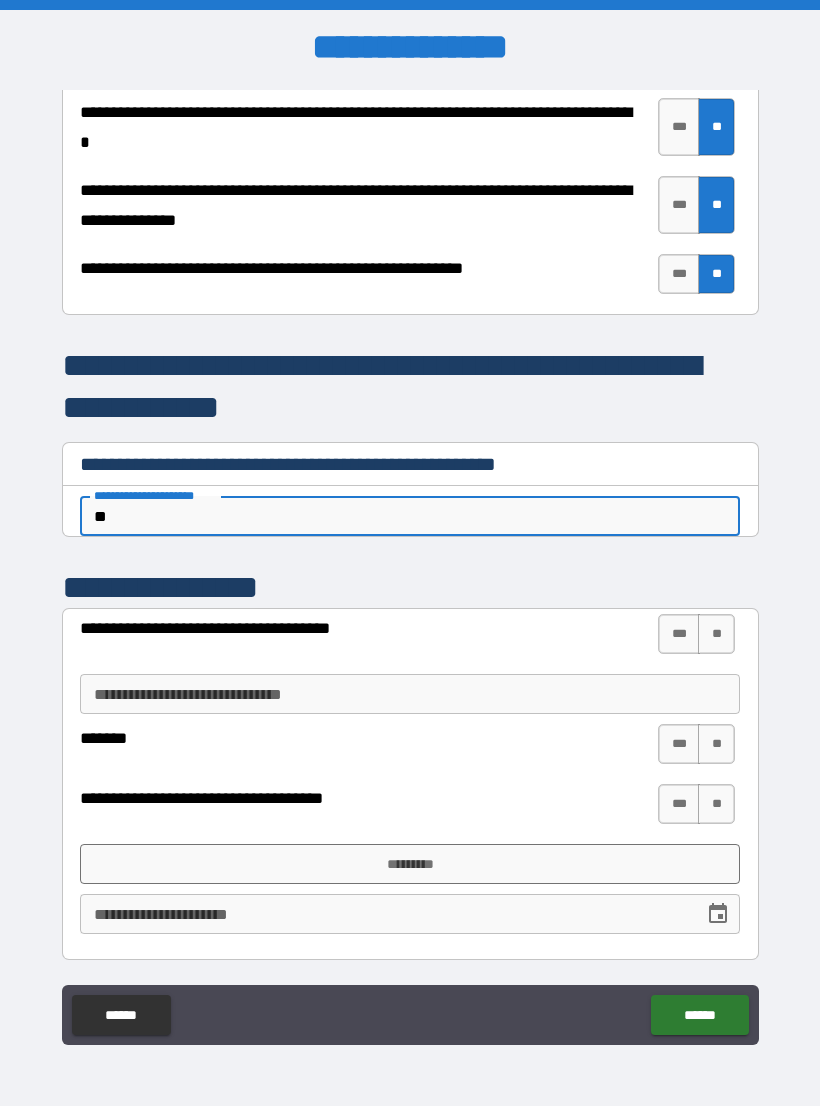 type on "*" 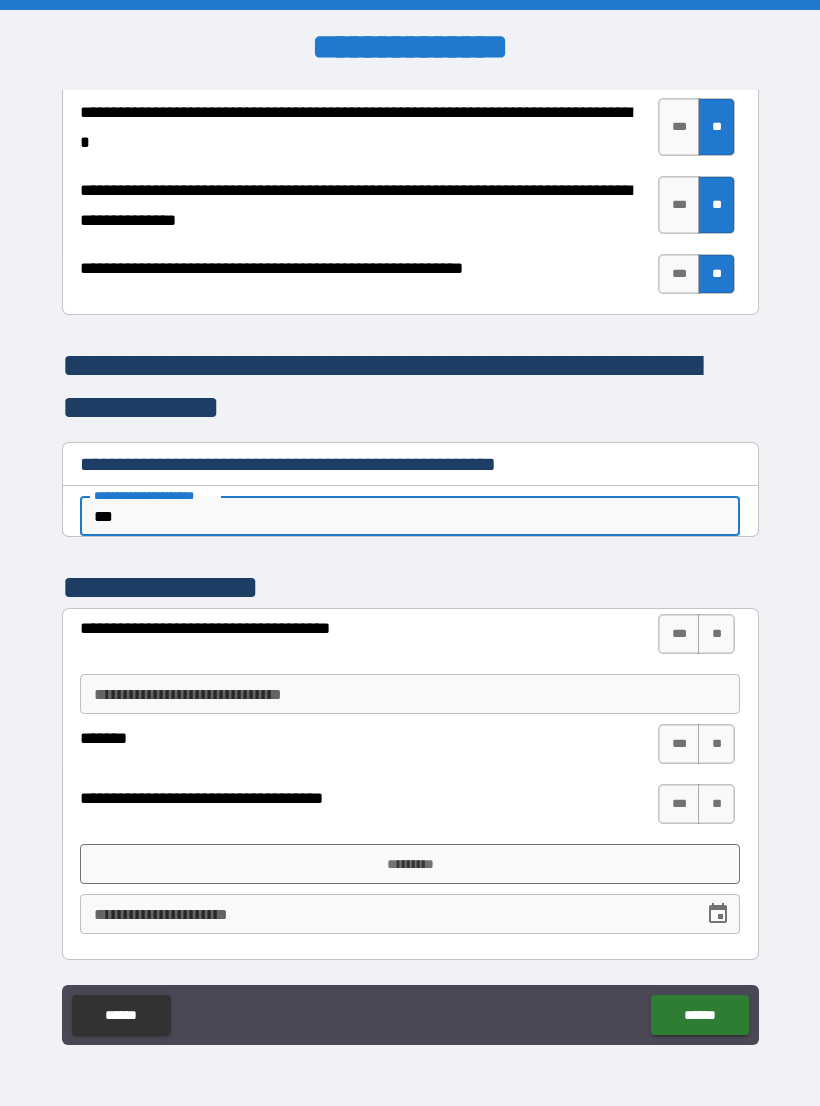 type on "*" 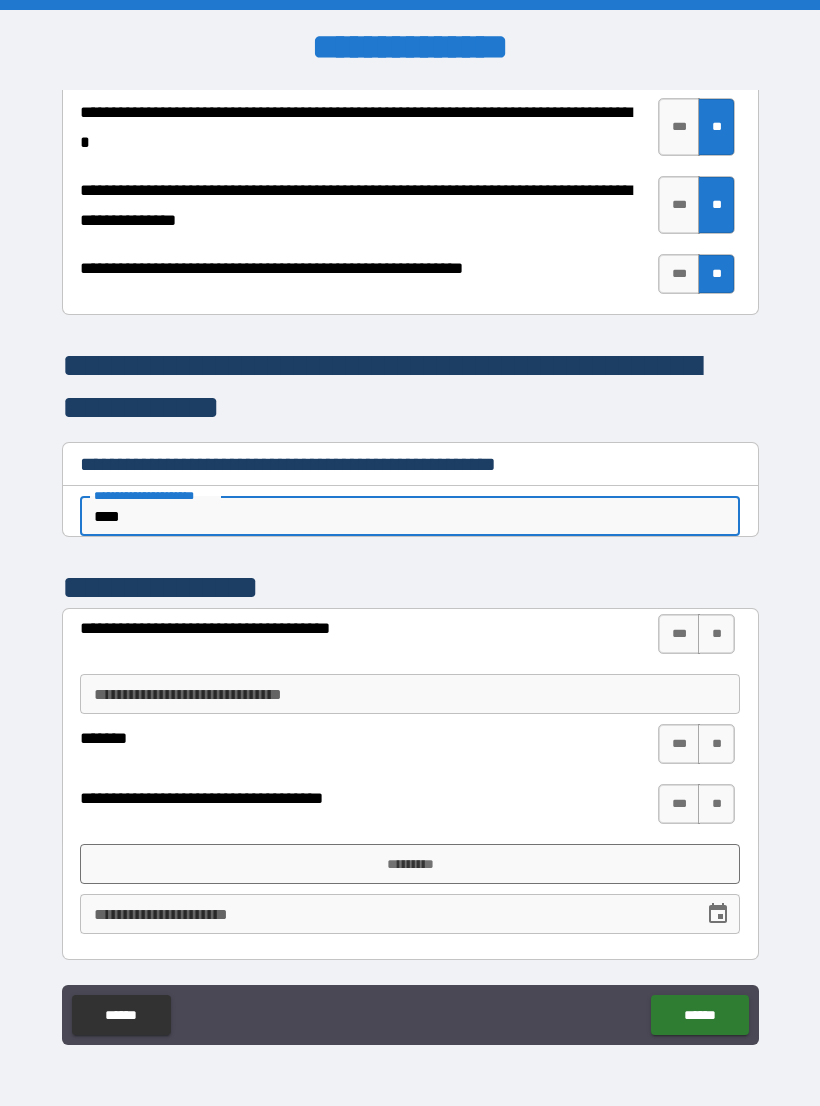 type on "*" 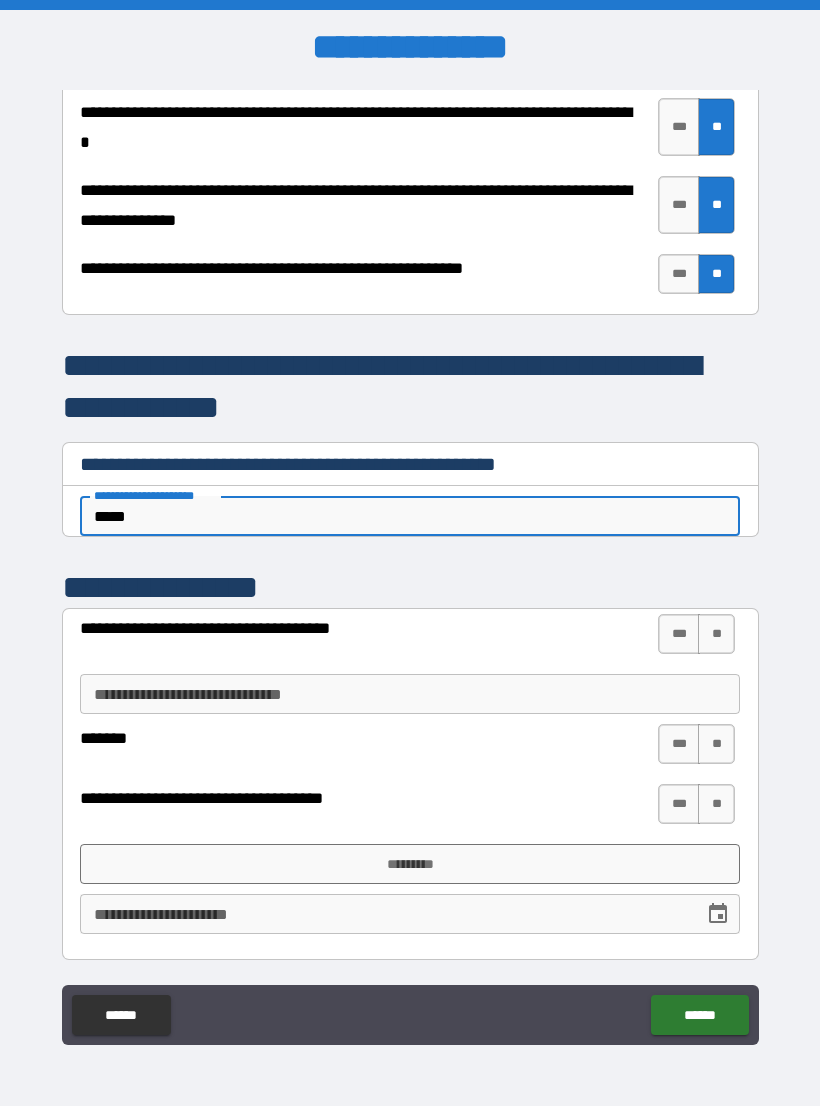 type on "*" 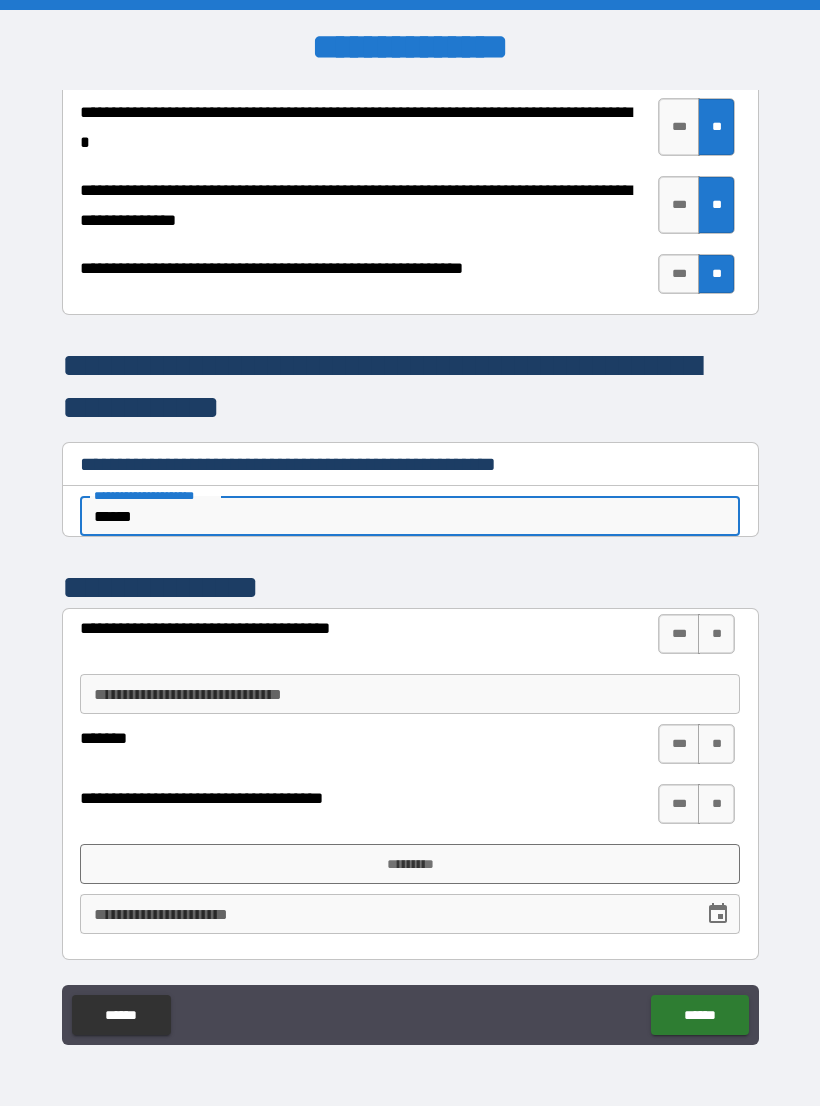 type on "*" 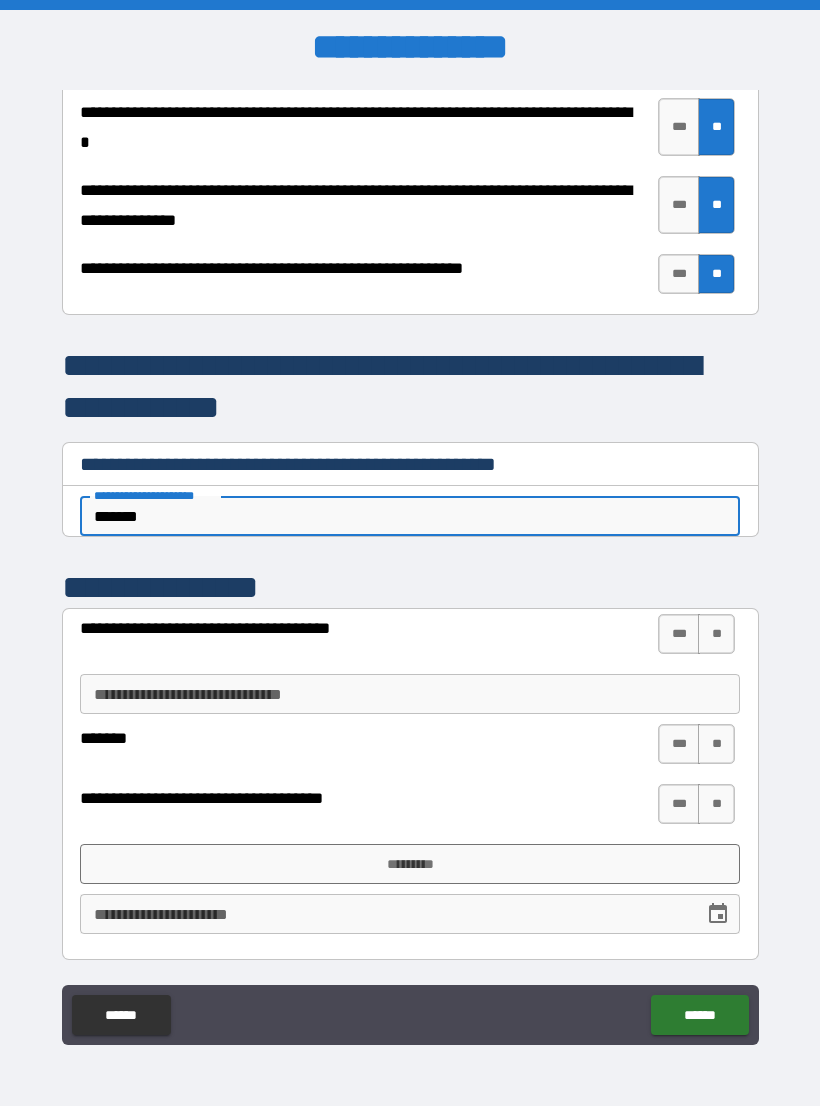type on "*" 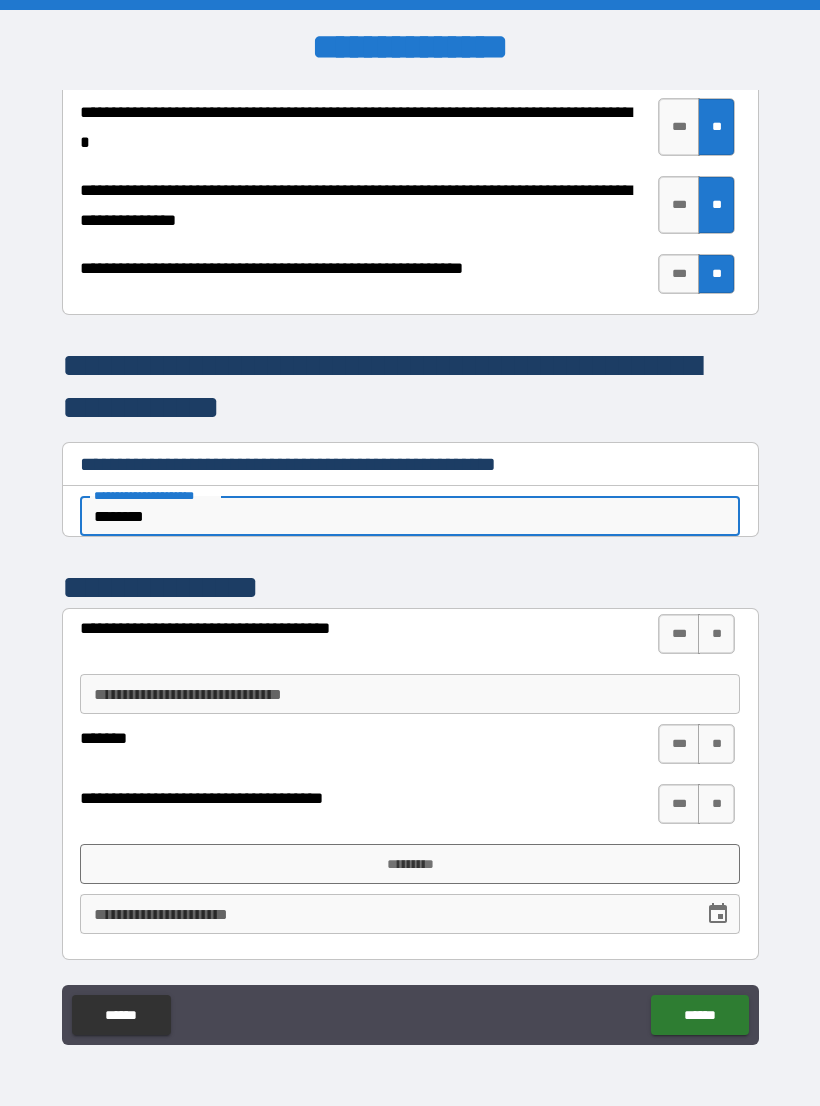 type on "*" 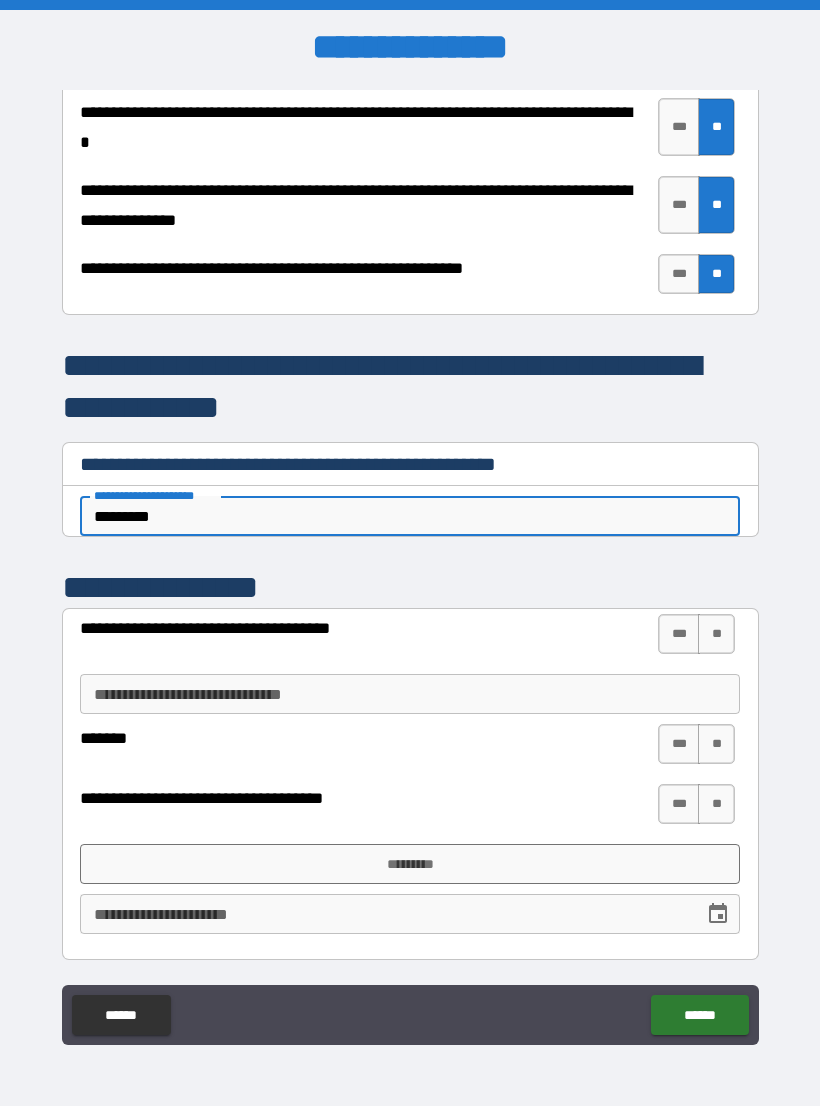 type on "*" 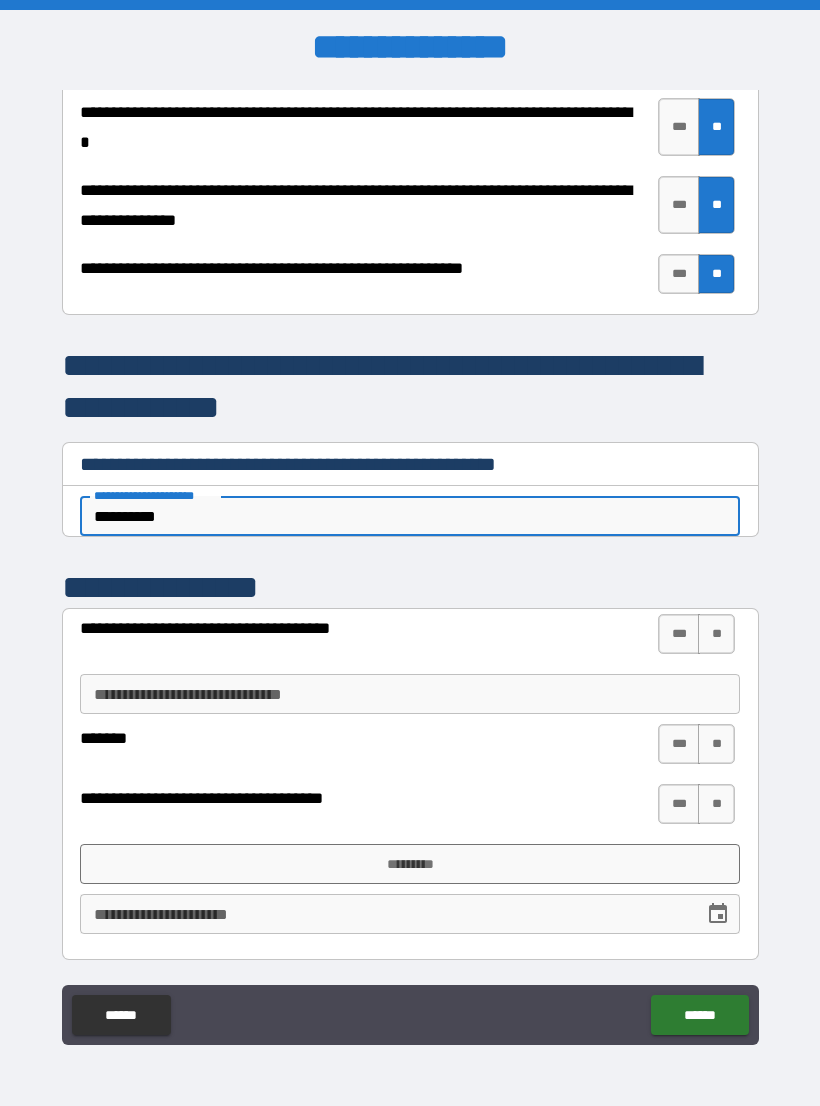type on "*" 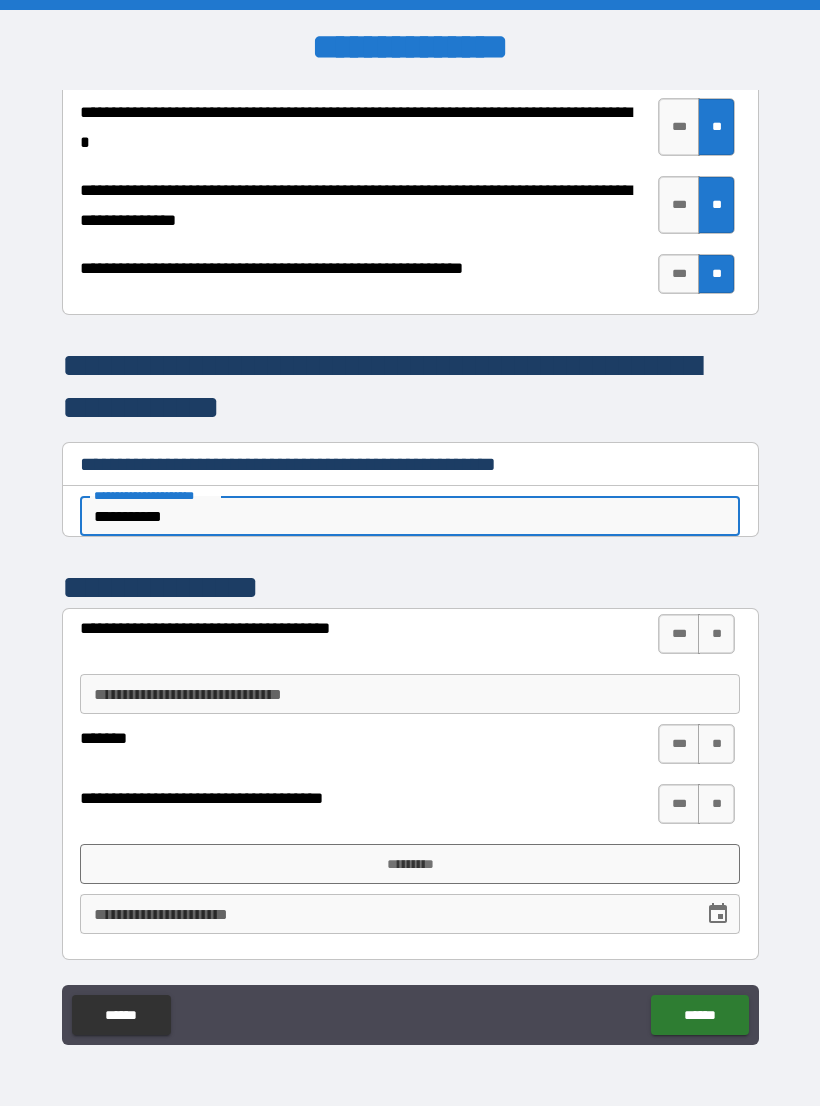type on "*" 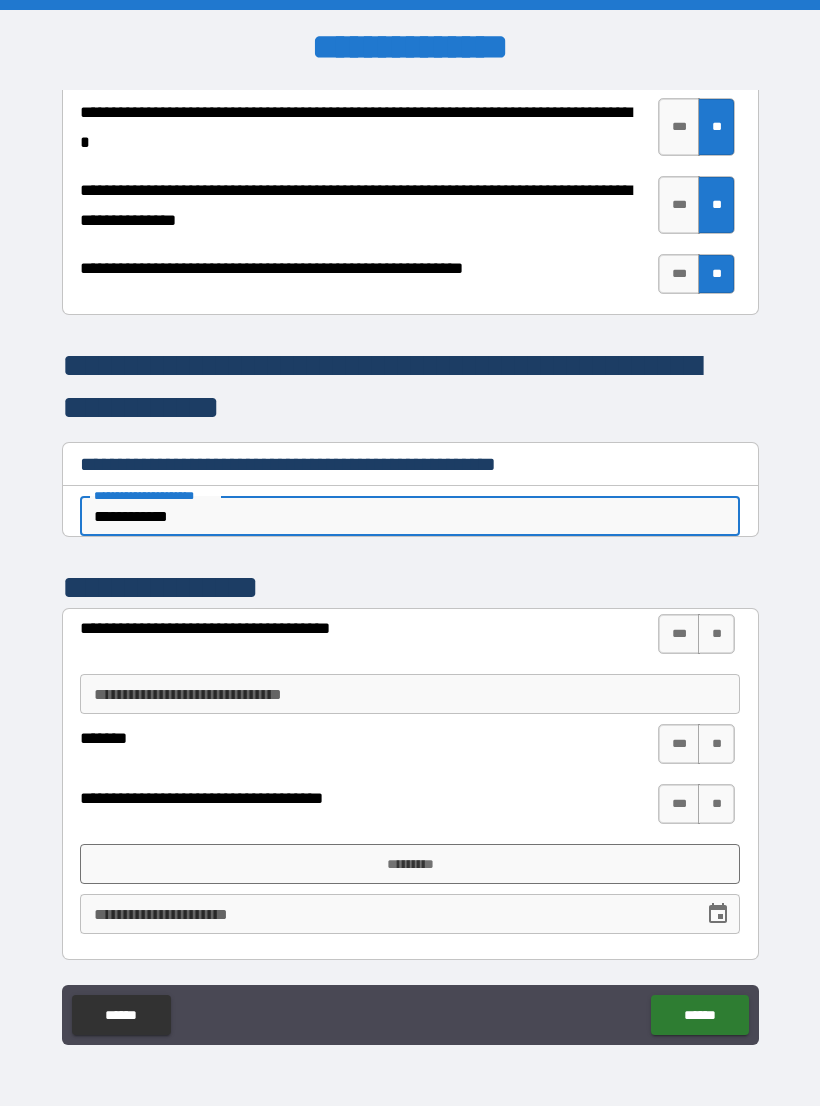 type on "*" 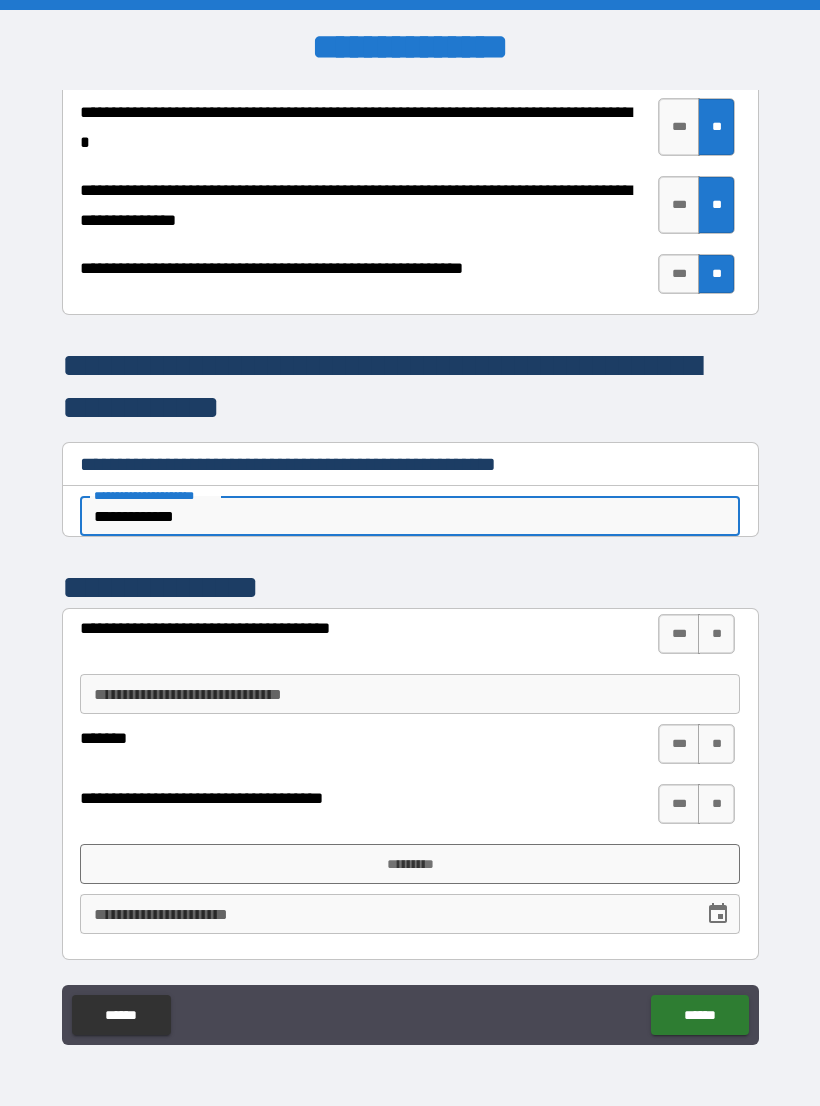 type on "*" 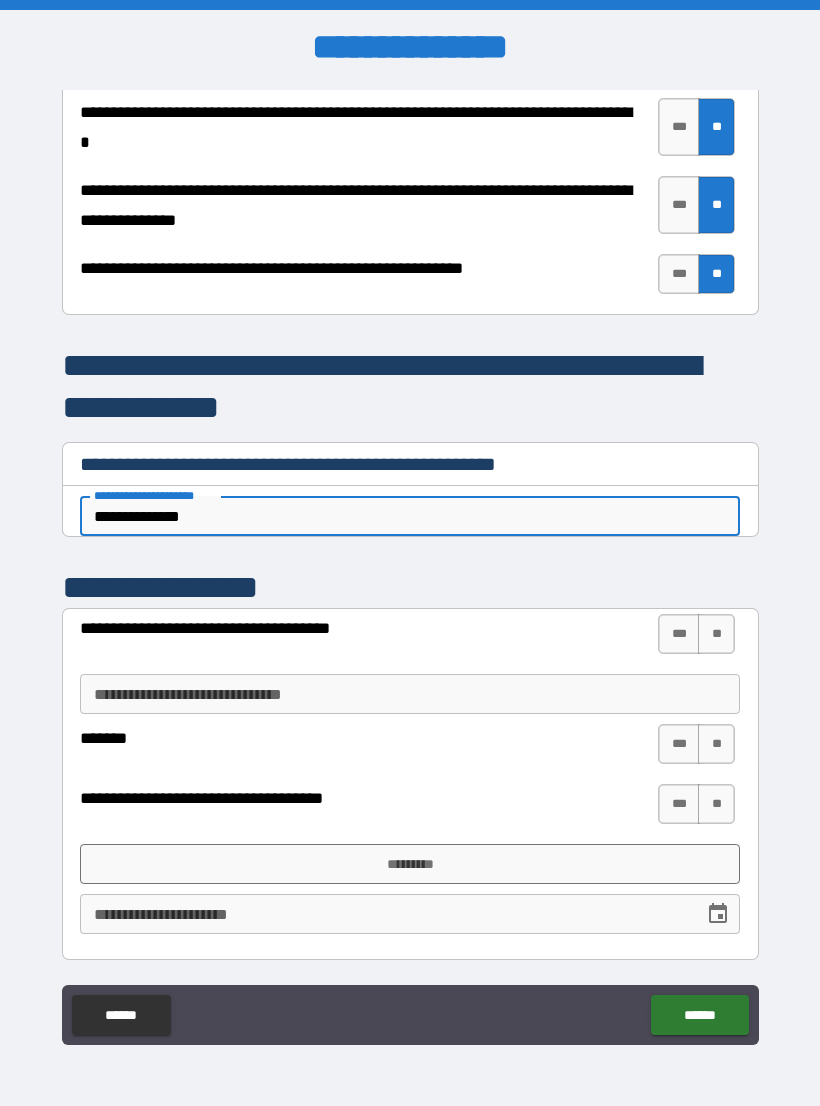 type on "*" 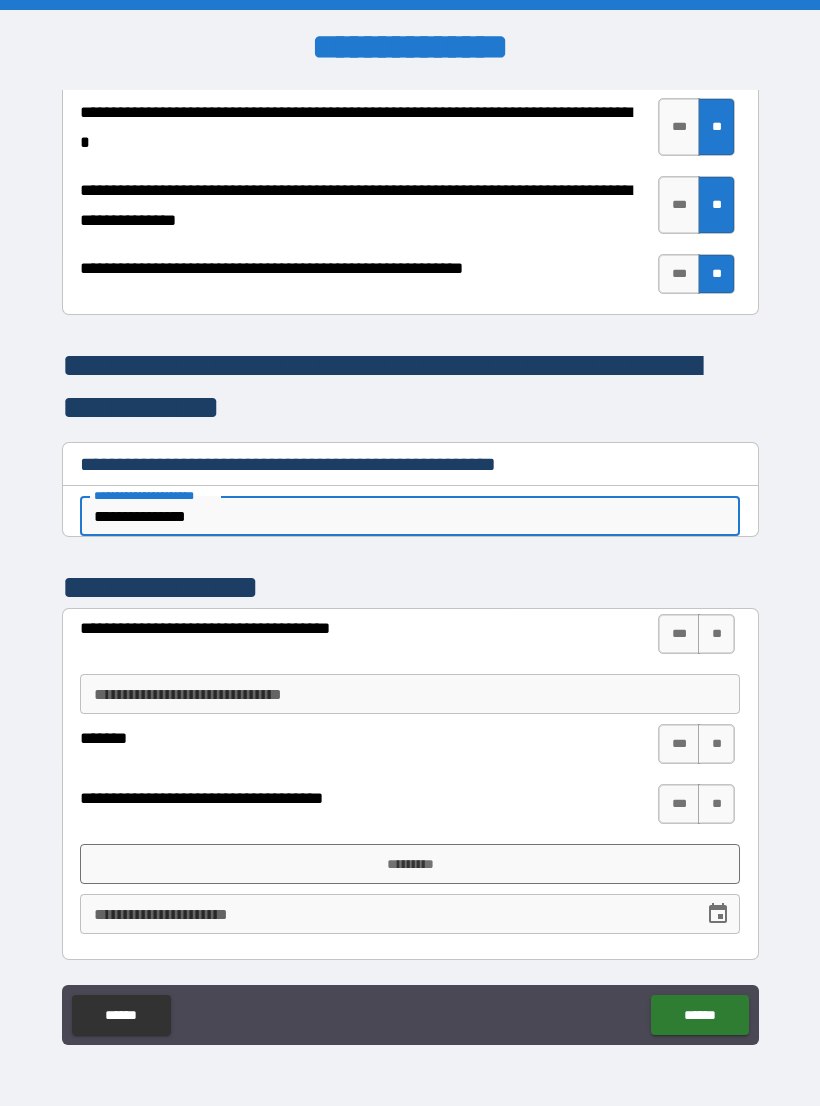 type on "*" 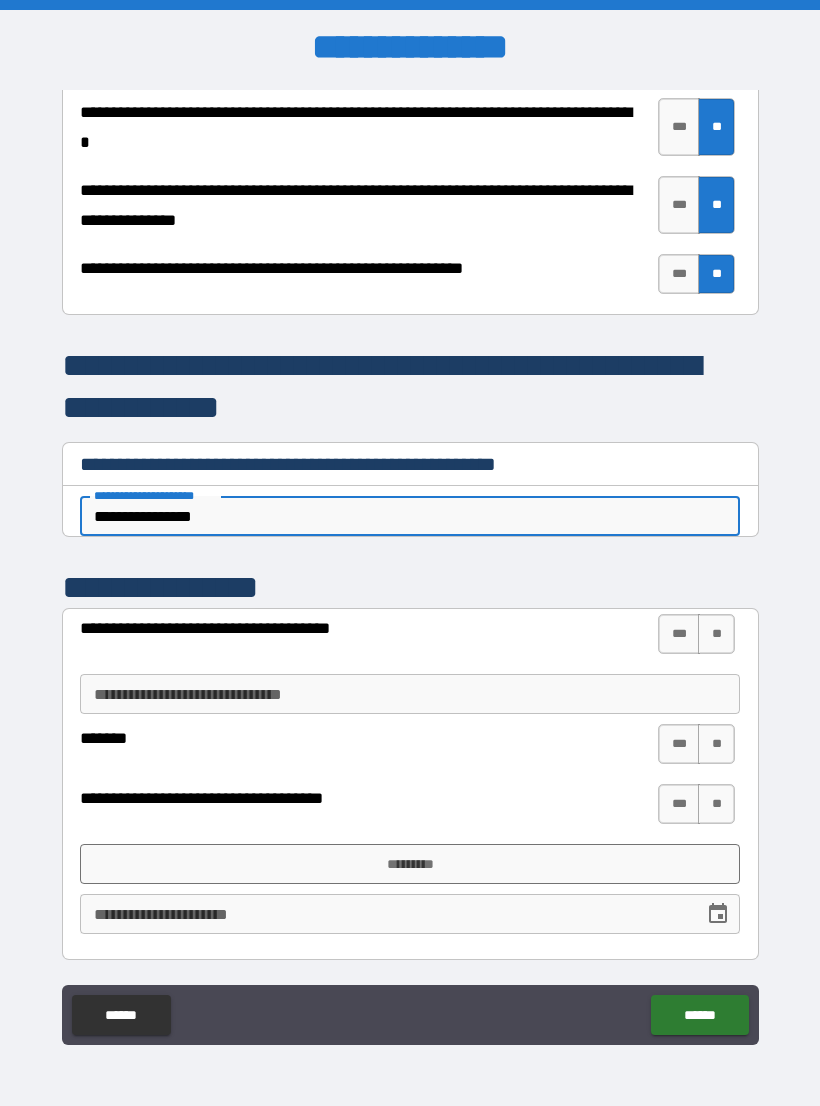 type on "*" 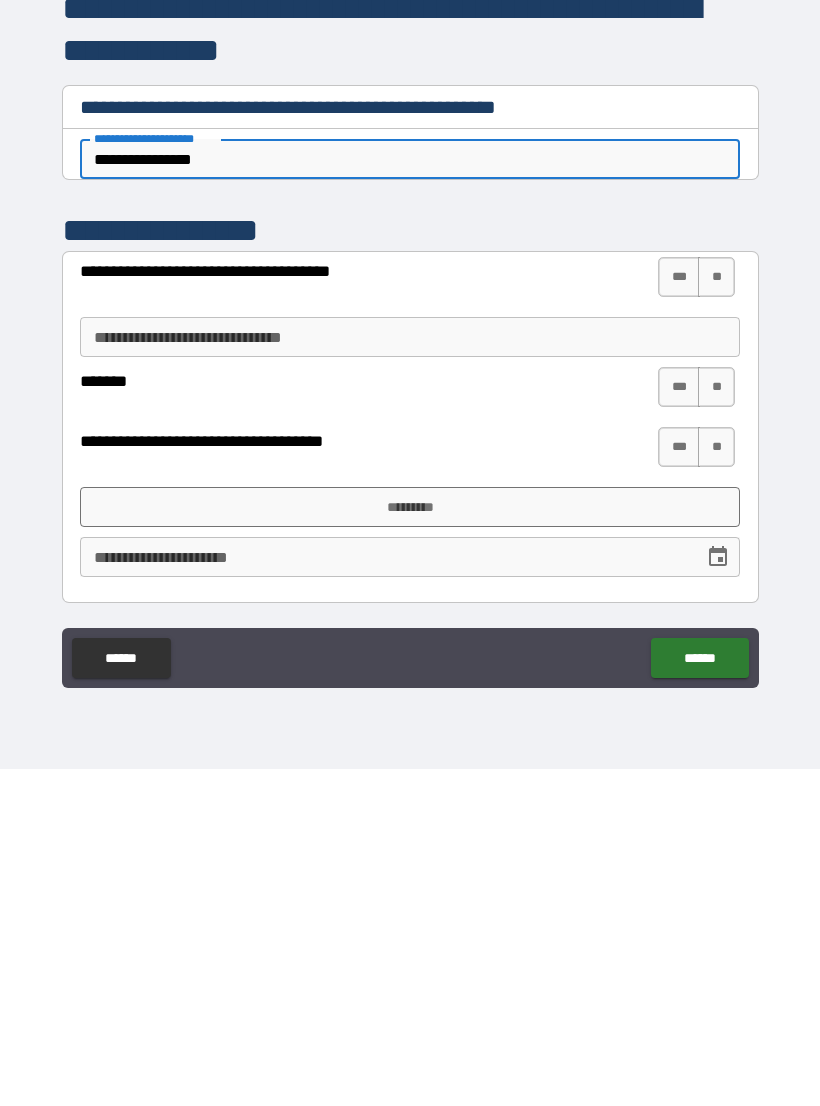scroll, scrollTop: 31, scrollLeft: 0, axis: vertical 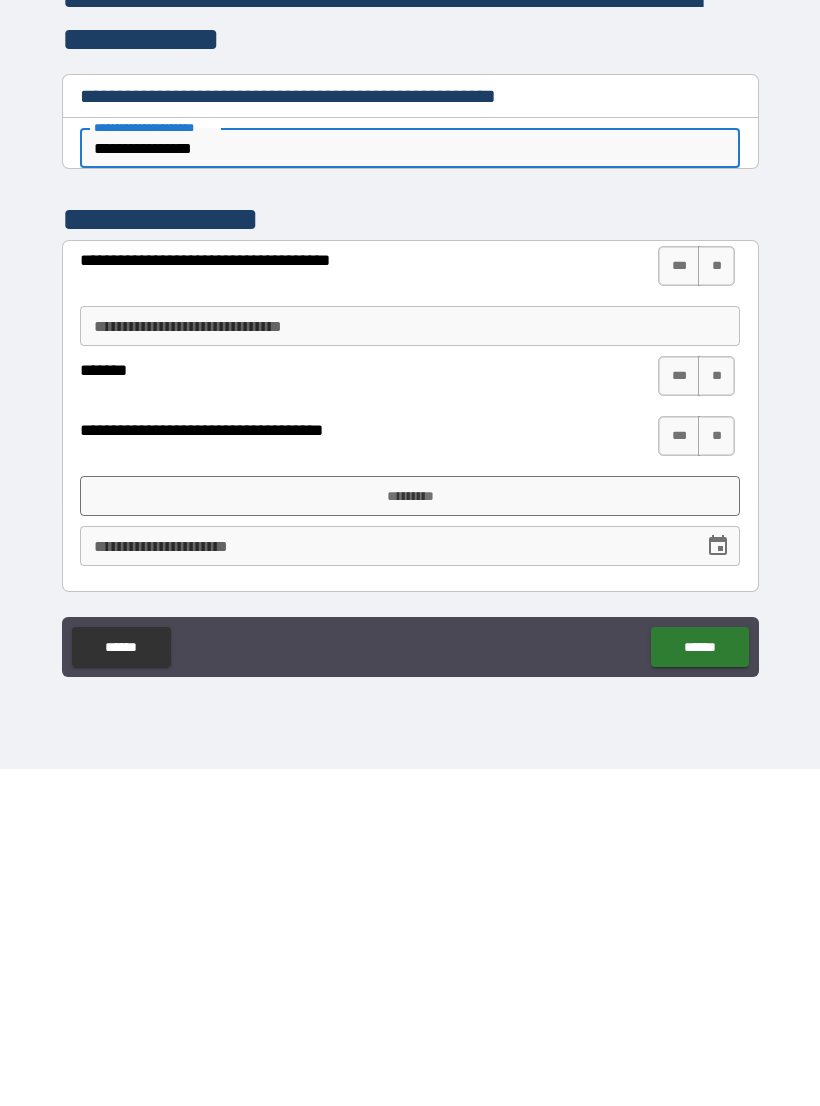type on "**********" 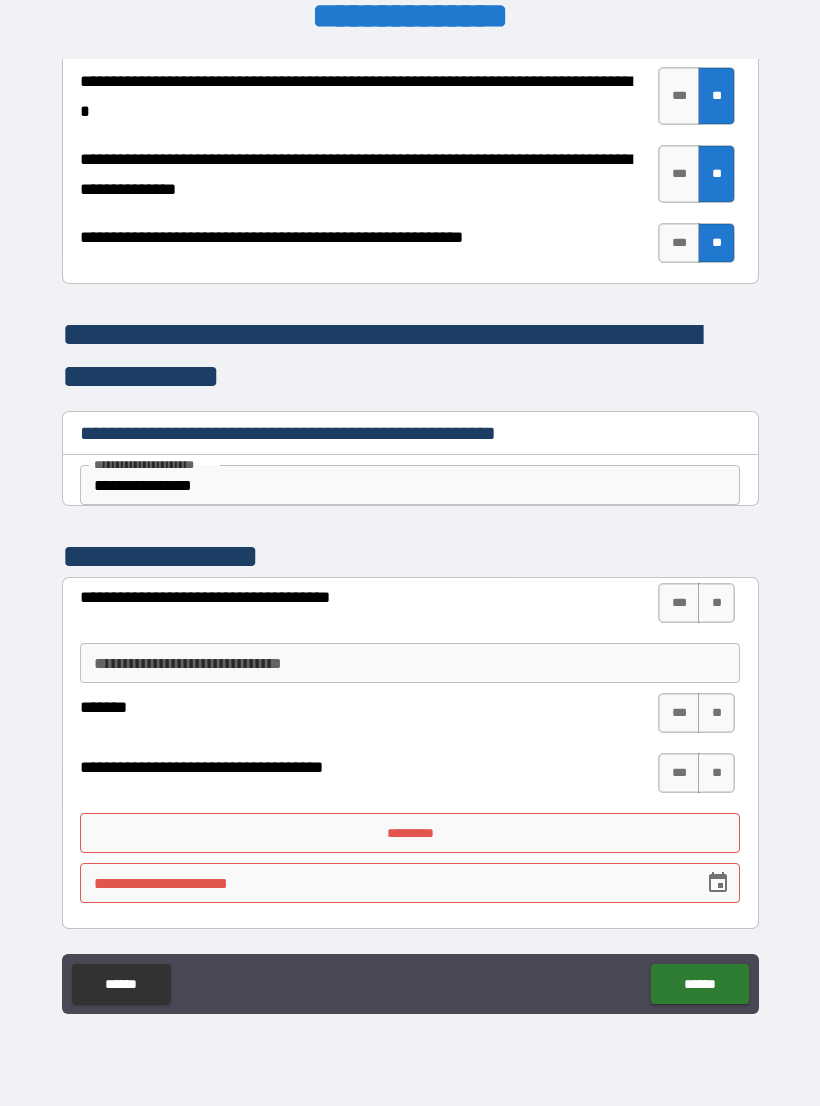 scroll, scrollTop: 4190, scrollLeft: 0, axis: vertical 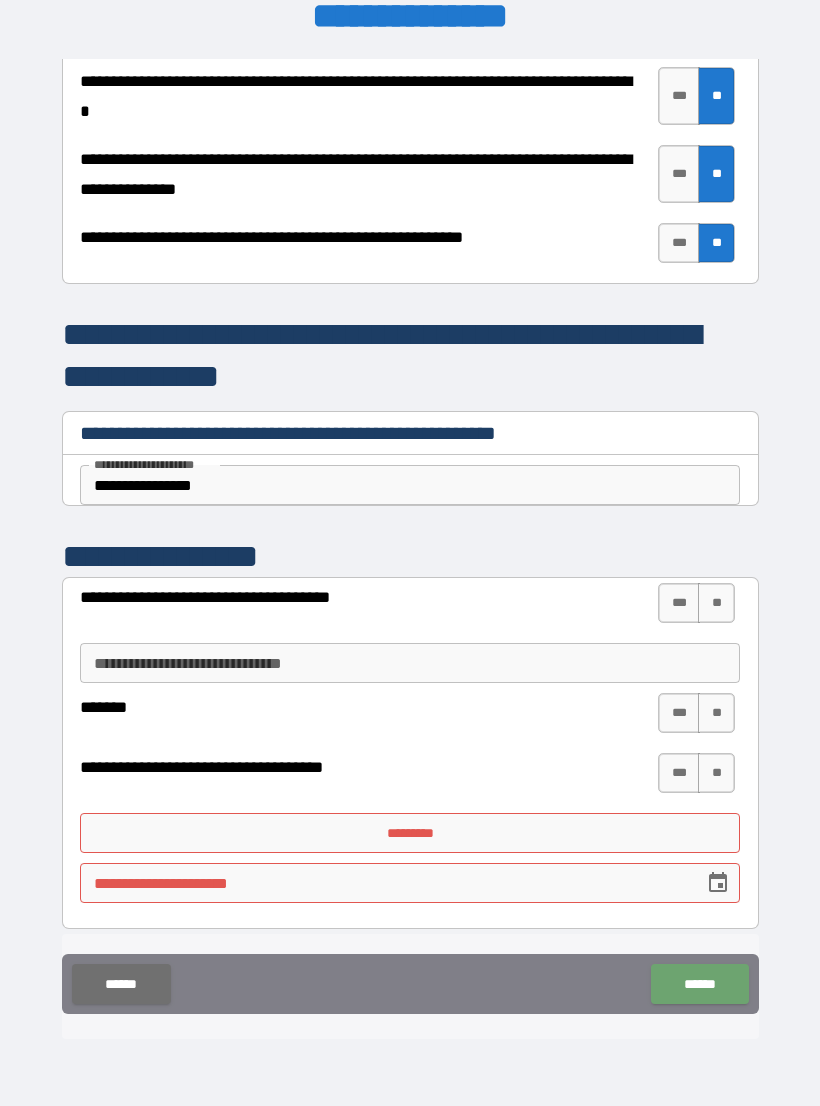 click on "******" at bounding box center (699, 984) 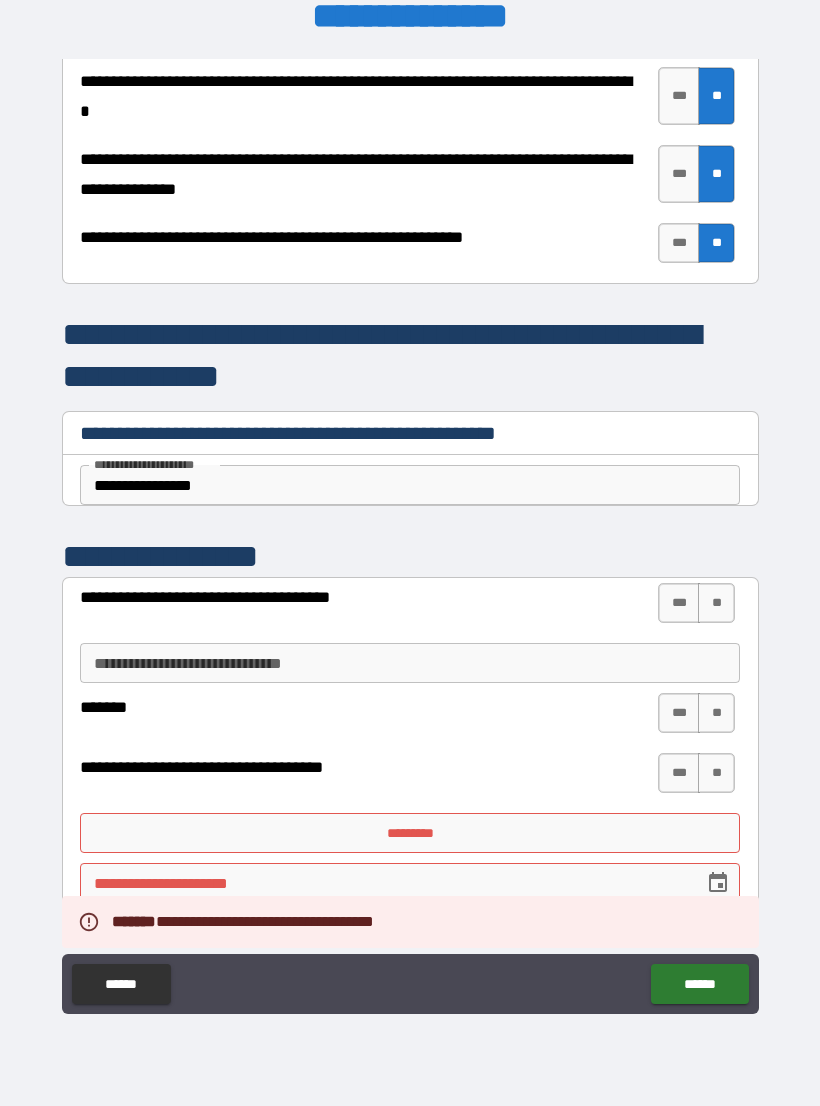 click on "**" at bounding box center (716, 603) 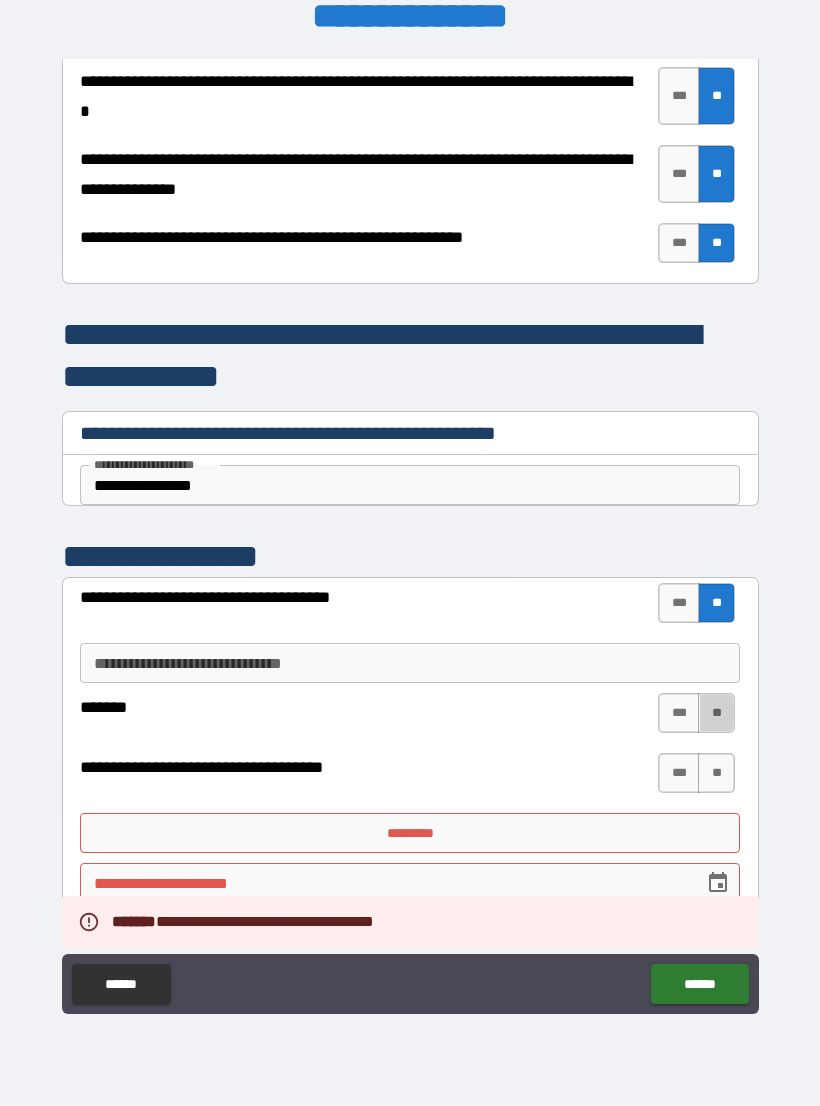 click on "**" at bounding box center [716, 713] 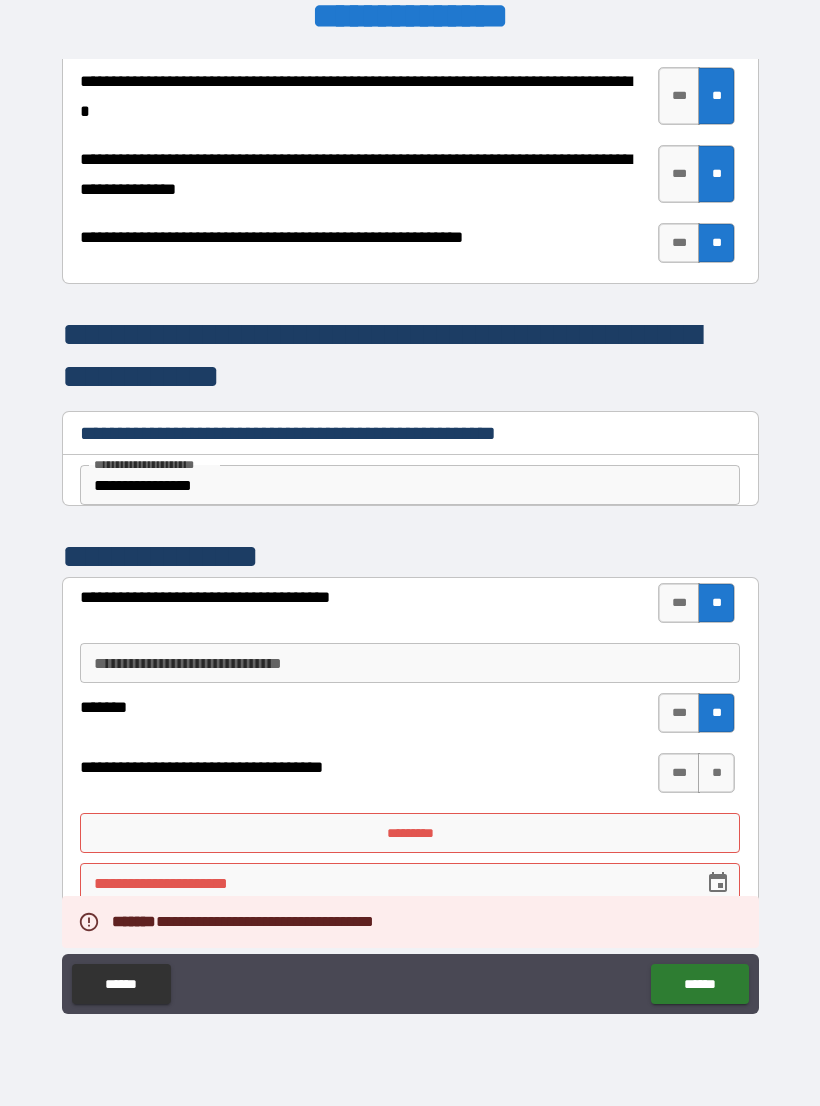 click on "**" at bounding box center [716, 773] 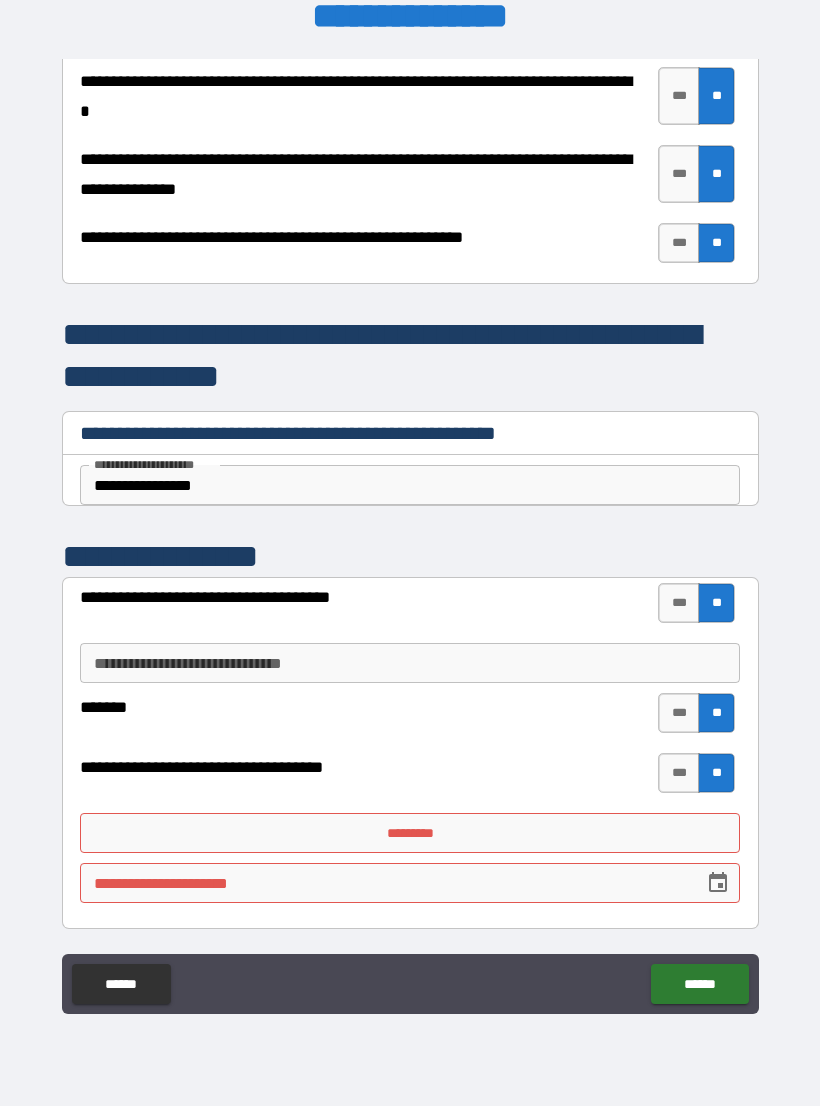 scroll, scrollTop: 4190, scrollLeft: 0, axis: vertical 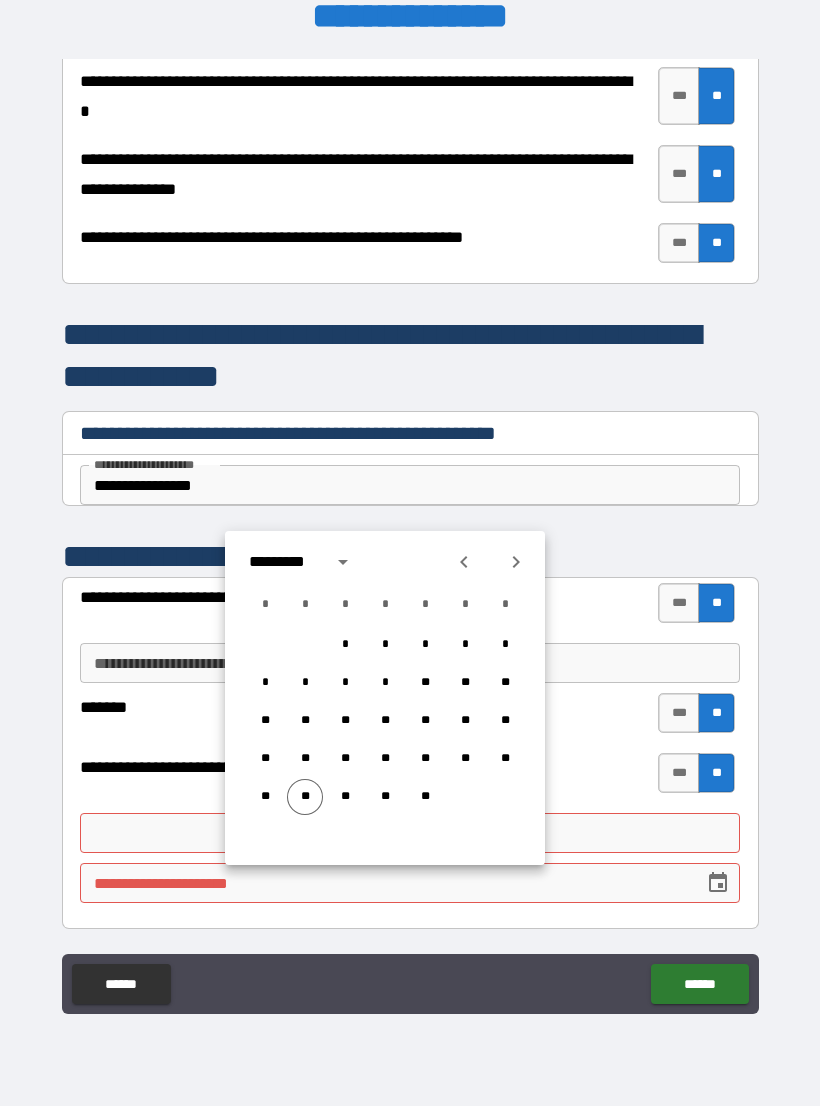 click on "**" at bounding box center (305, 797) 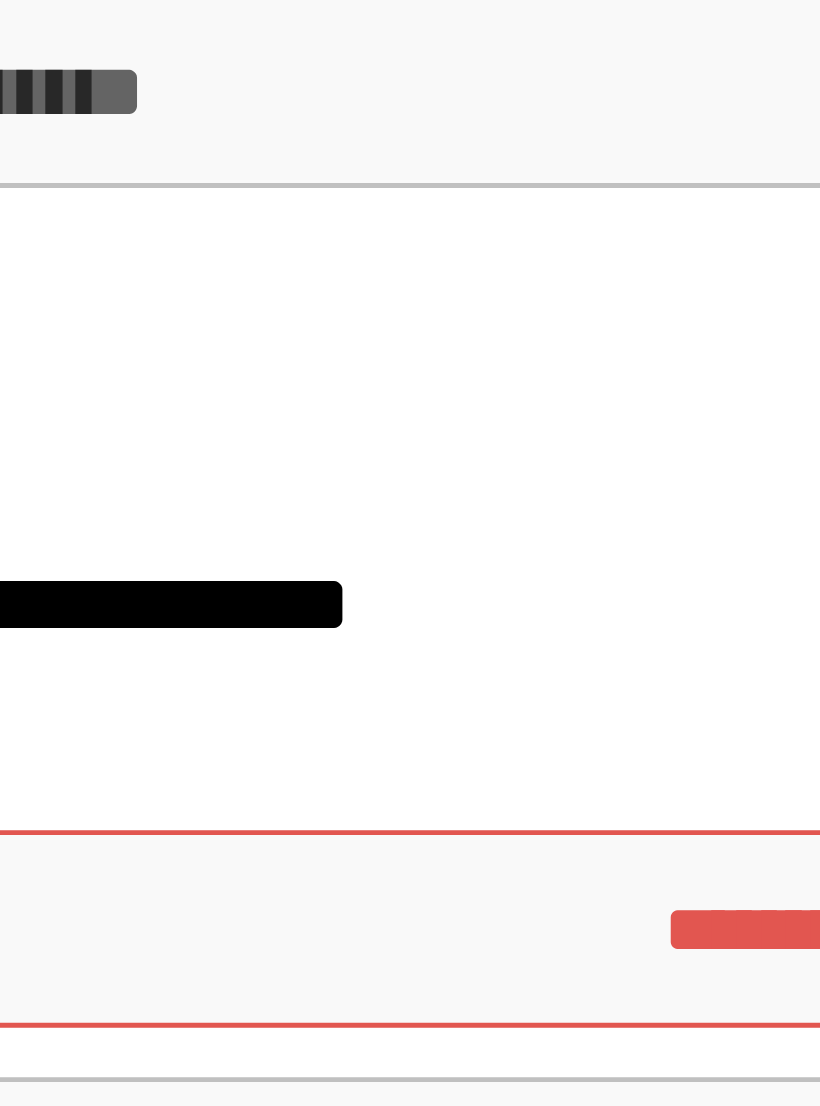 scroll, scrollTop: 4190, scrollLeft: 0, axis: vertical 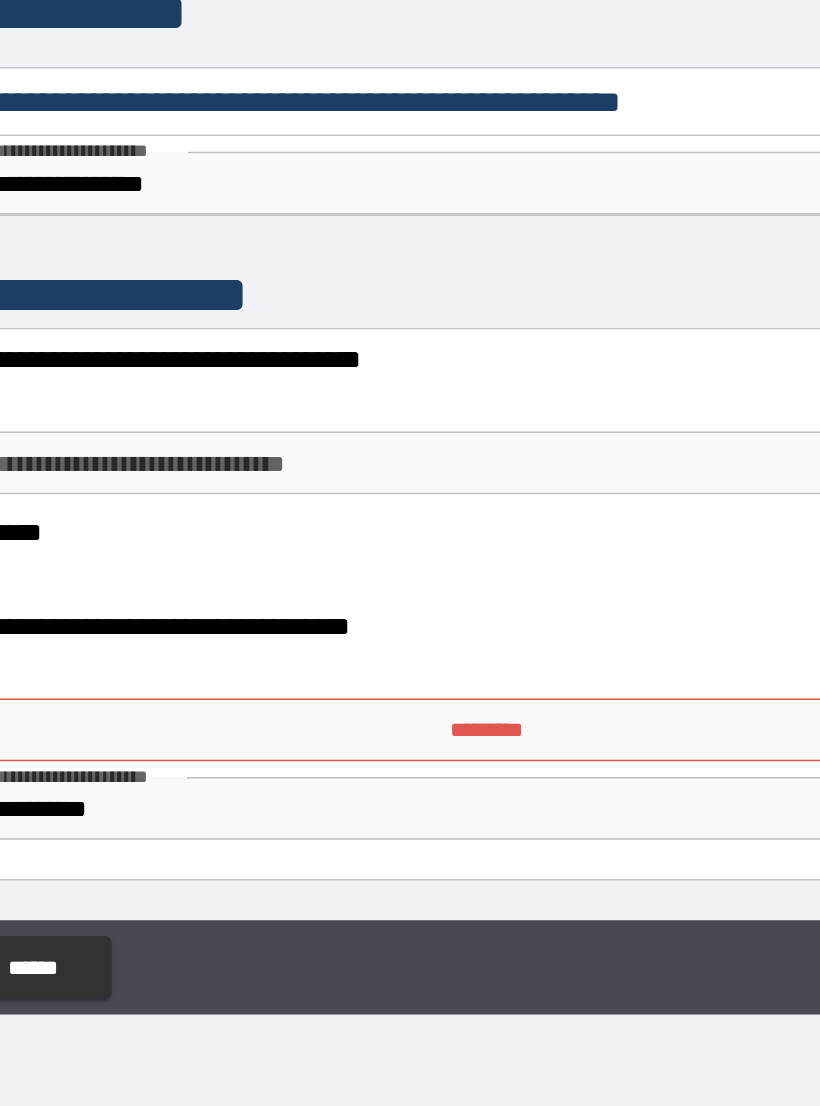 click on "**********" at bounding box center (206, 773) 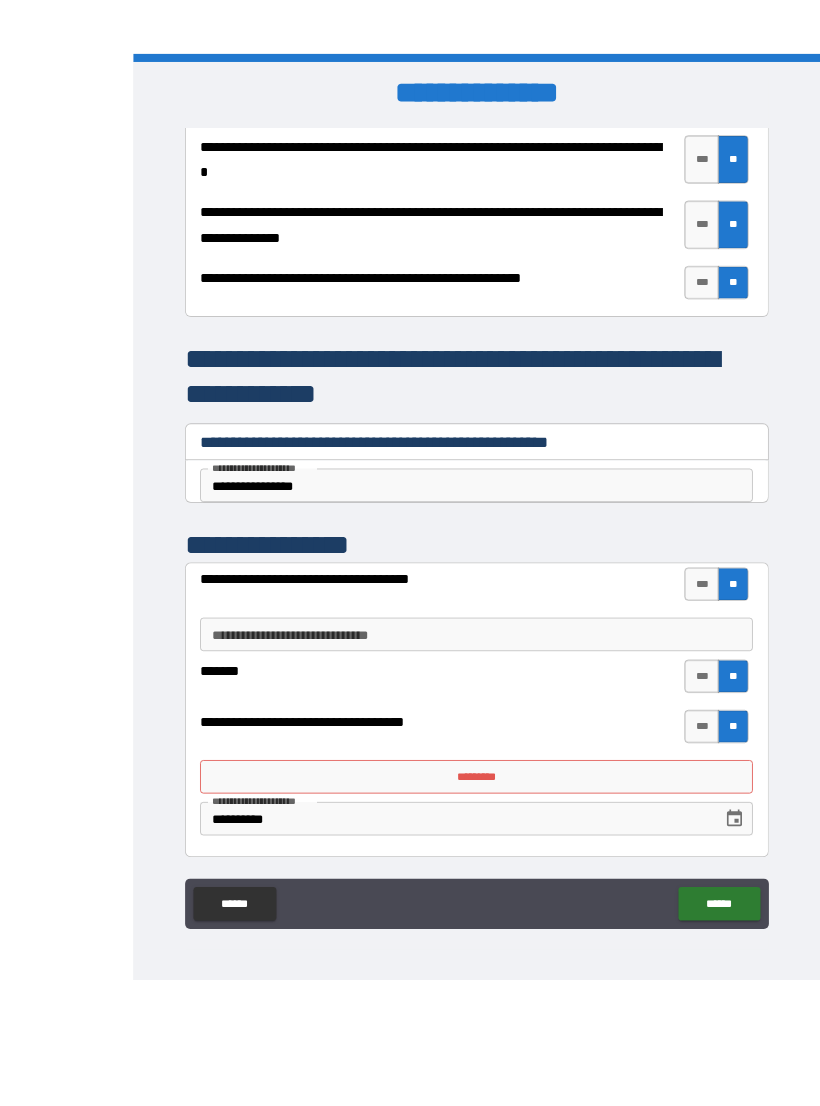 scroll, scrollTop: 31, scrollLeft: 0, axis: vertical 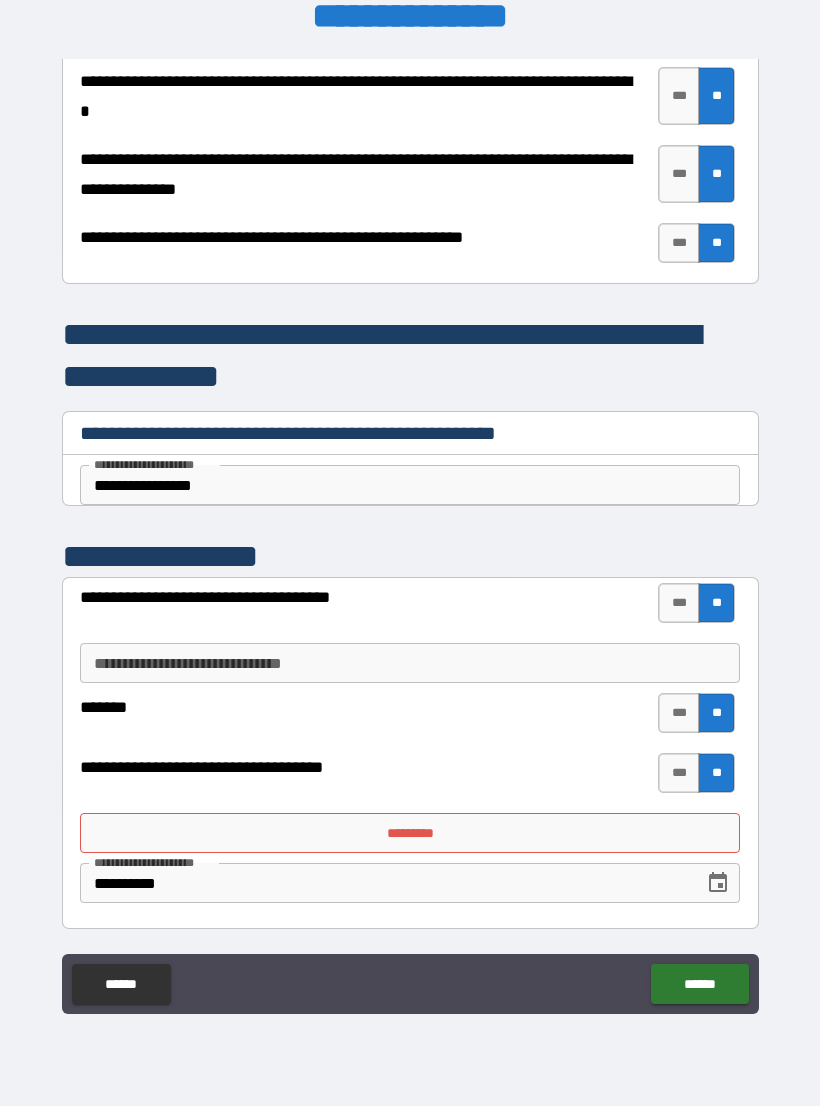 click on "******" at bounding box center [699, 984] 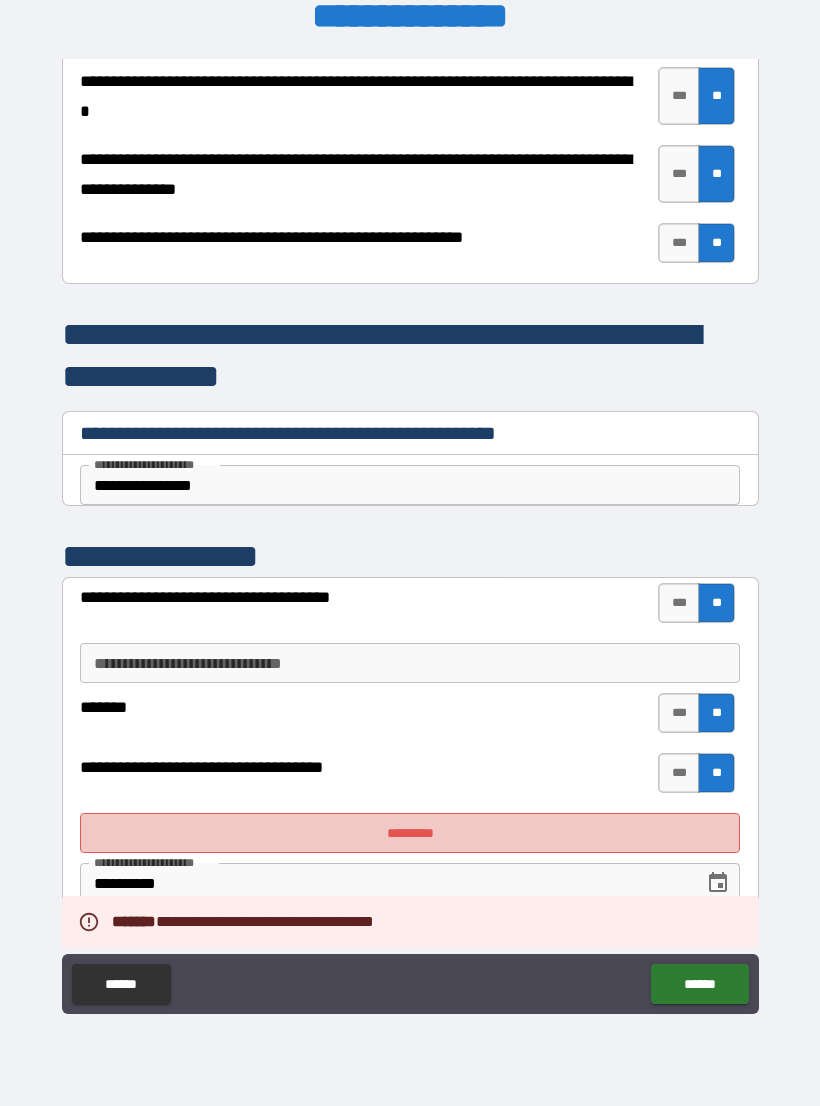 click on "*********" at bounding box center (410, 833) 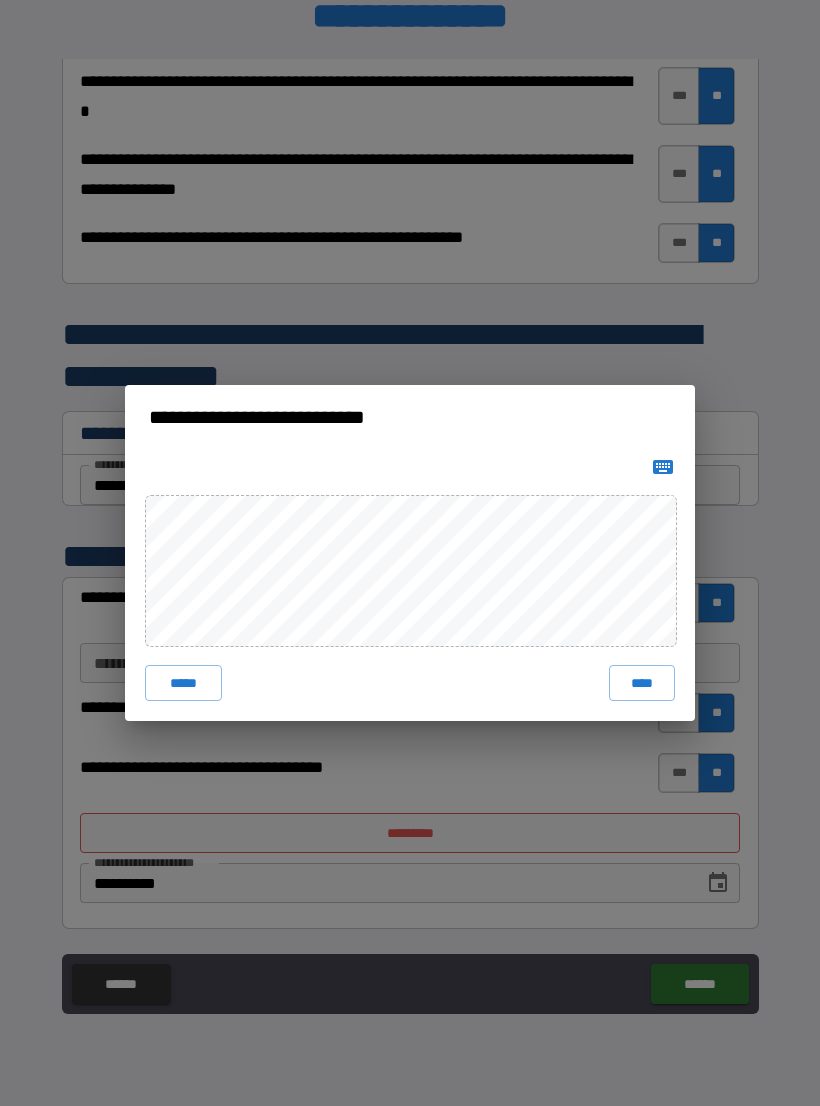 click on "****" at bounding box center (642, 683) 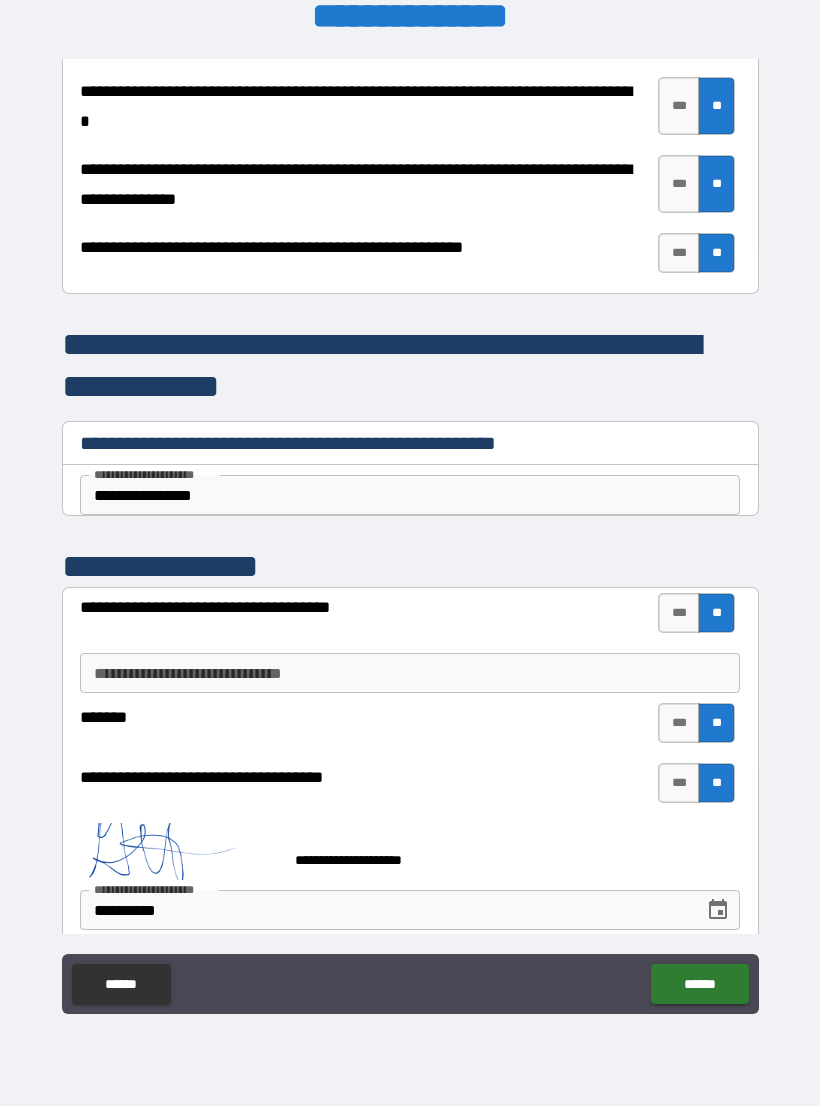 click on "******" at bounding box center (699, 984) 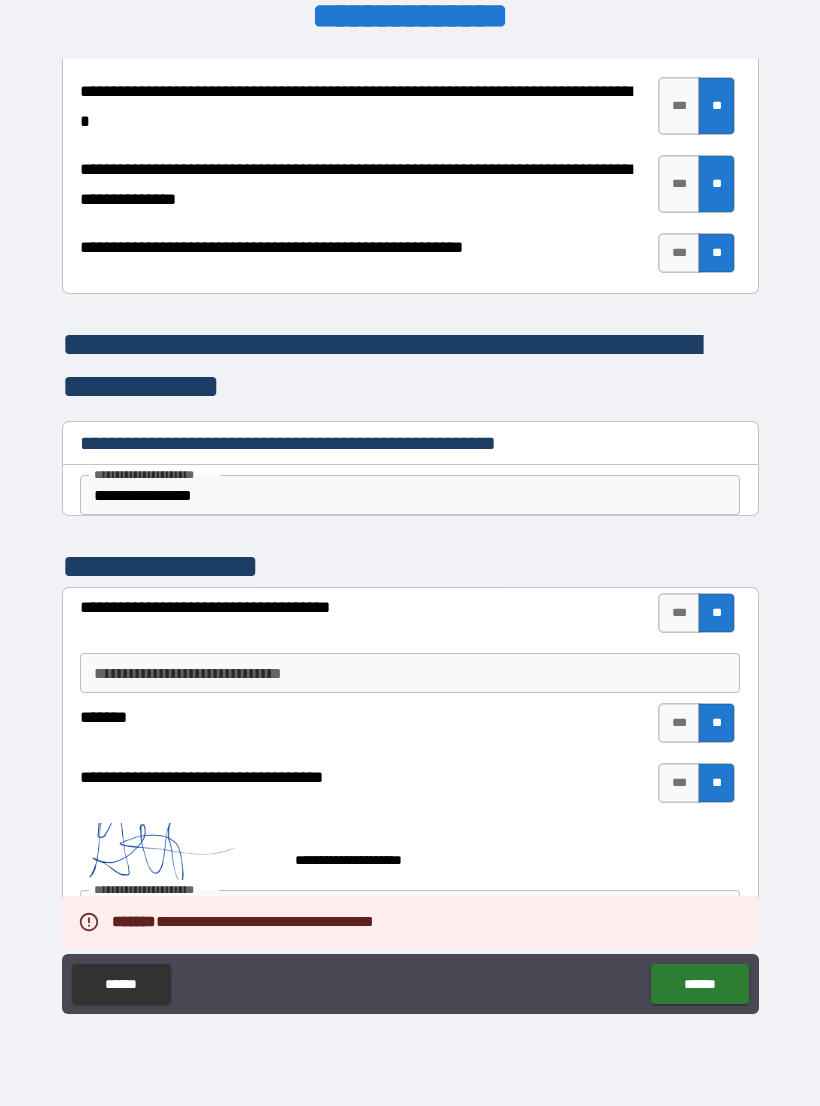type on "*" 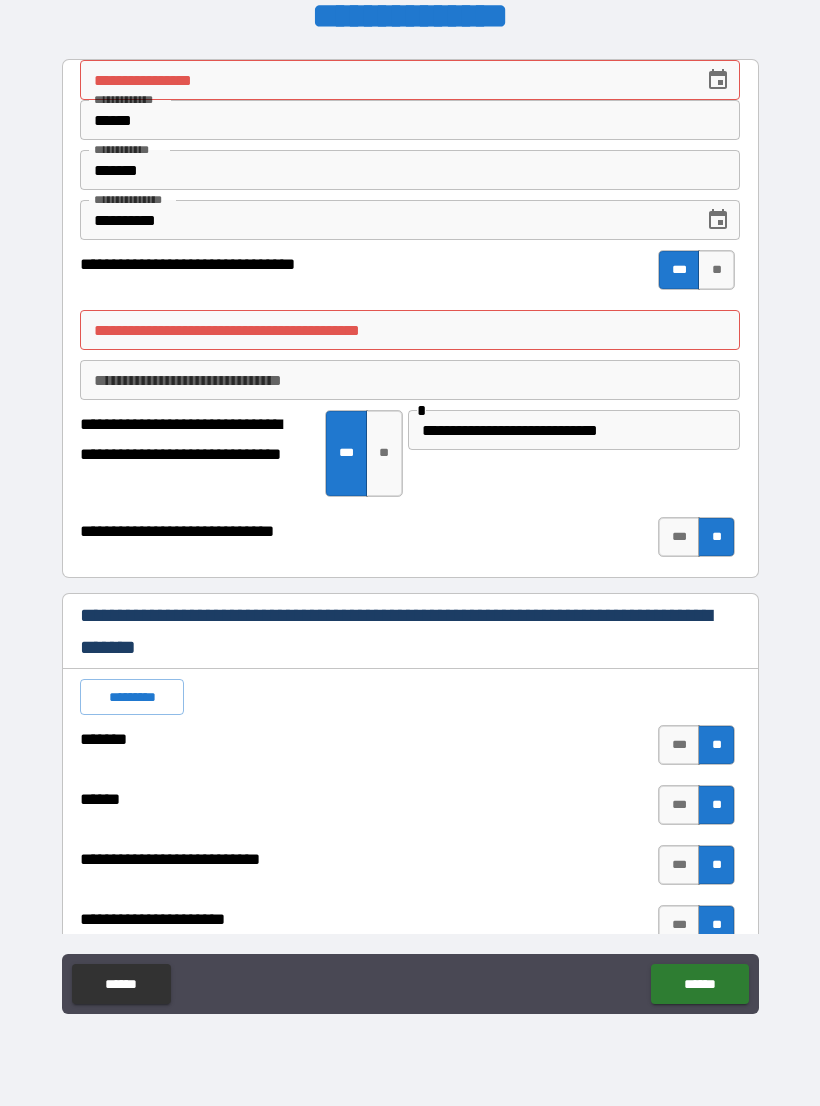 scroll, scrollTop: 0, scrollLeft: 0, axis: both 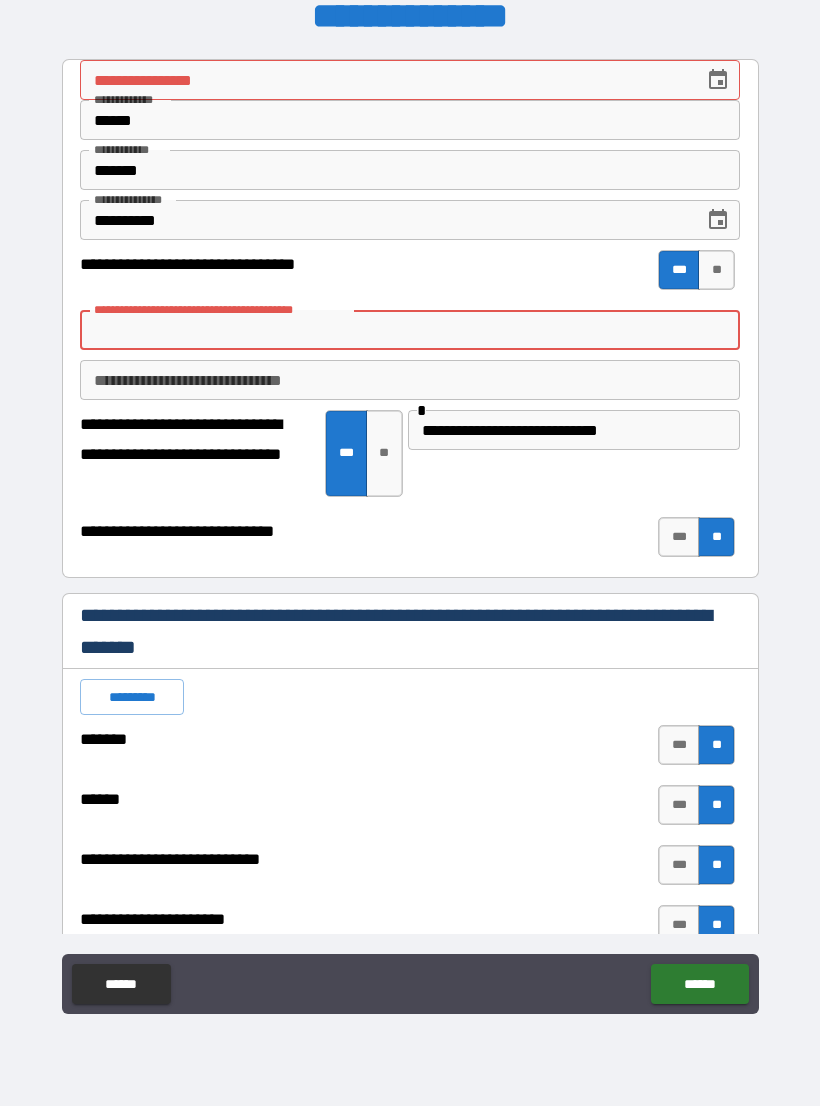 type on "*" 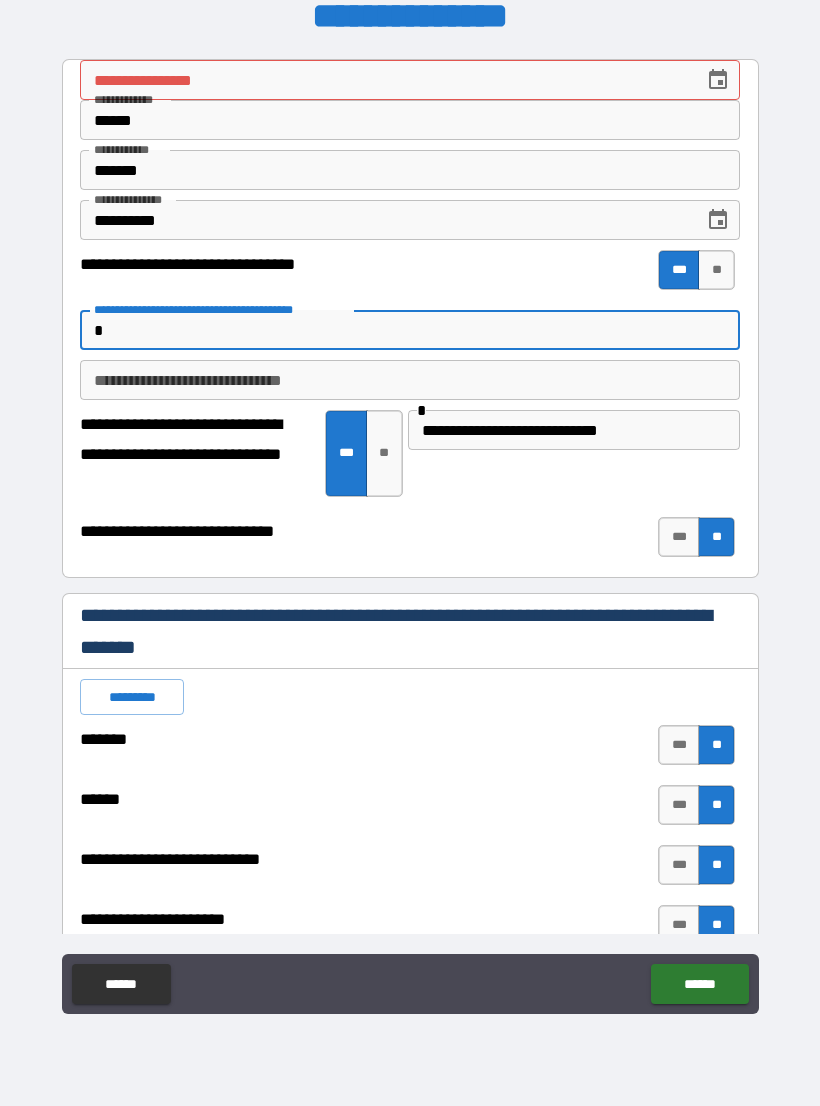 type on "*" 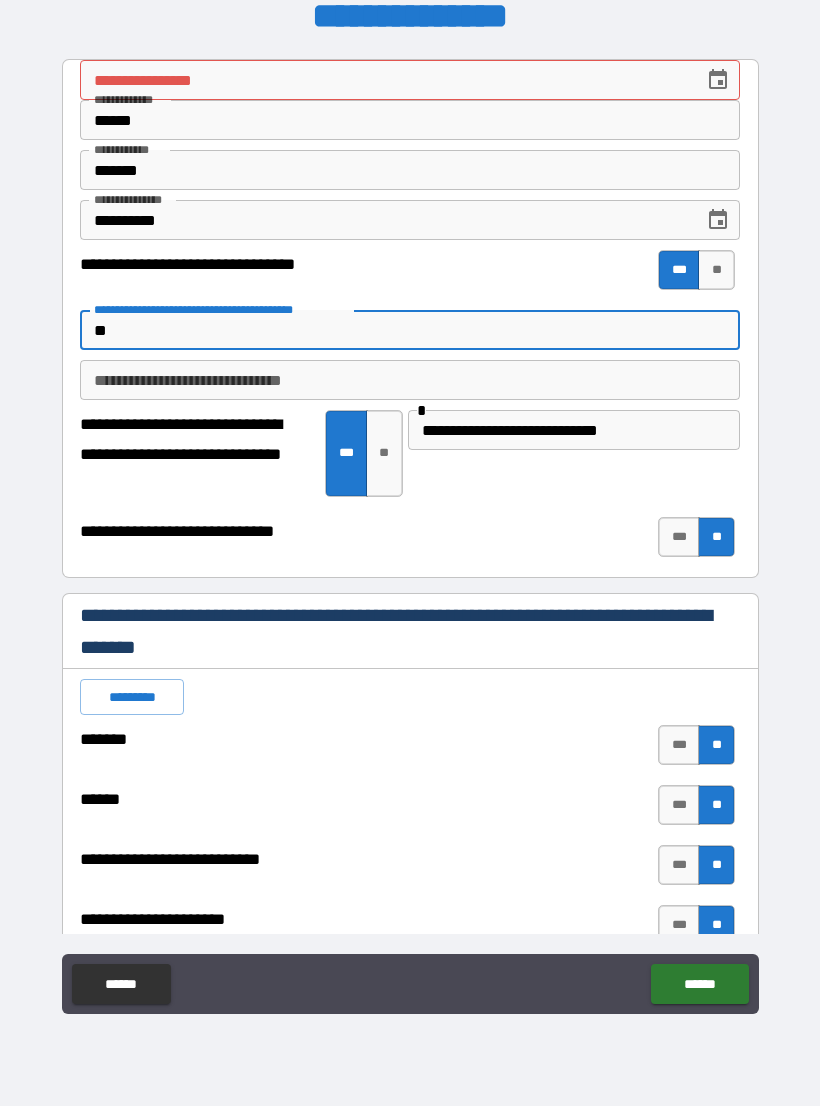 type on "*" 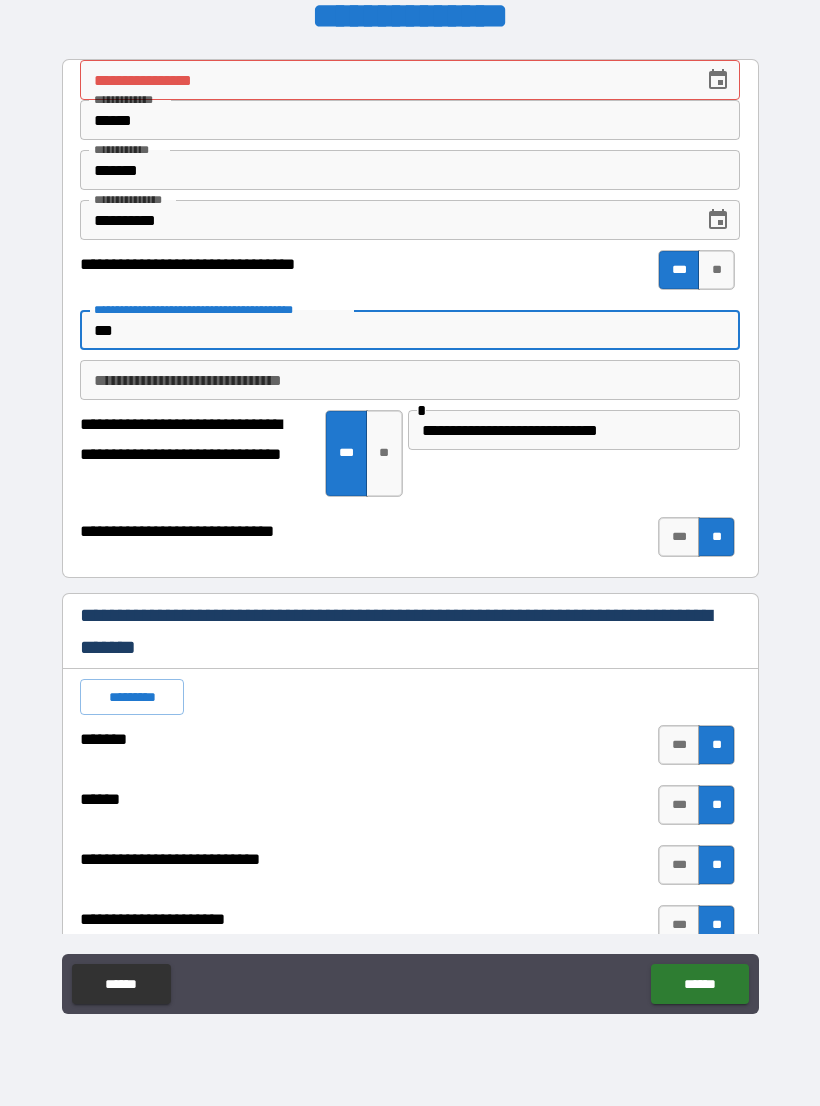 type on "*" 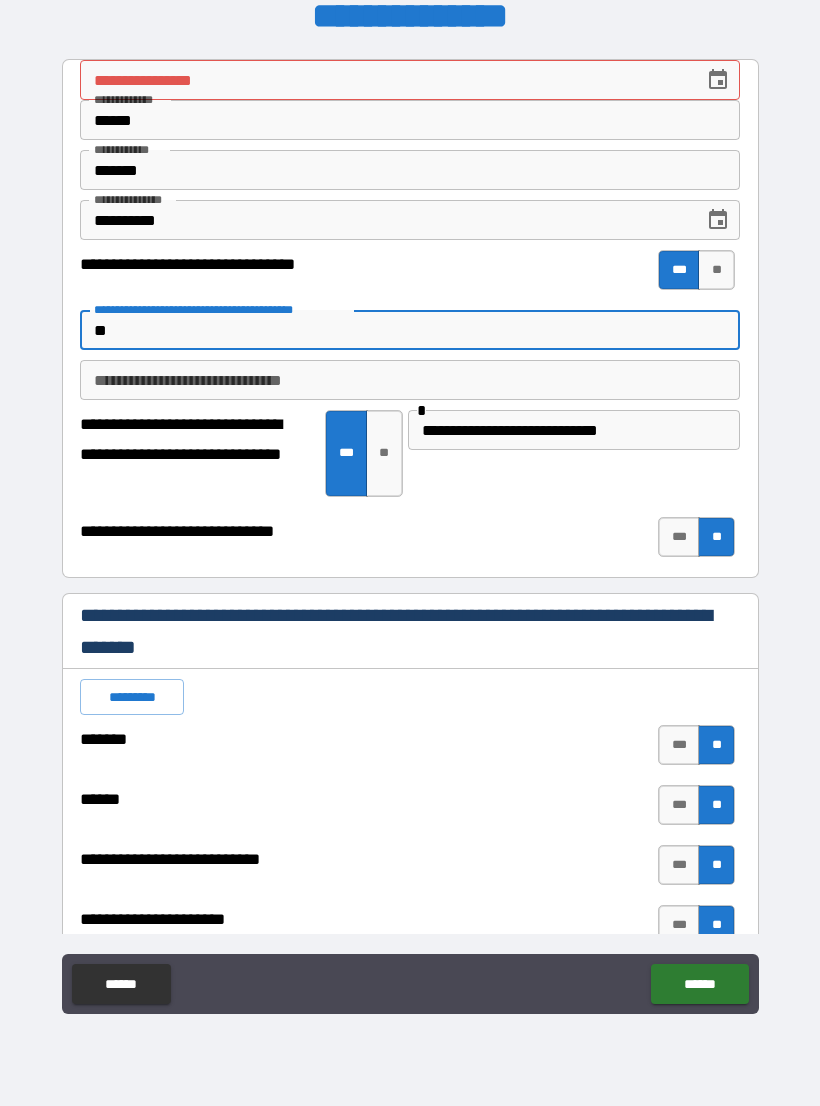 type on "*" 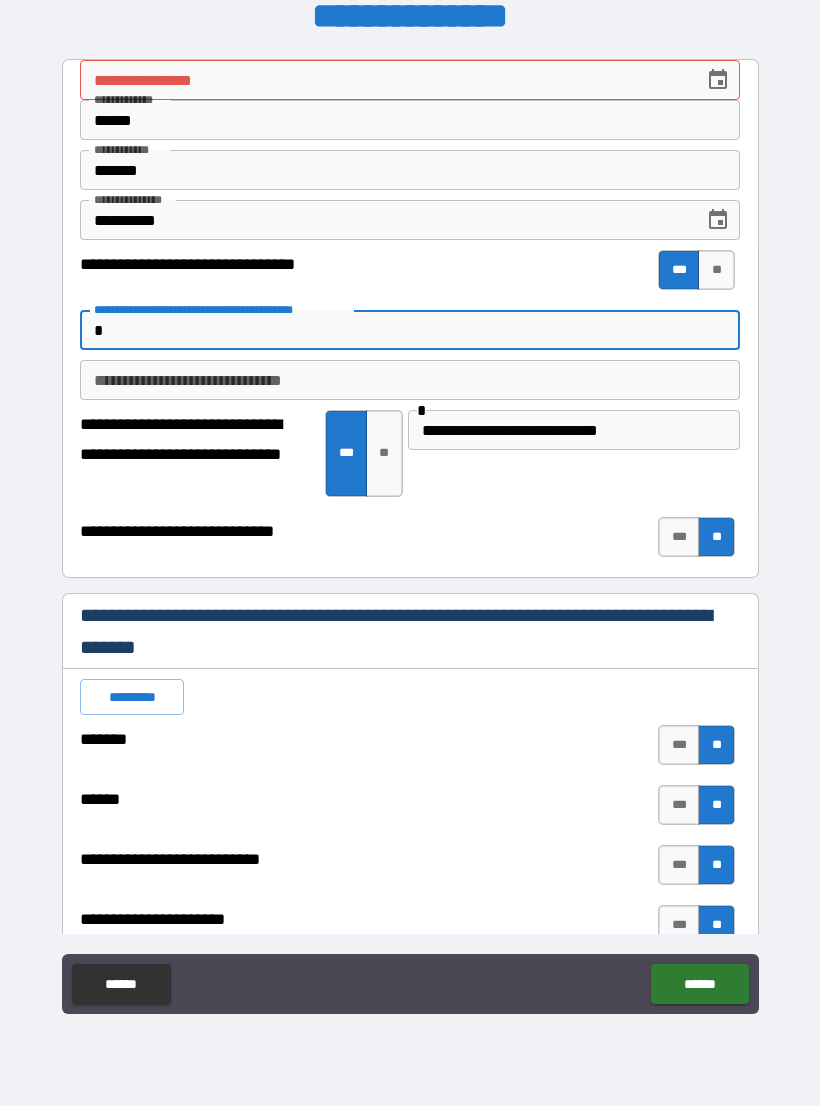 type on "*" 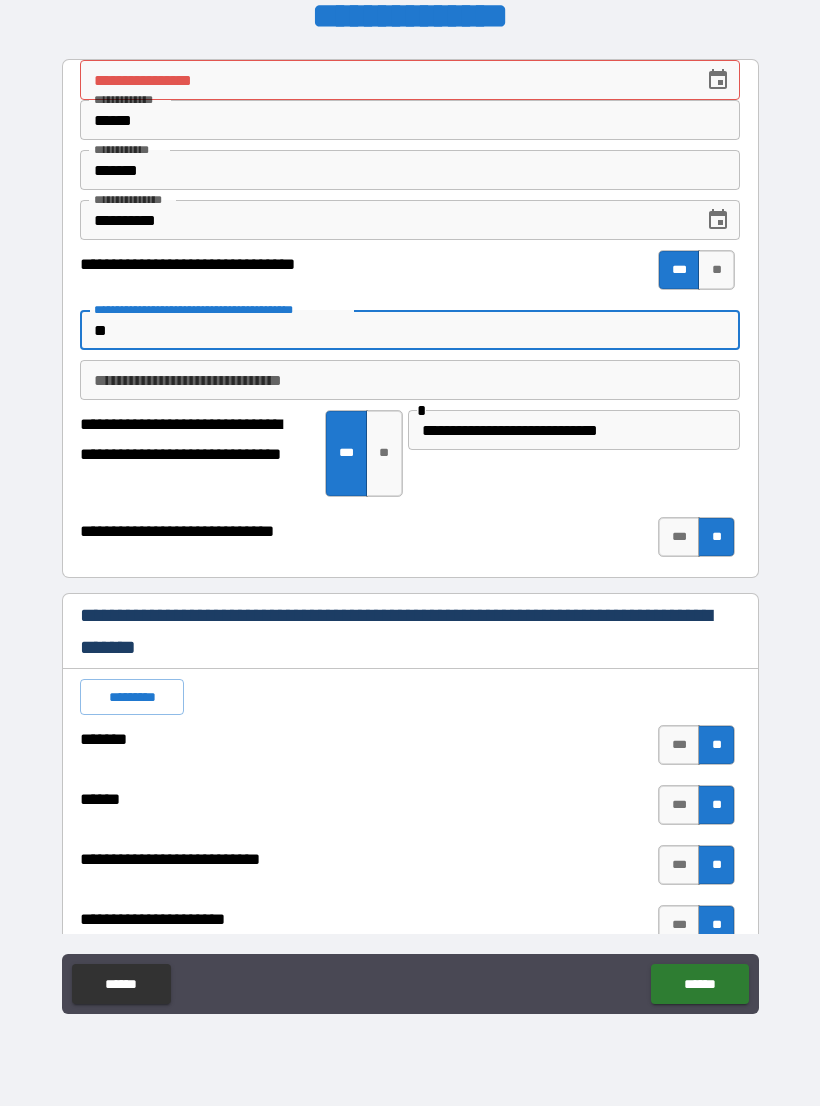 type on "*" 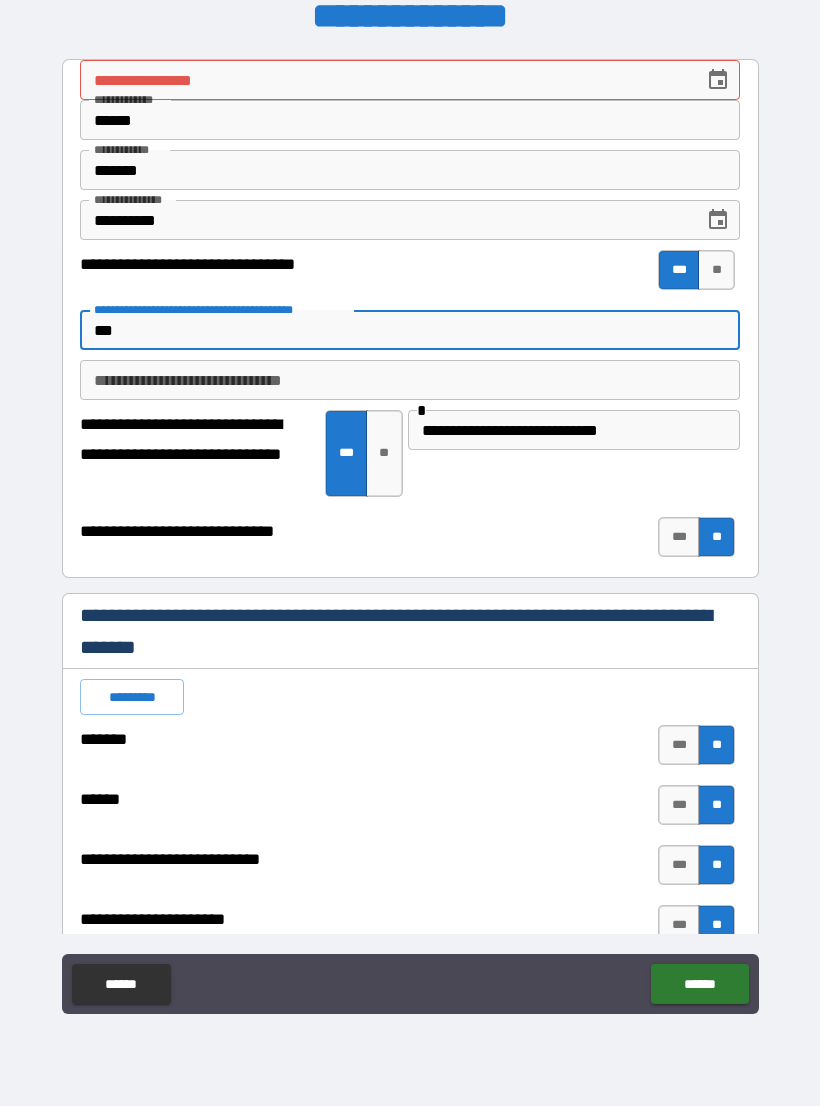 type on "*" 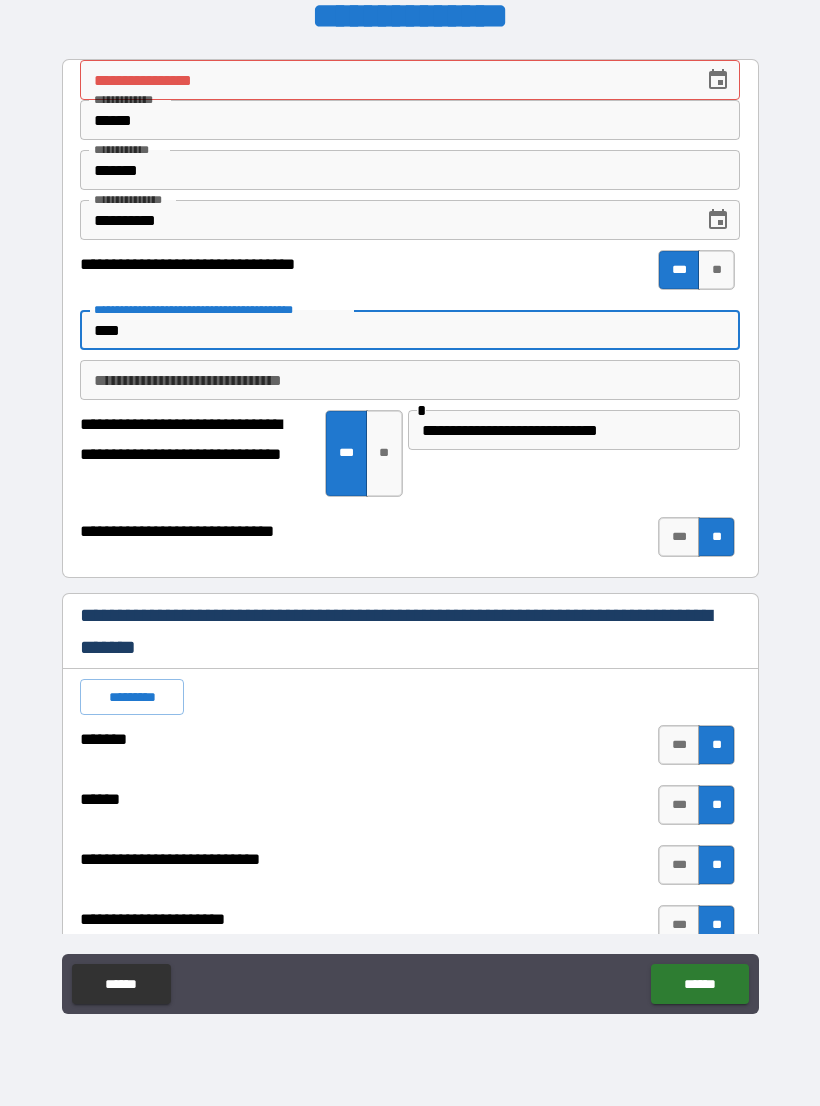 type on "*" 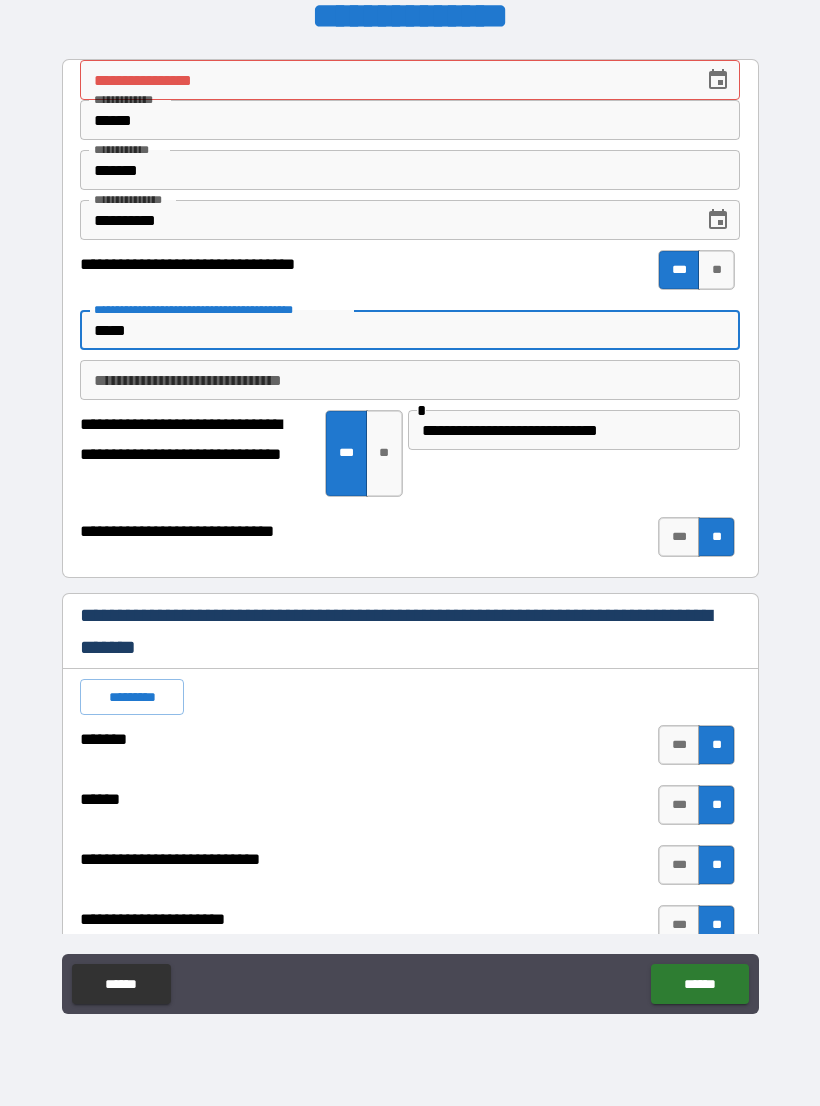 type on "*" 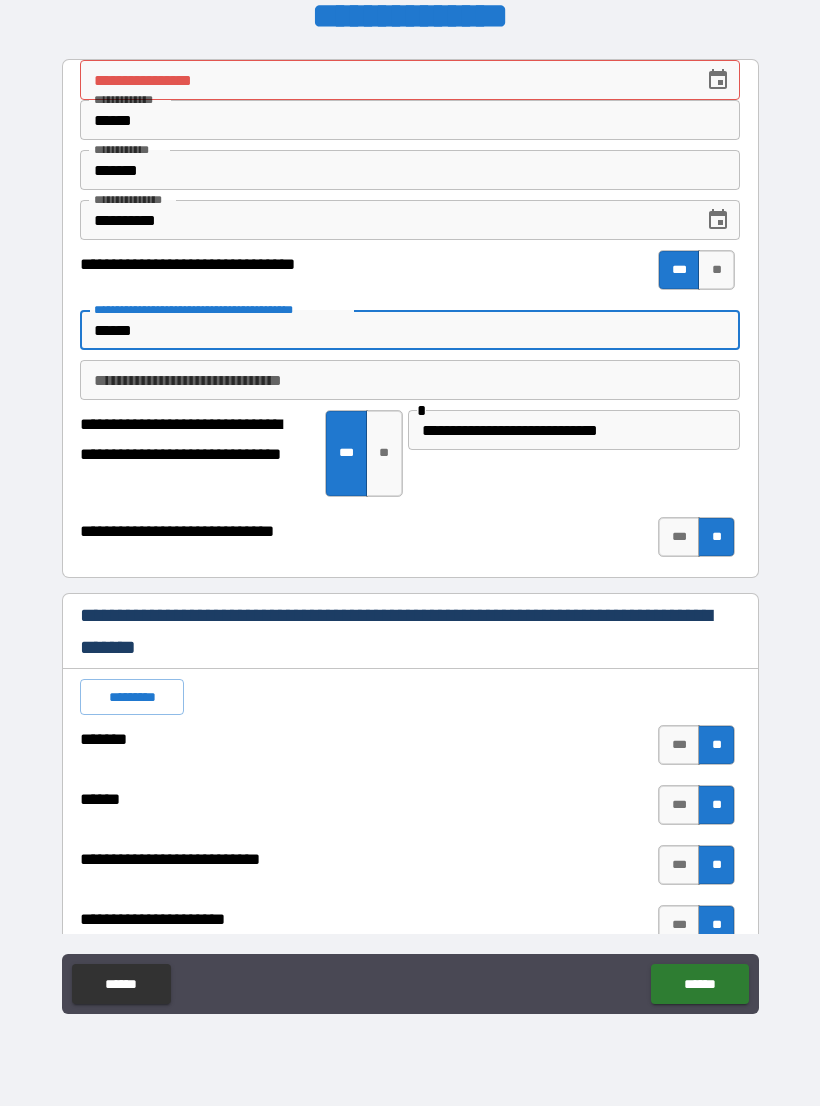 type on "*" 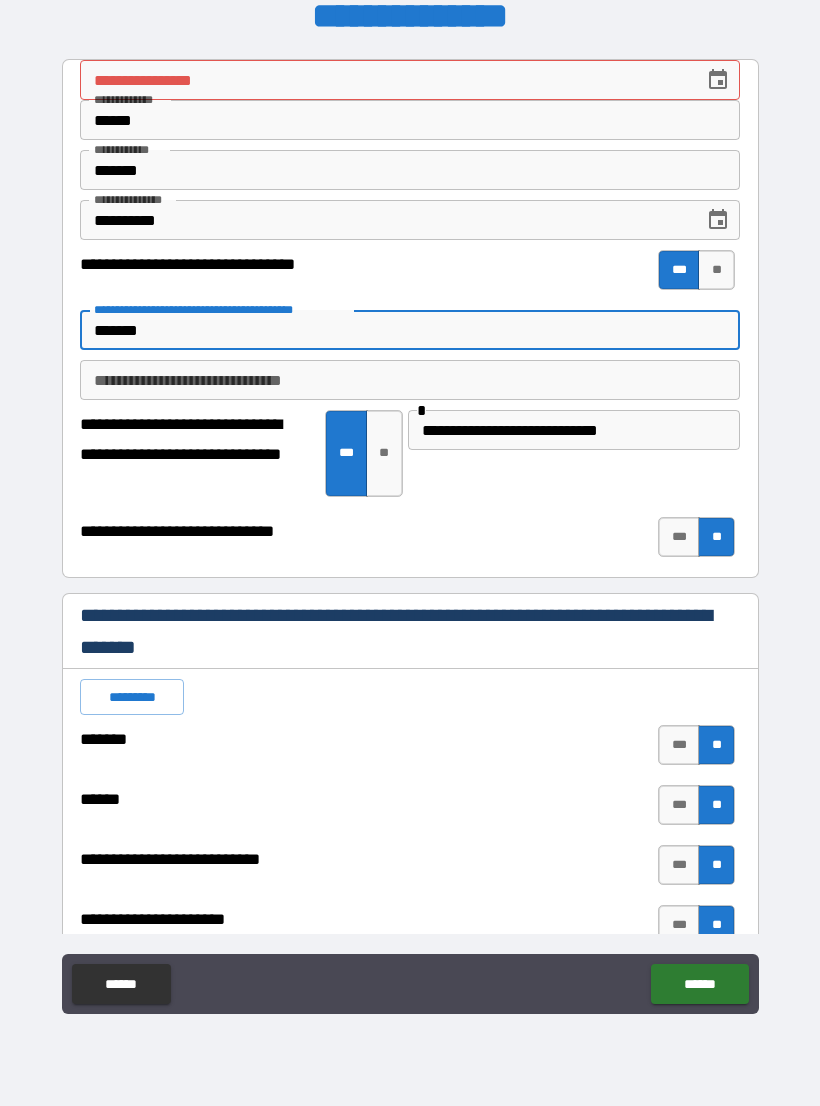 type on "*" 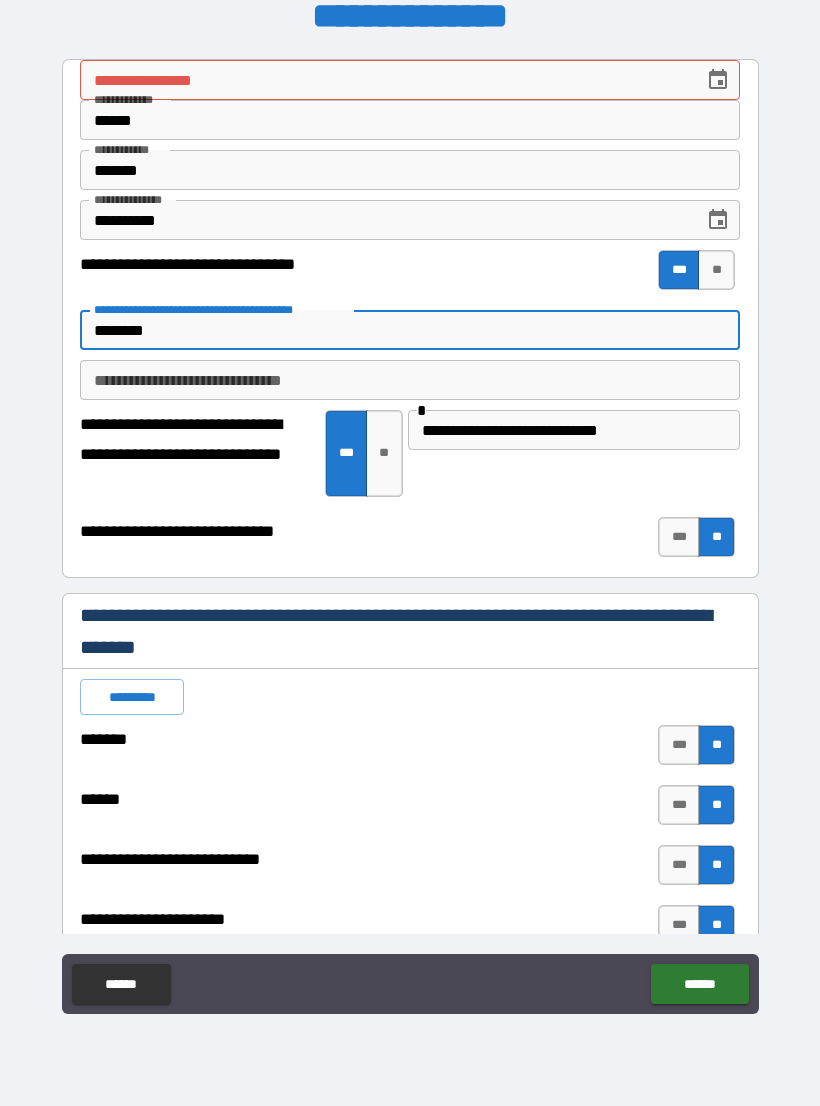 type on "*" 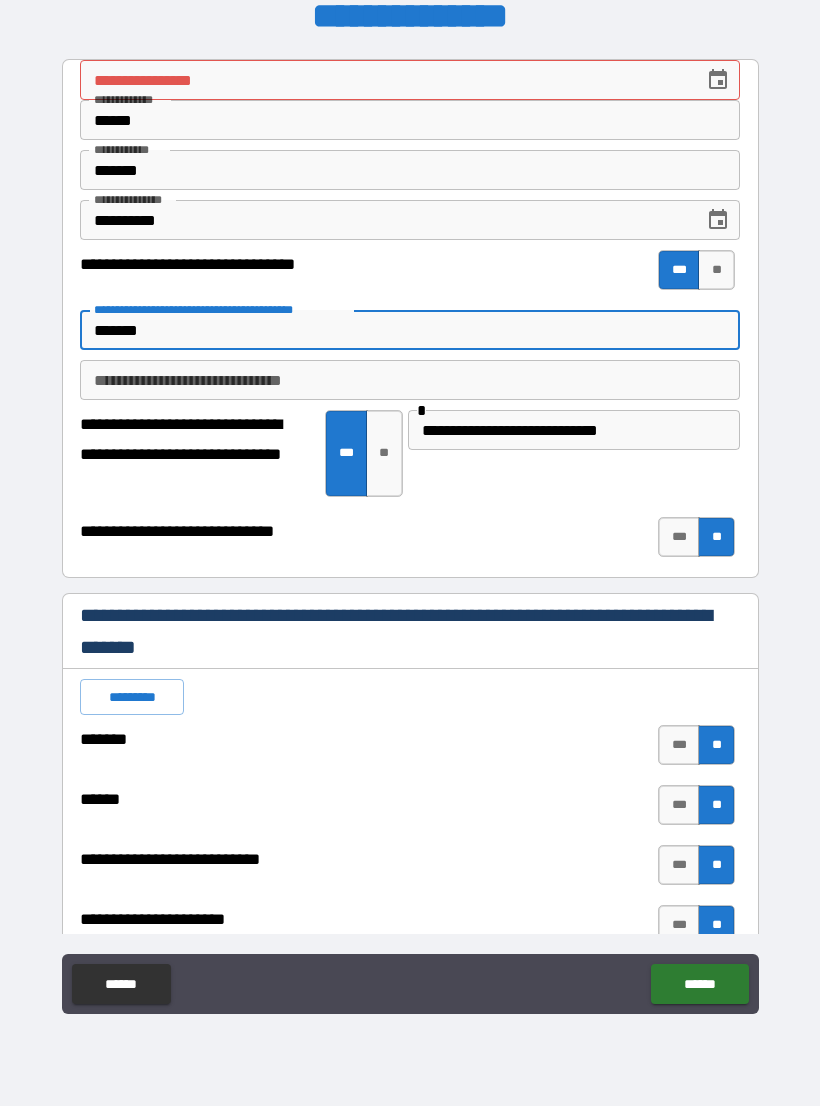 type on "*" 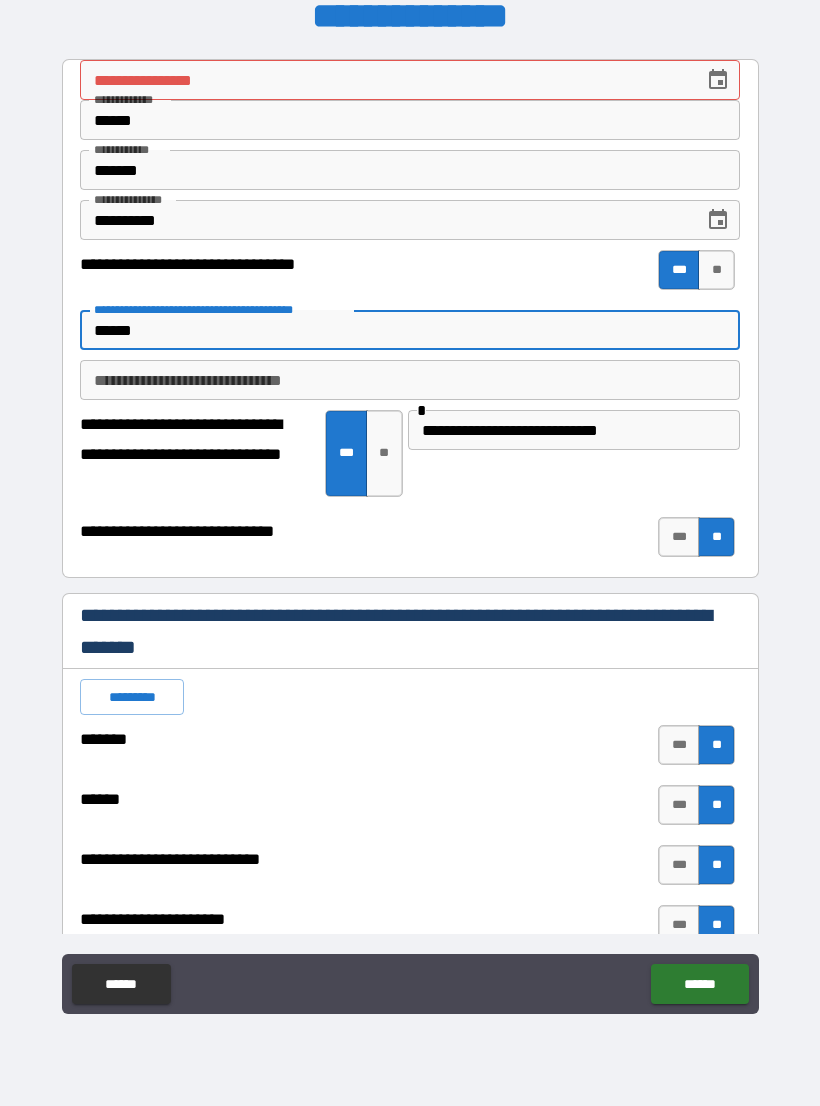 type on "*" 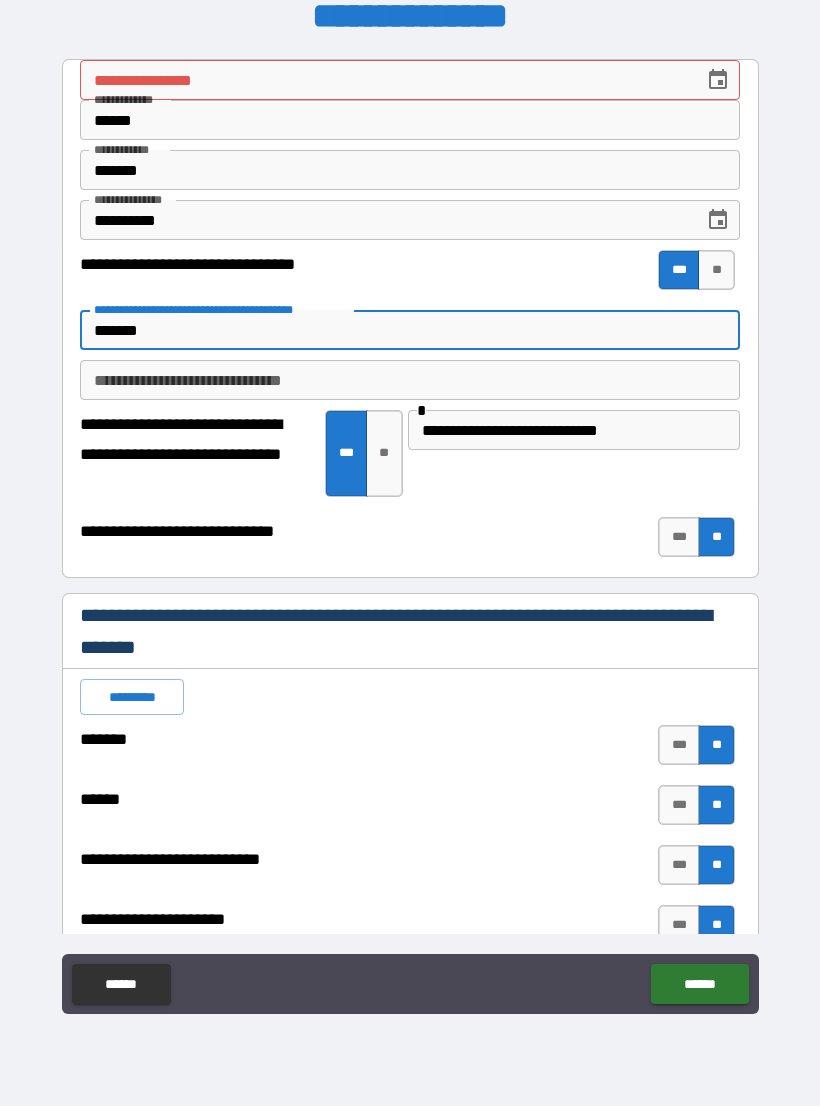 type on "*" 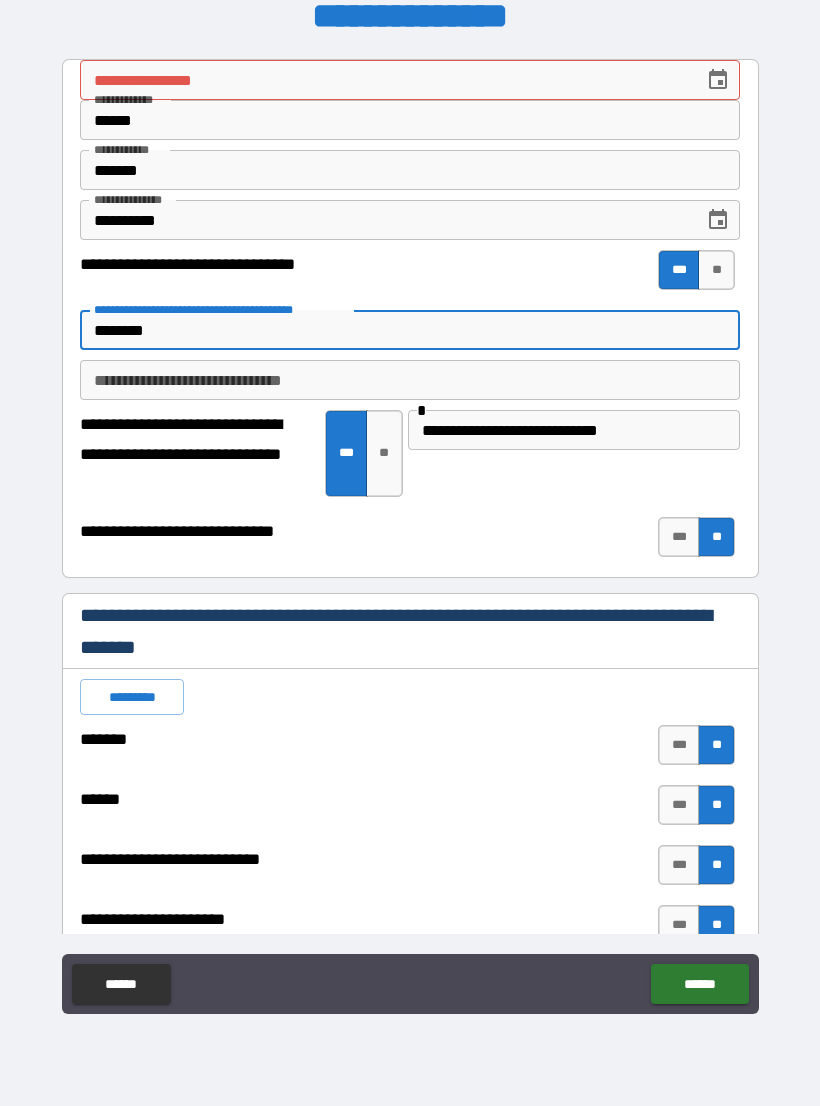 type on "*" 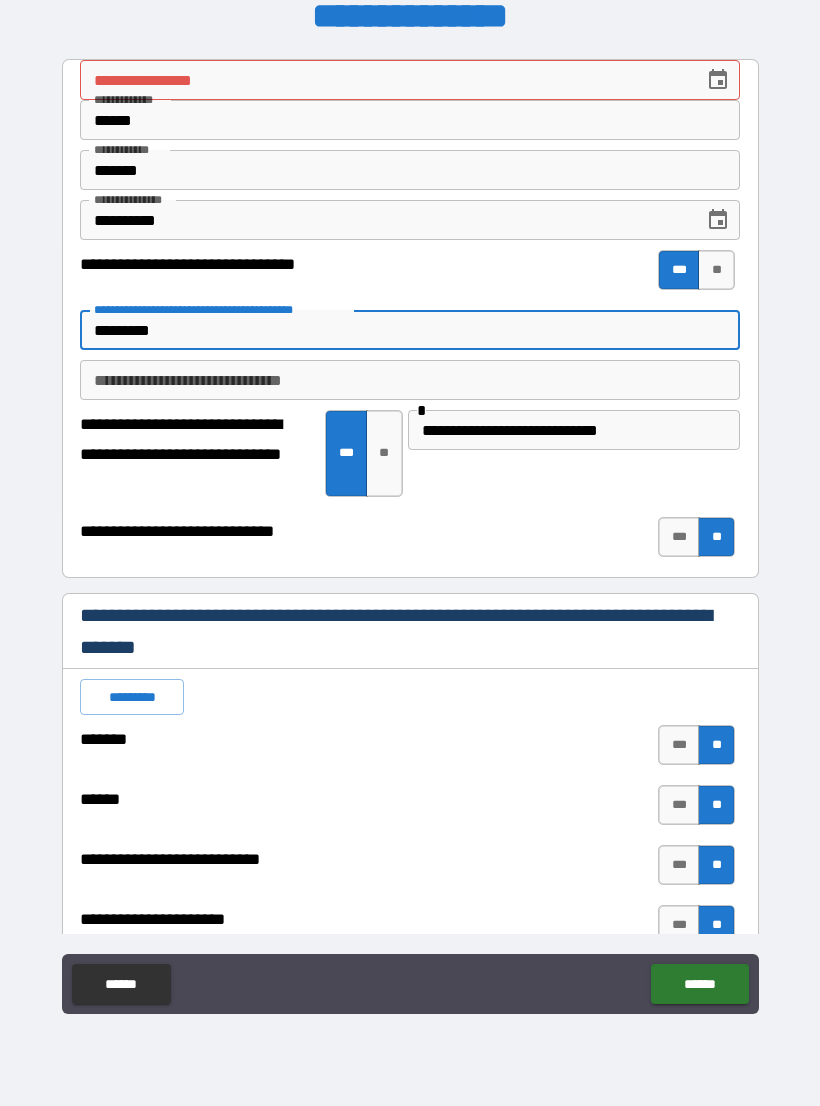 type on "*" 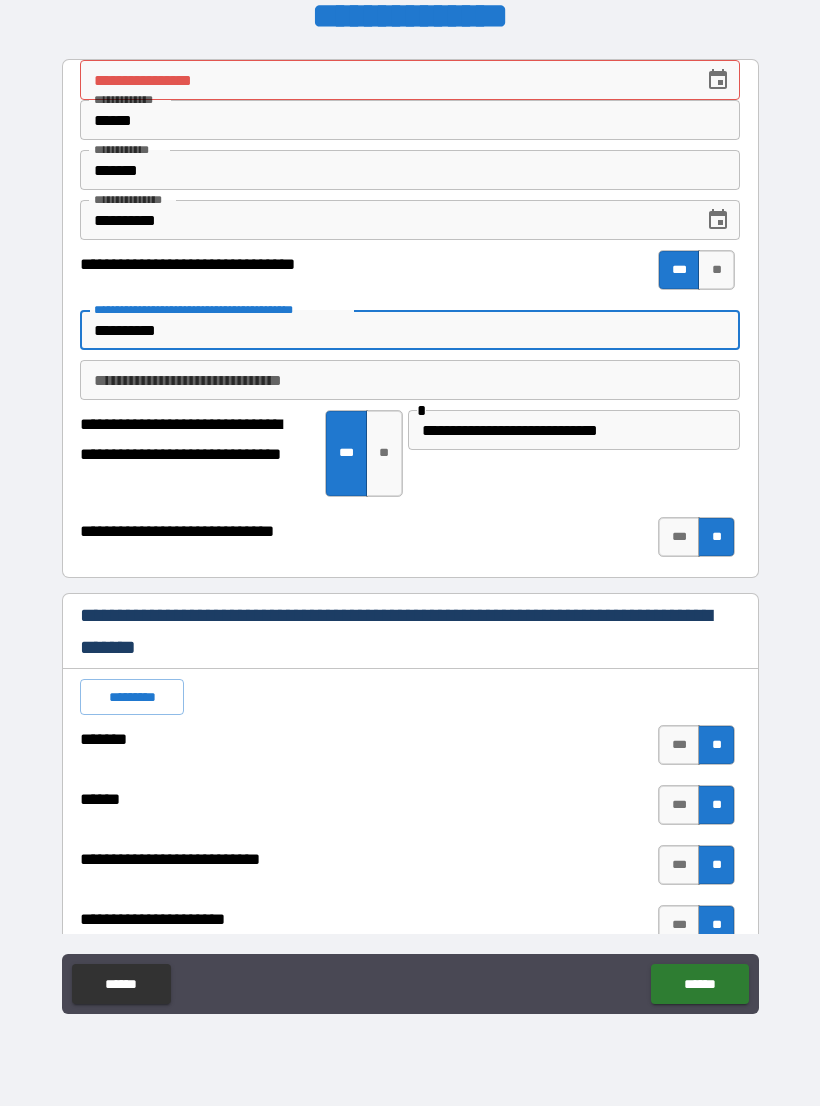 type on "*" 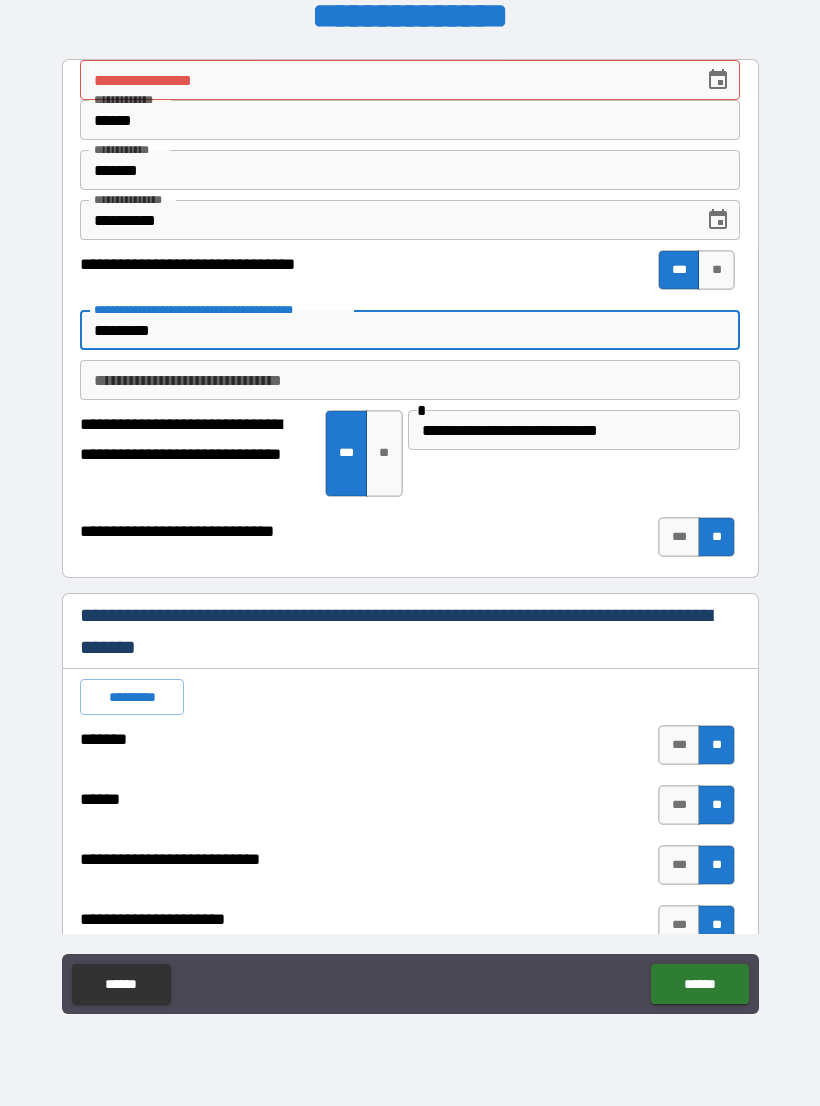 type on "*" 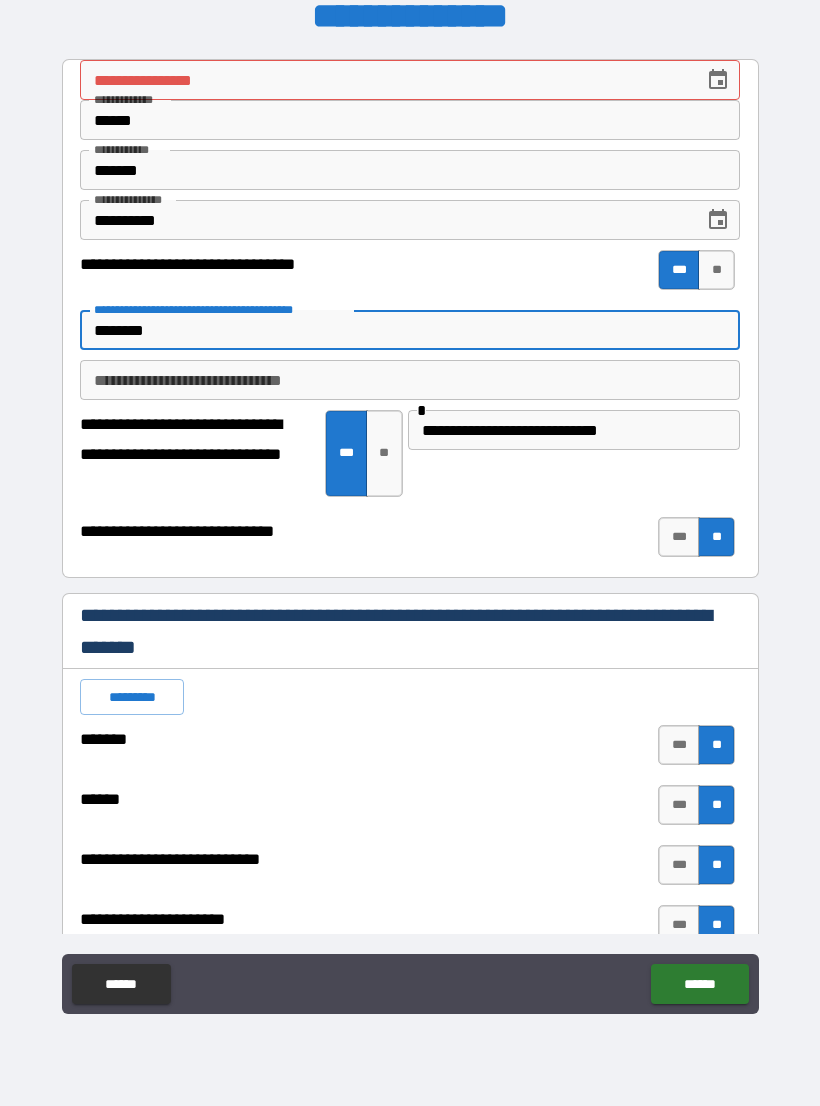 type on "*" 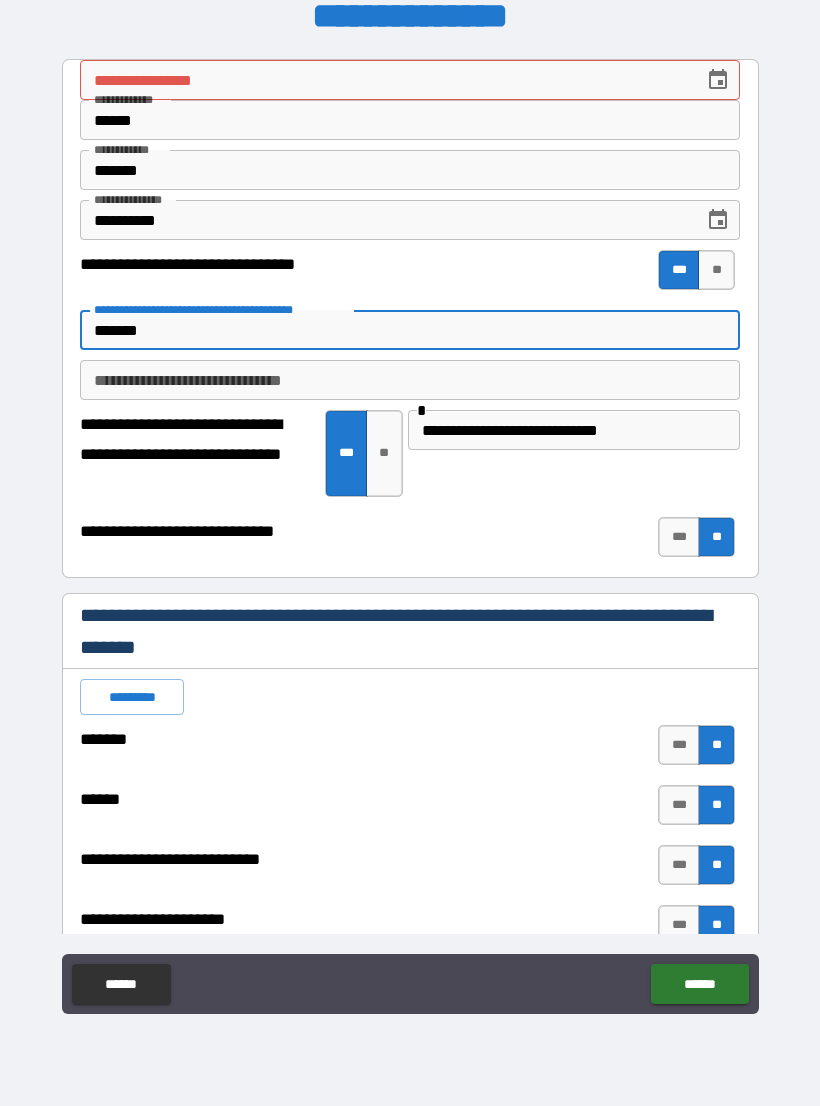 type on "*" 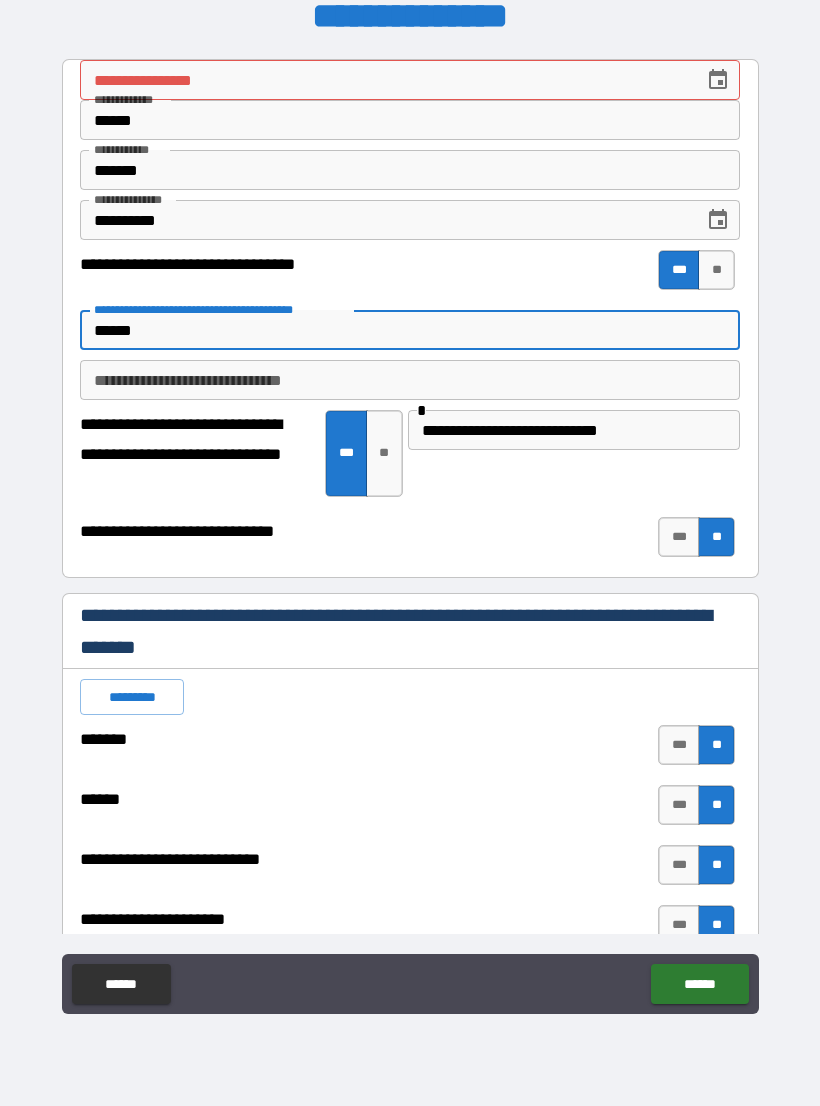 type on "*" 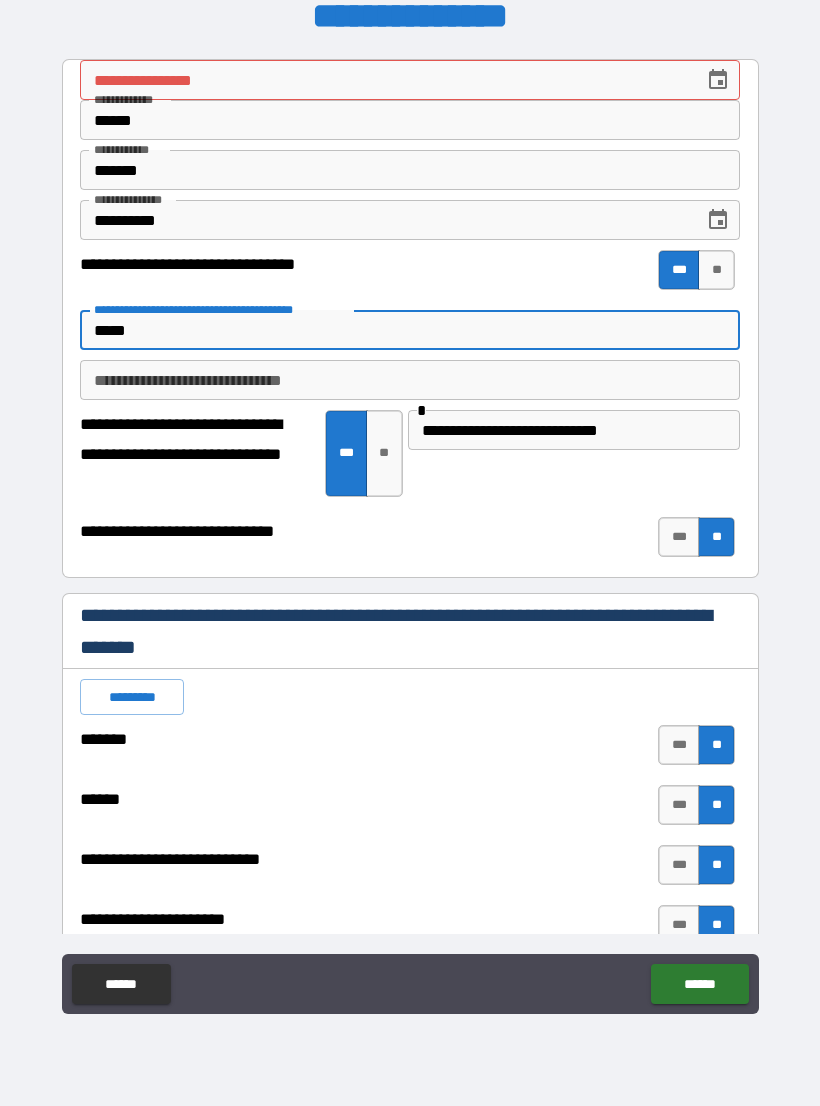 type on "*" 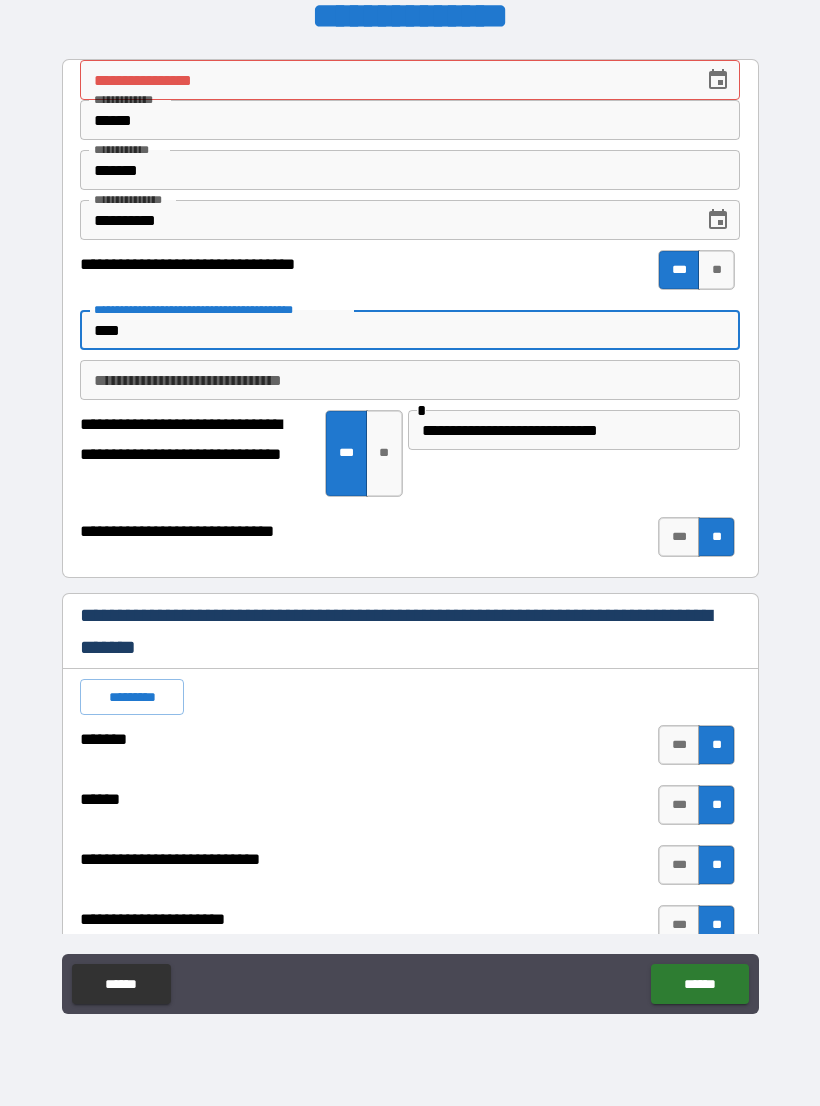 type on "*" 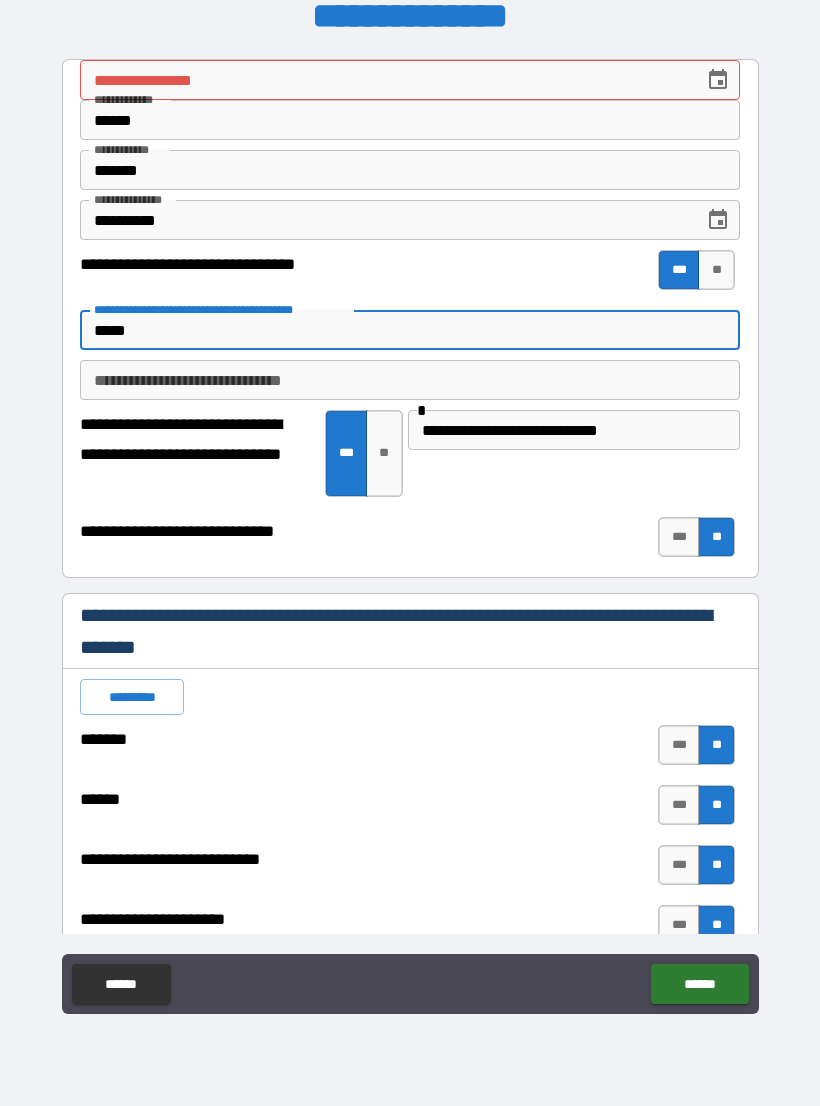type on "*" 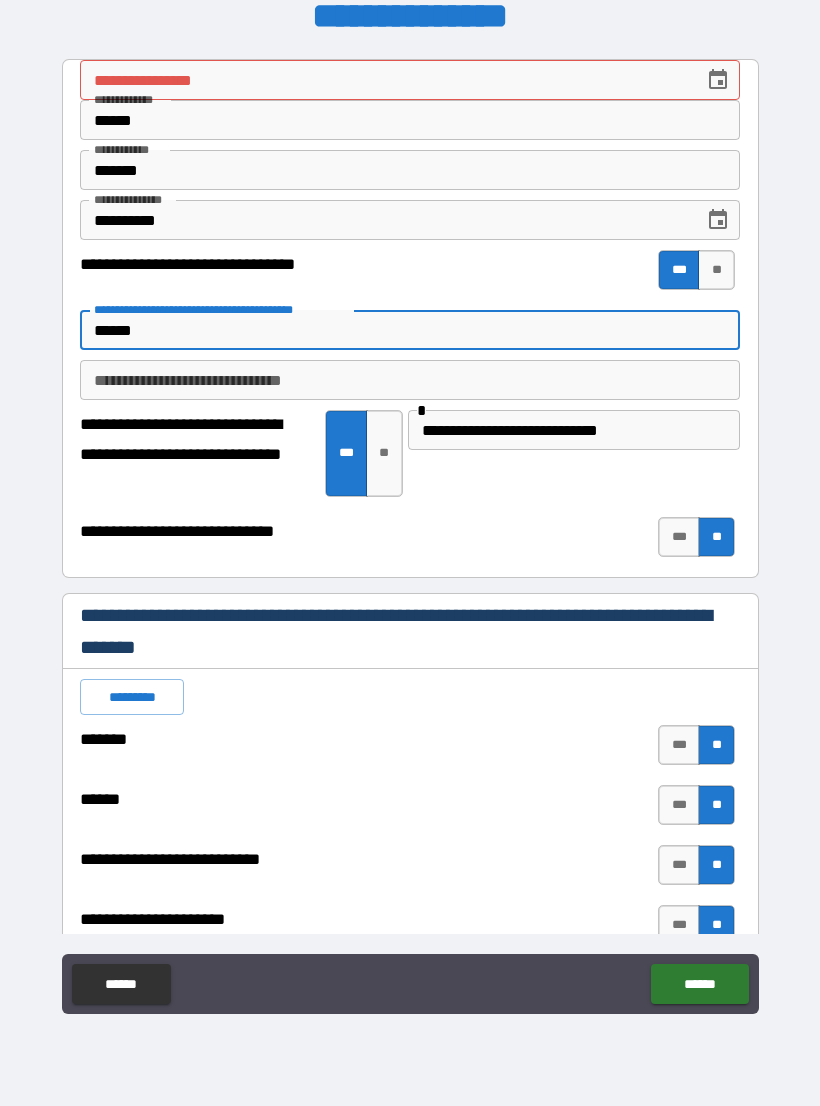 type on "*" 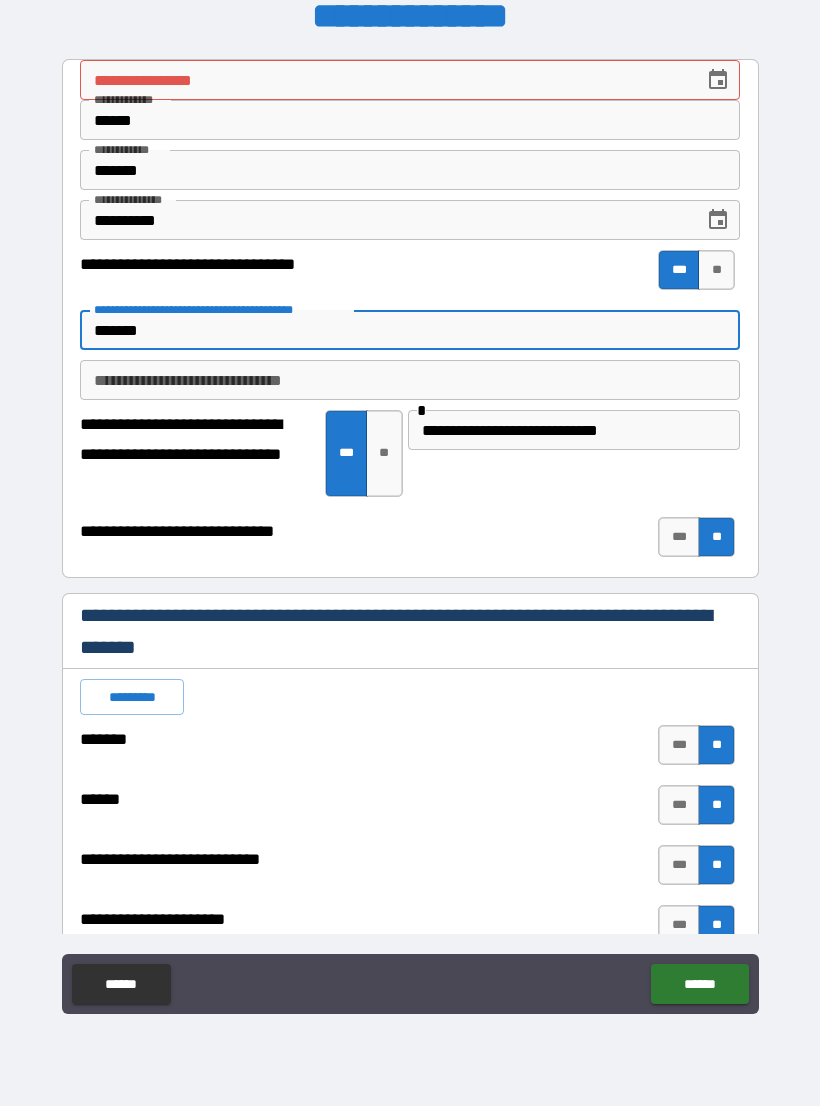 type on "*" 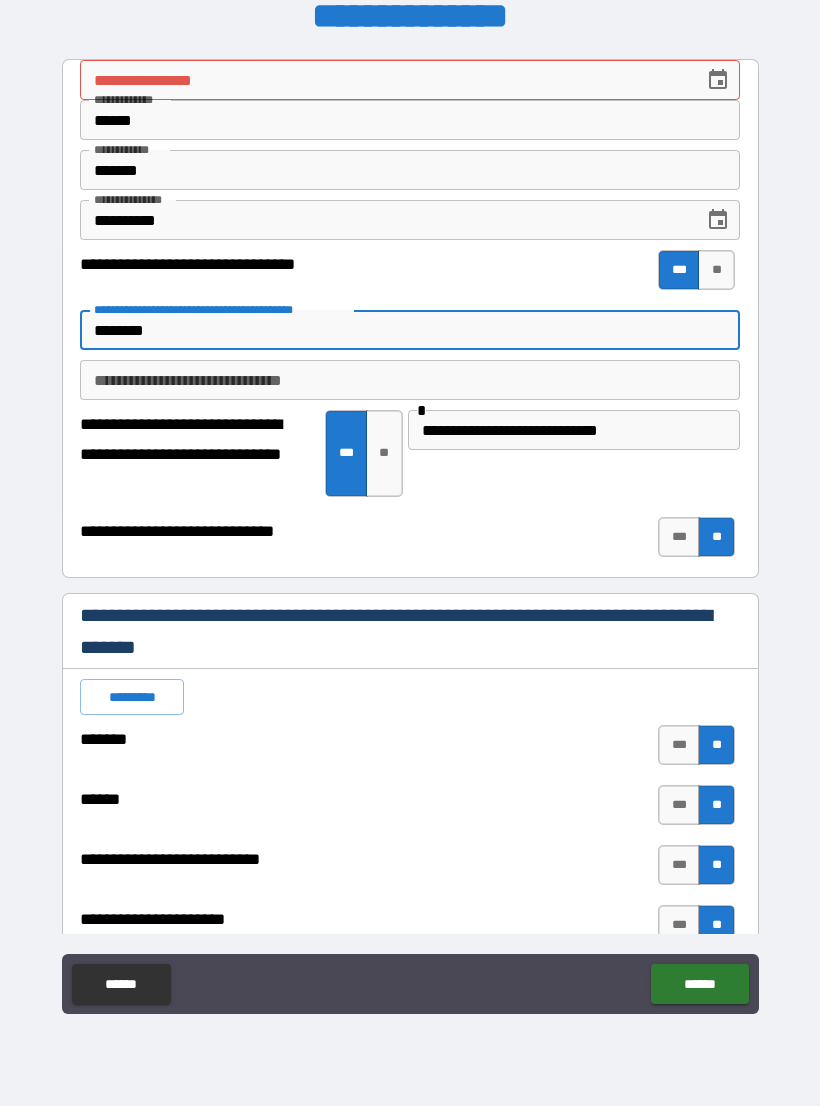 type on "*" 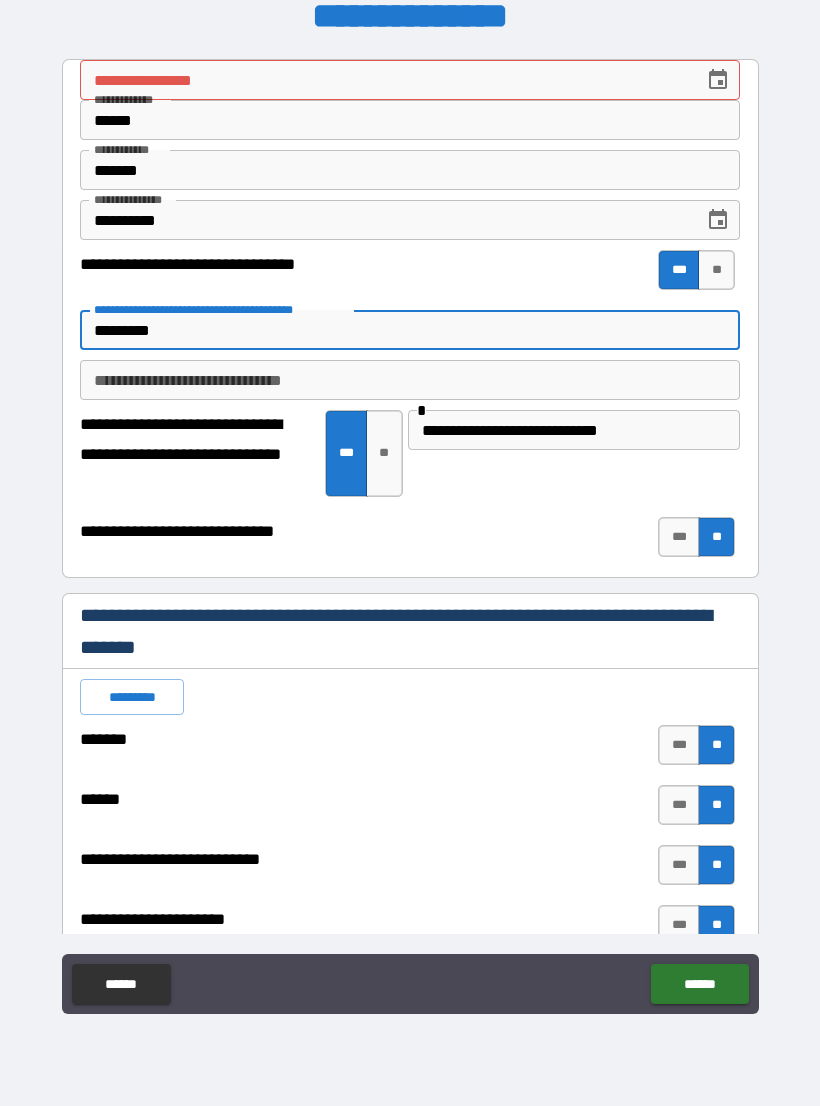 type on "*" 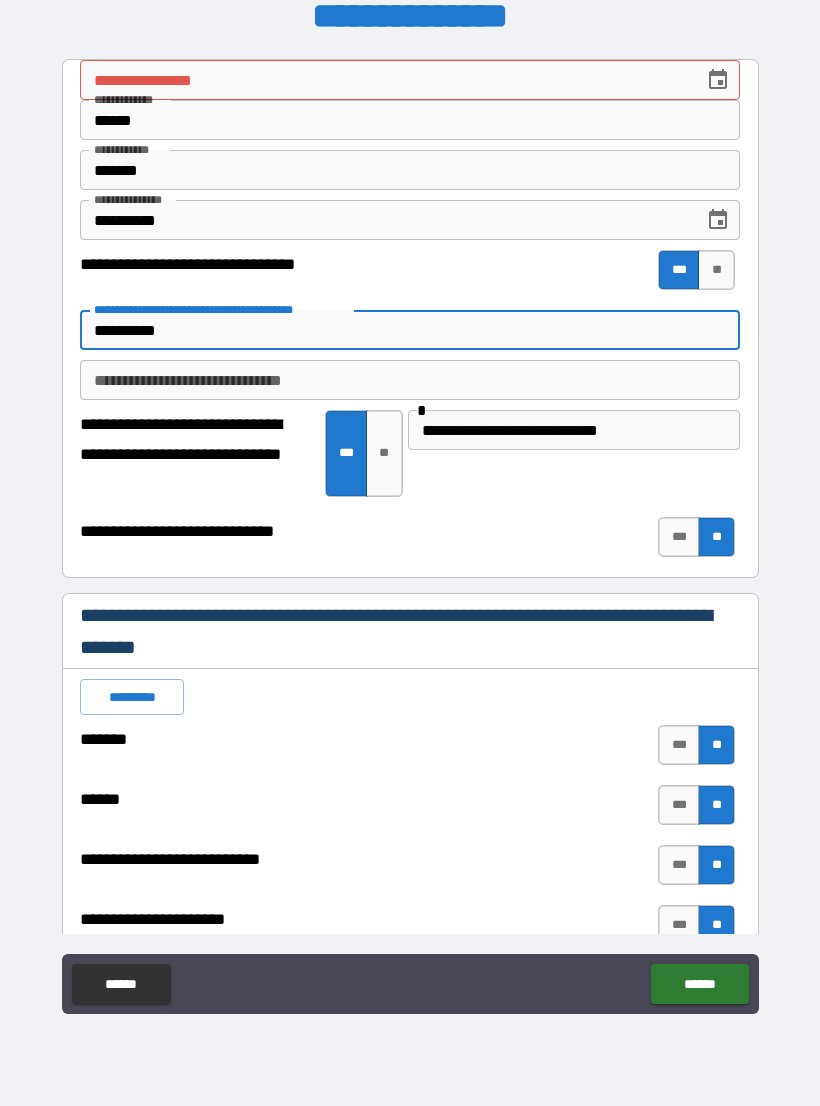 type on "*" 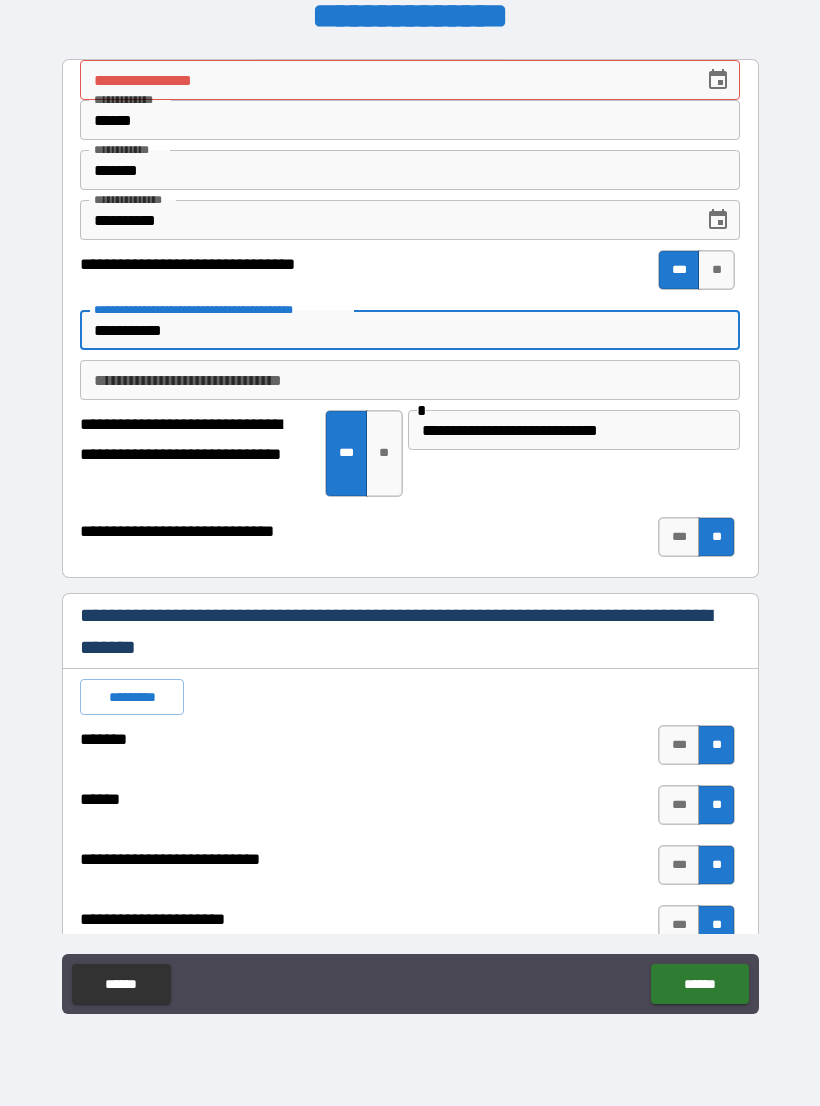 type on "*" 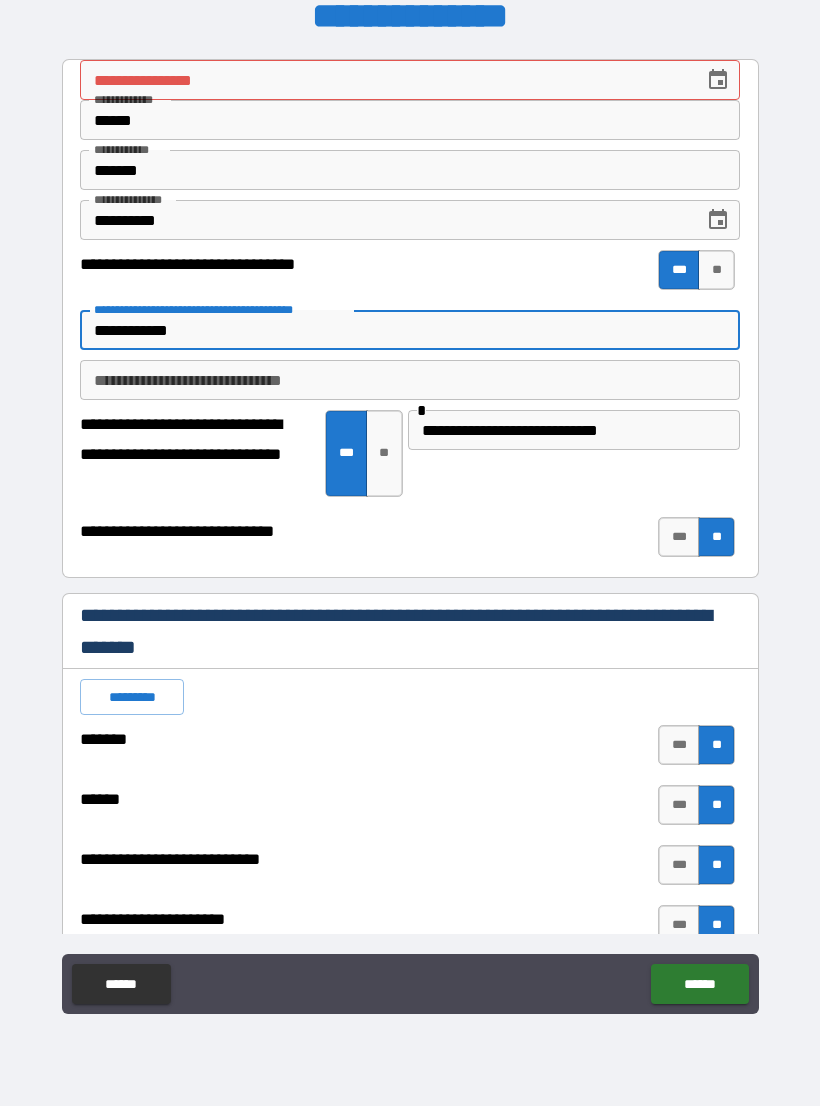 type on "*" 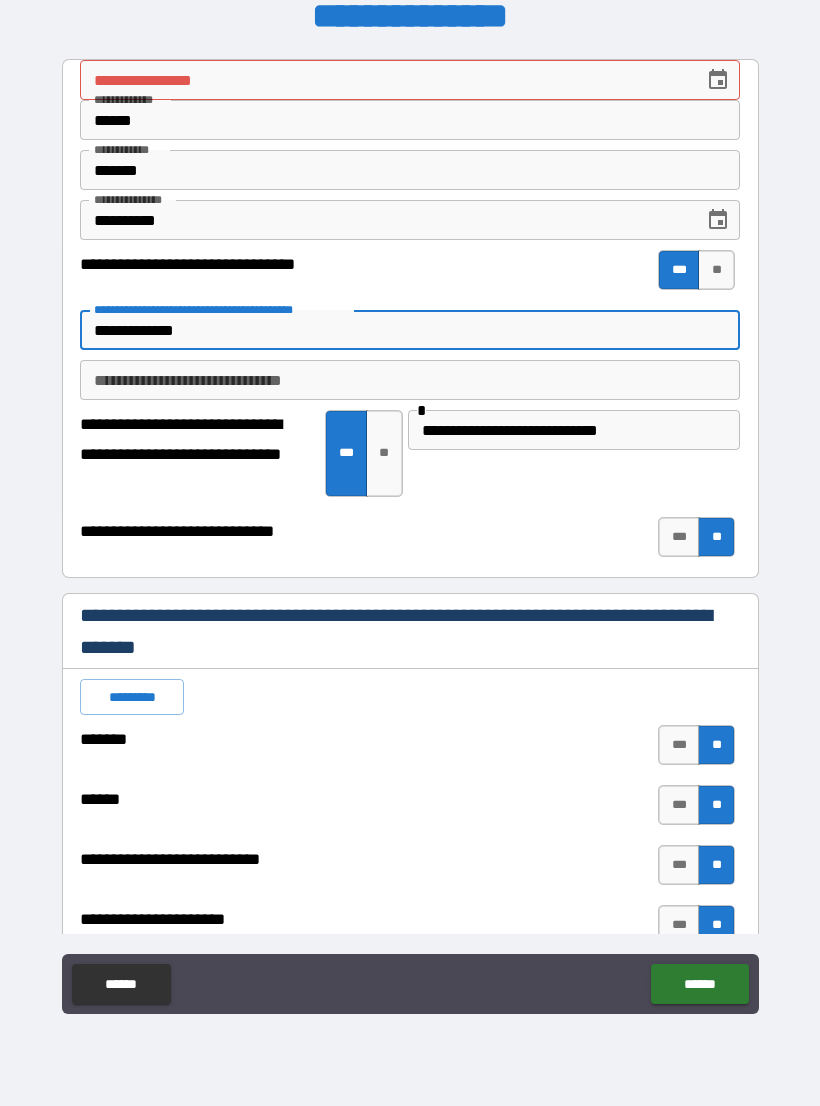 type on "*" 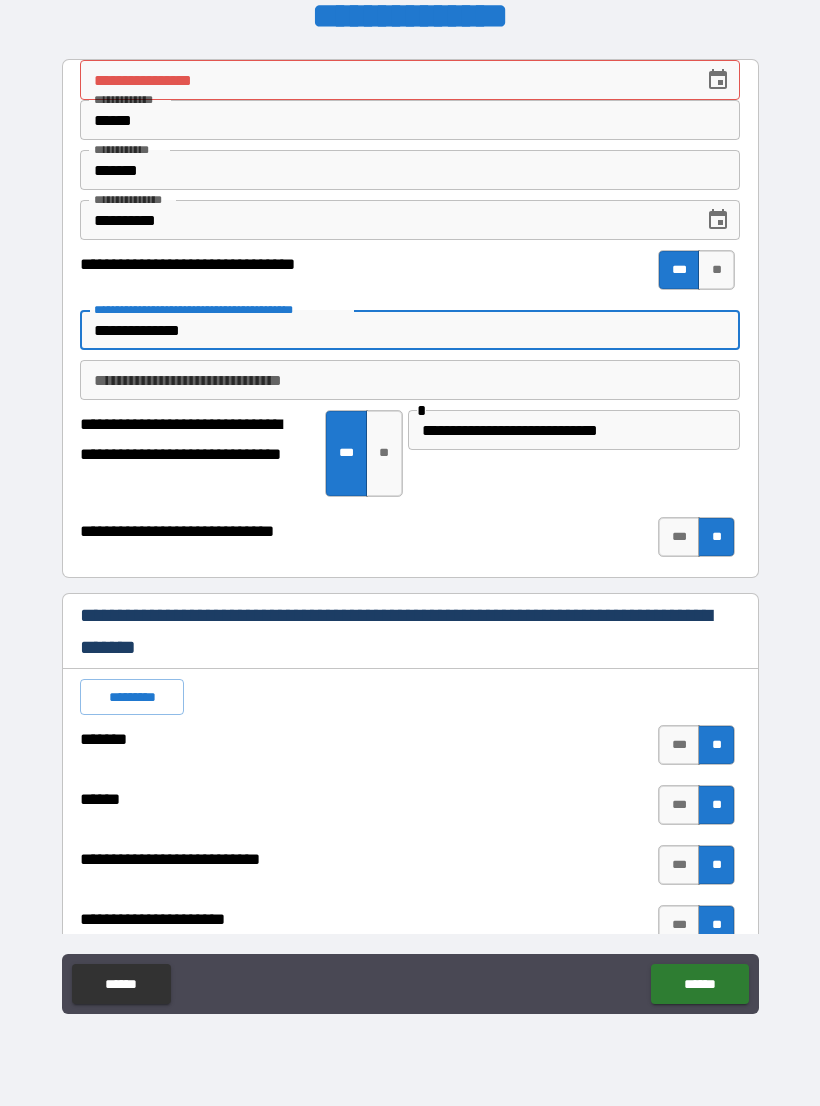 type on "*" 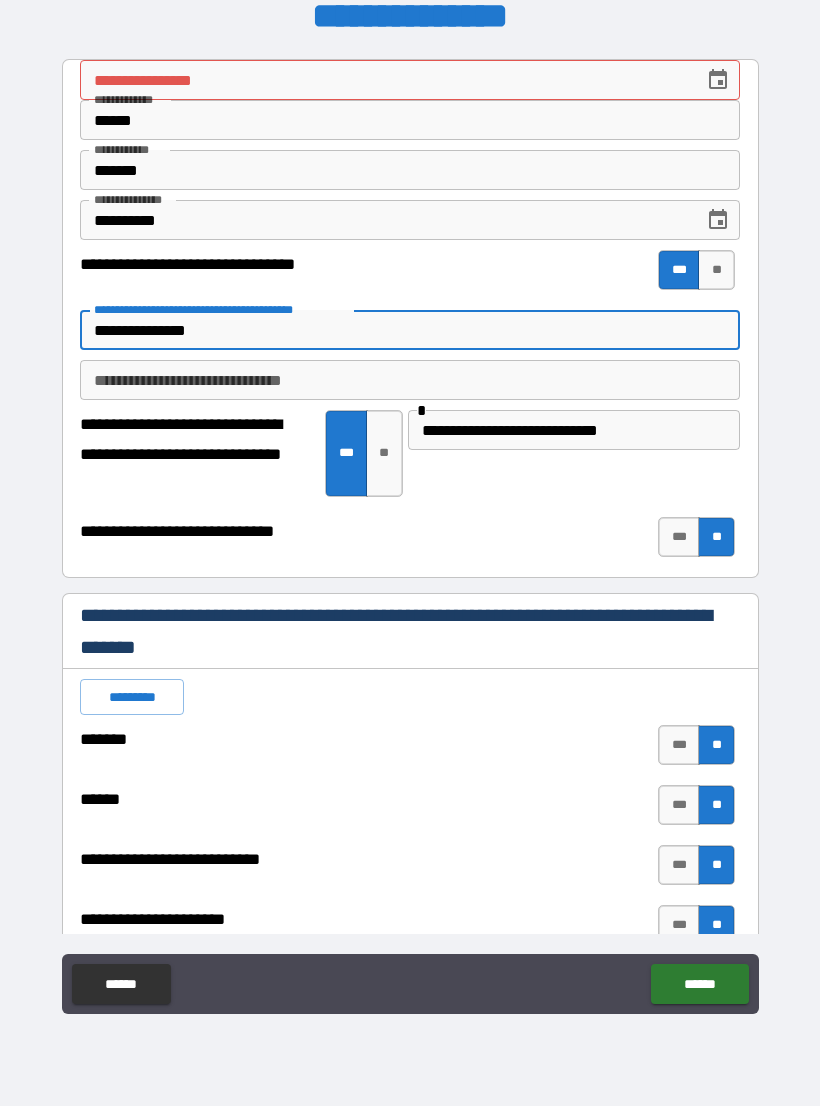 type on "*" 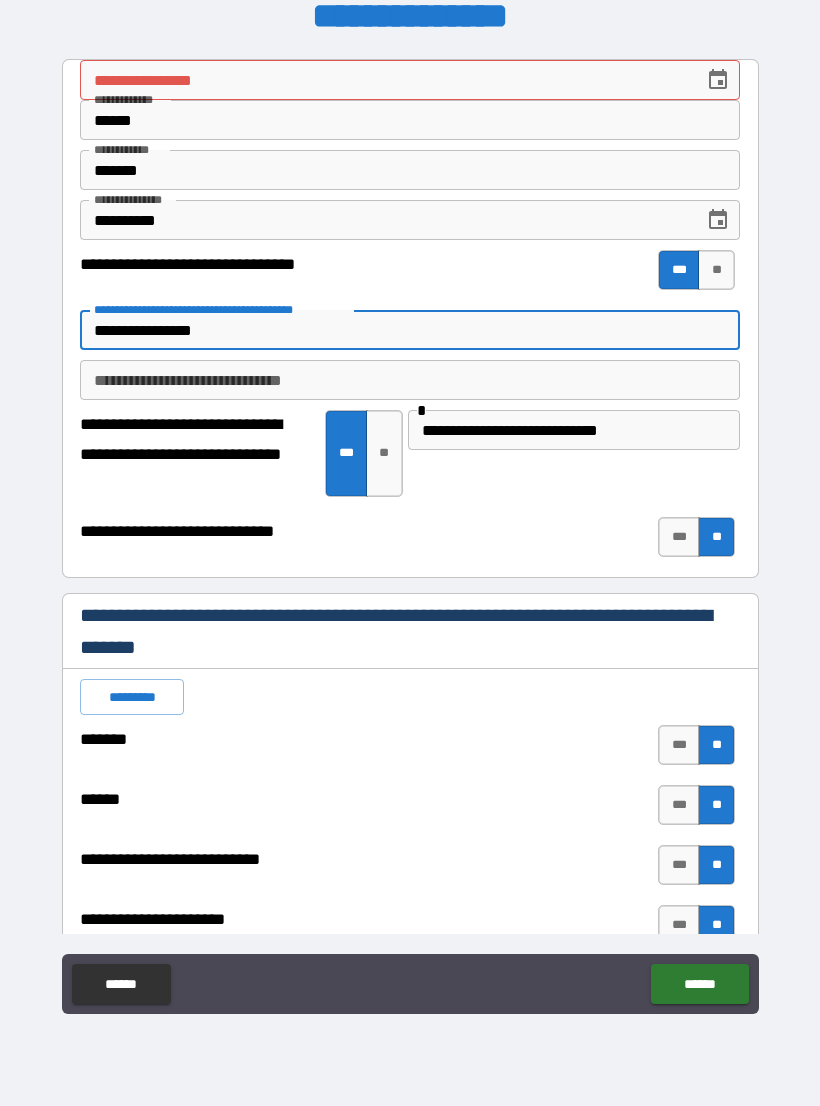 type on "*" 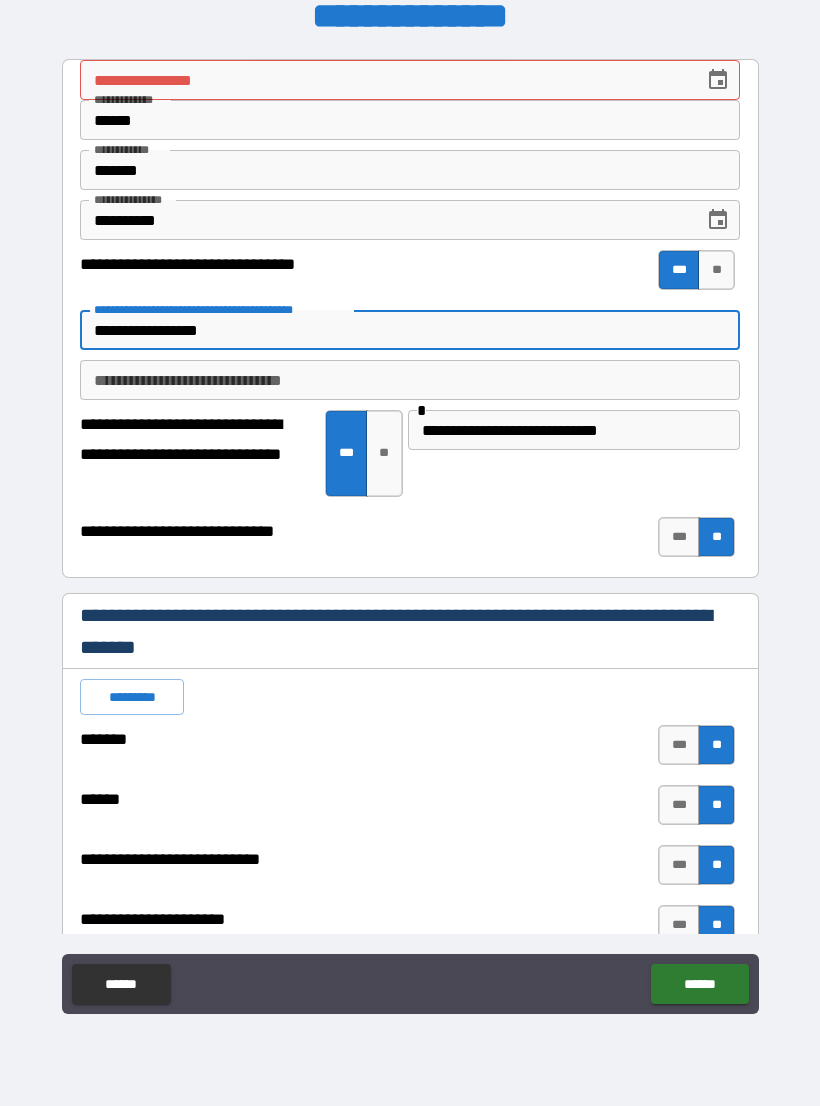 type on "*" 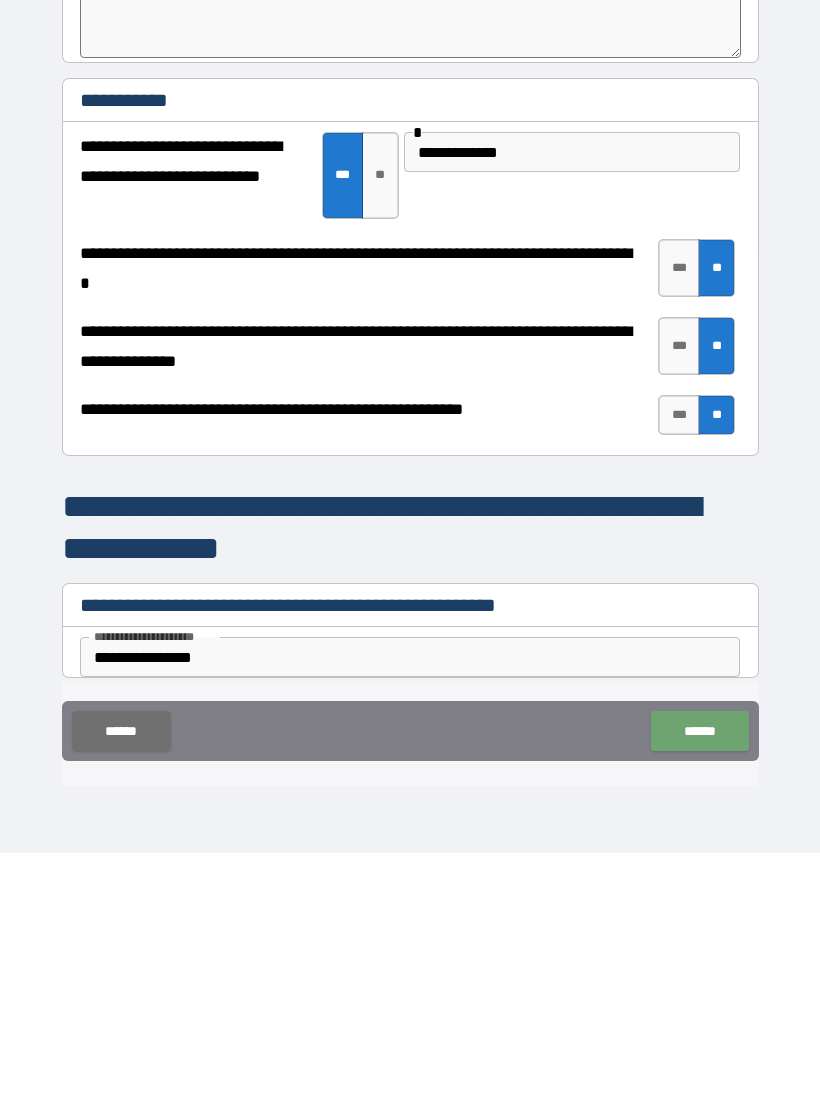 type on "**********" 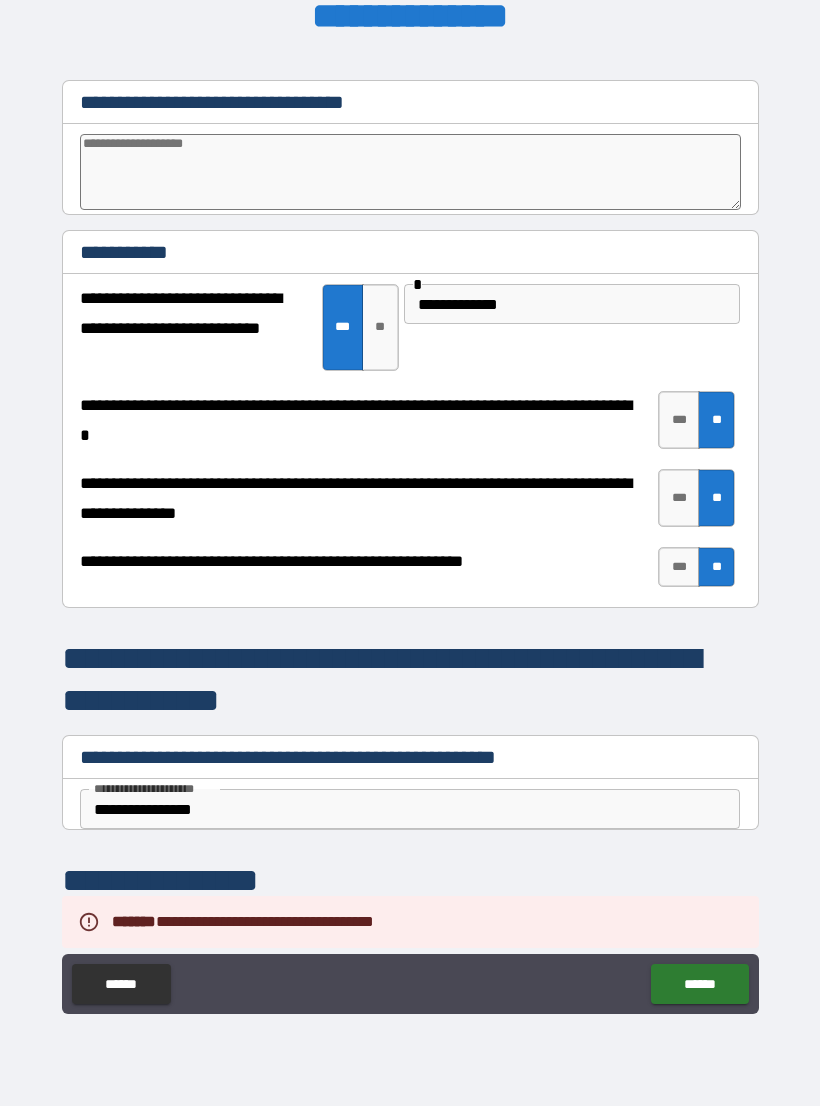 scroll, scrollTop: 3868, scrollLeft: 0, axis: vertical 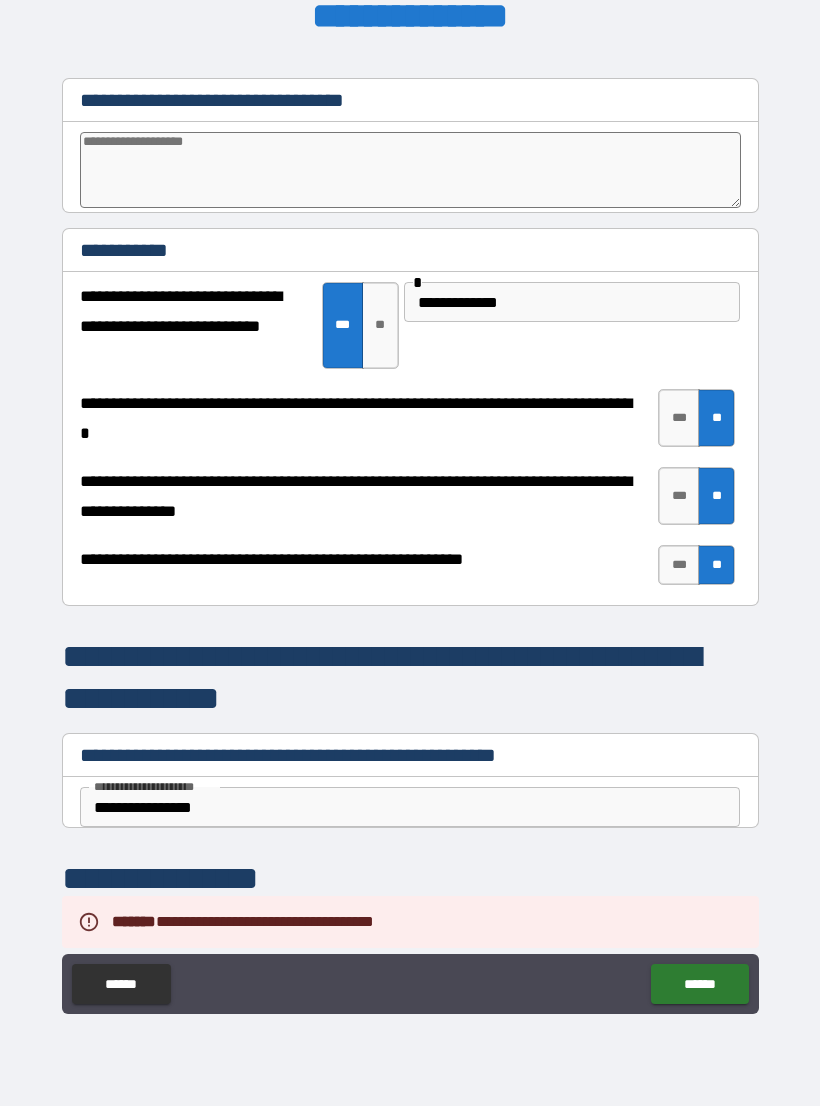 click on "******" at bounding box center [699, 984] 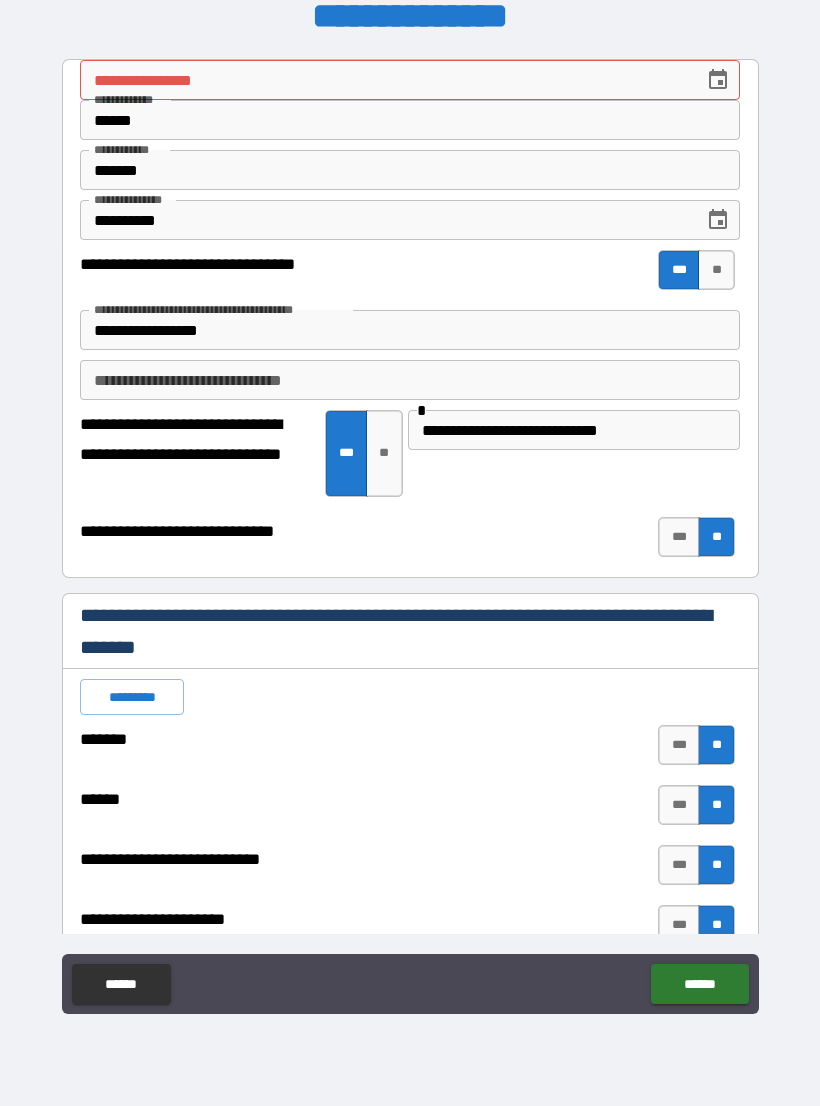 scroll, scrollTop: 0, scrollLeft: 0, axis: both 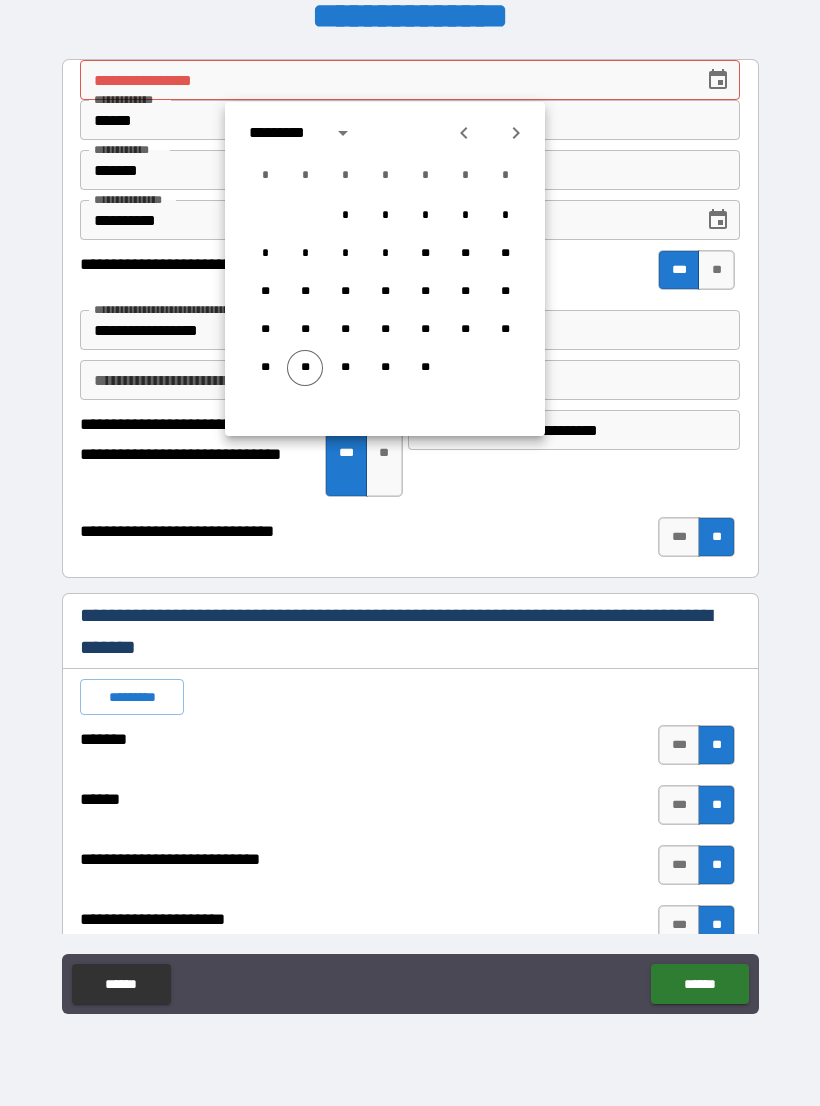 click on "**" at bounding box center (305, 368) 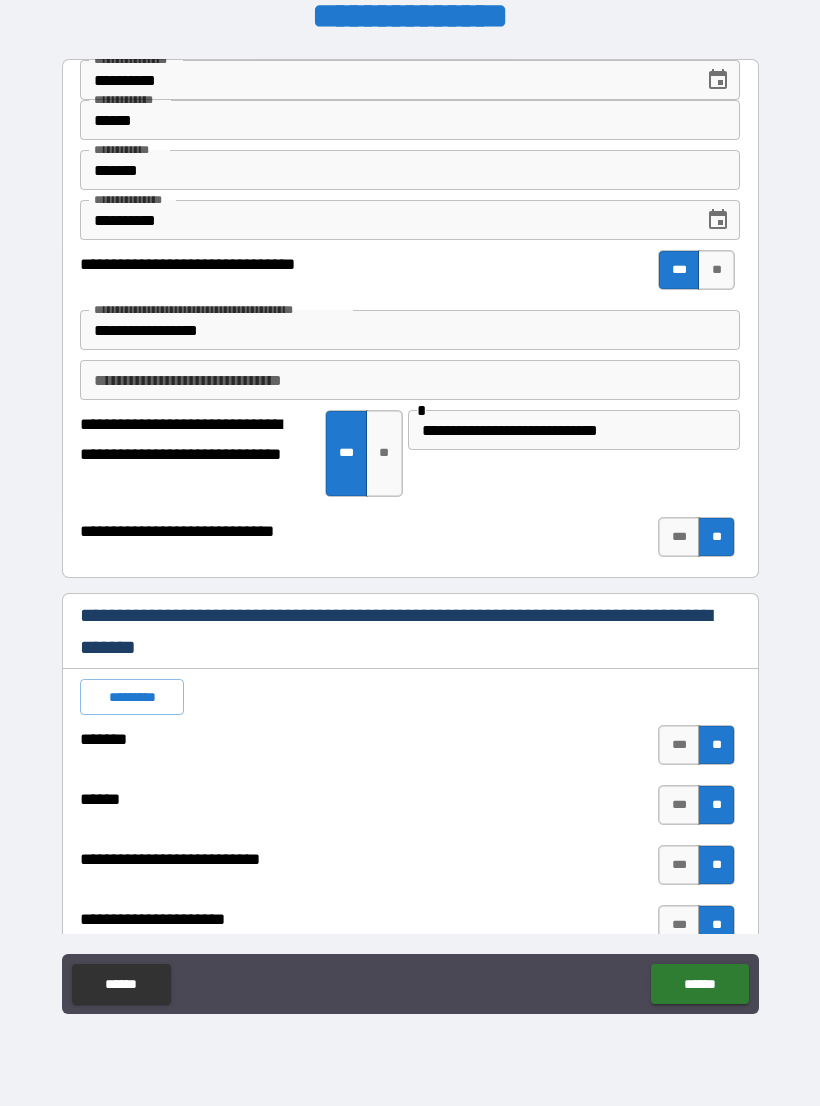 type on "**********" 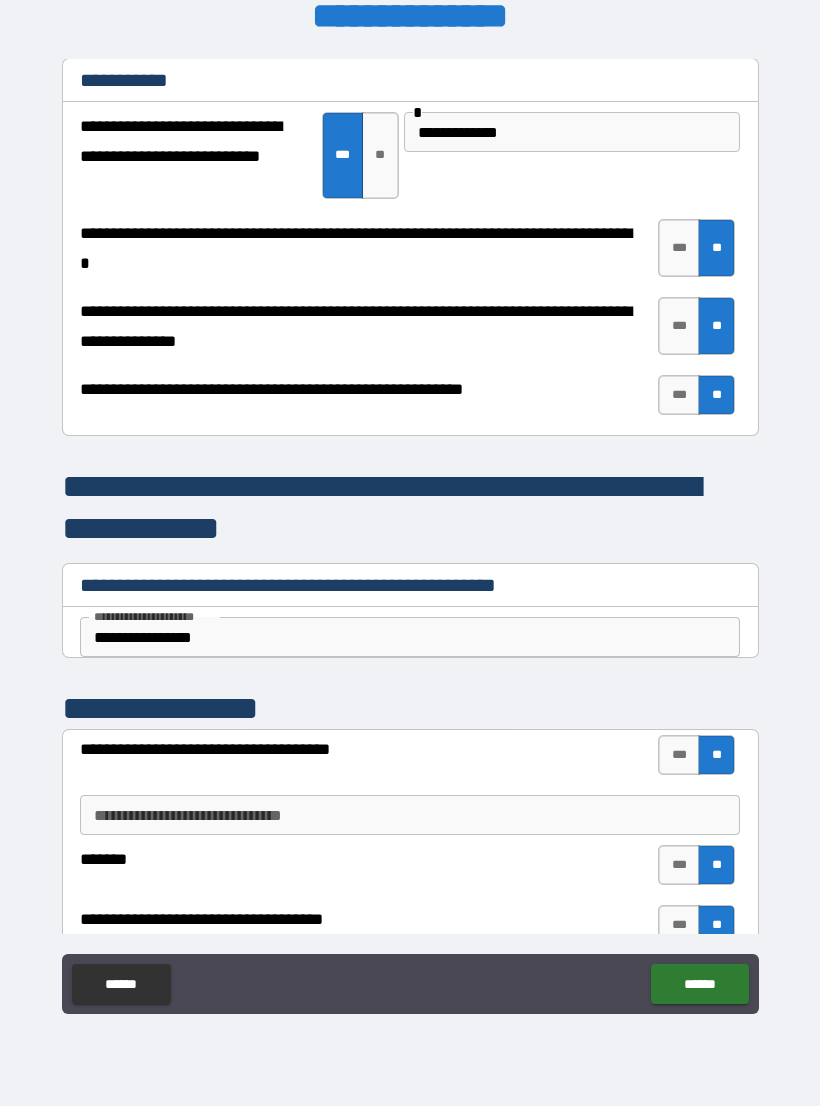 scroll, scrollTop: 4053, scrollLeft: 0, axis: vertical 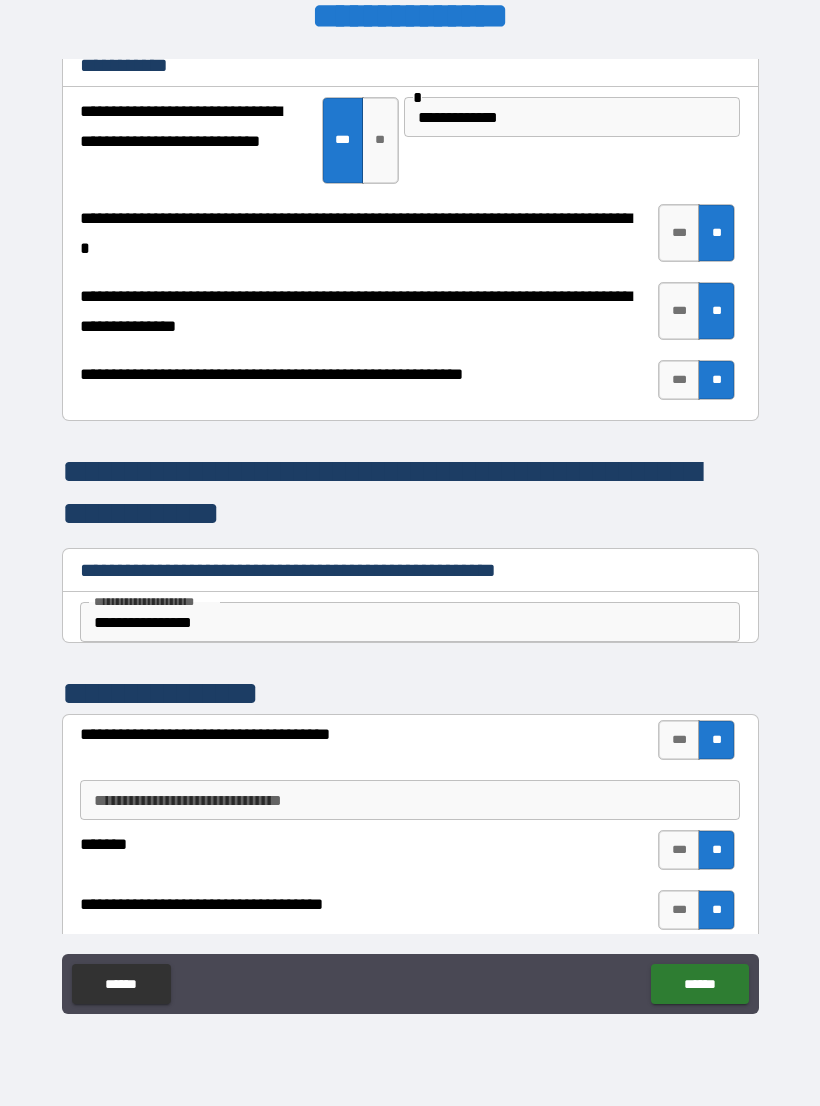 click on "******" at bounding box center [699, 984] 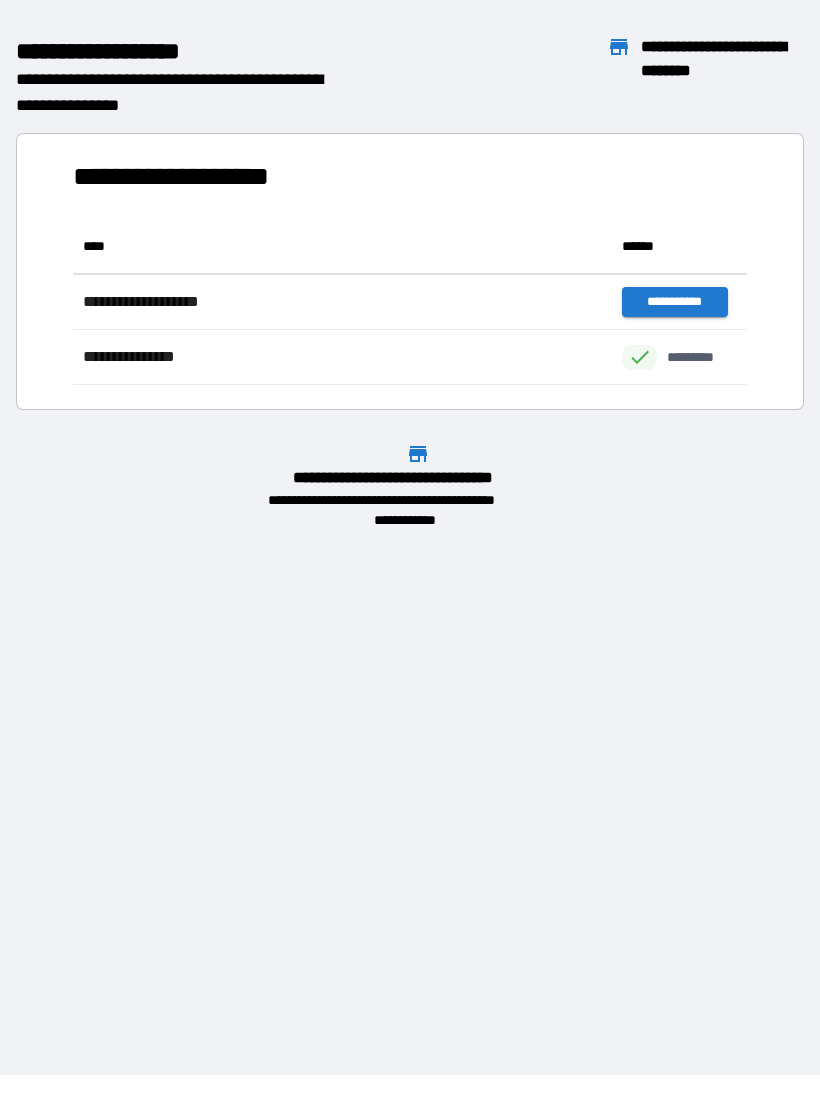 scroll, scrollTop: 1, scrollLeft: 1, axis: both 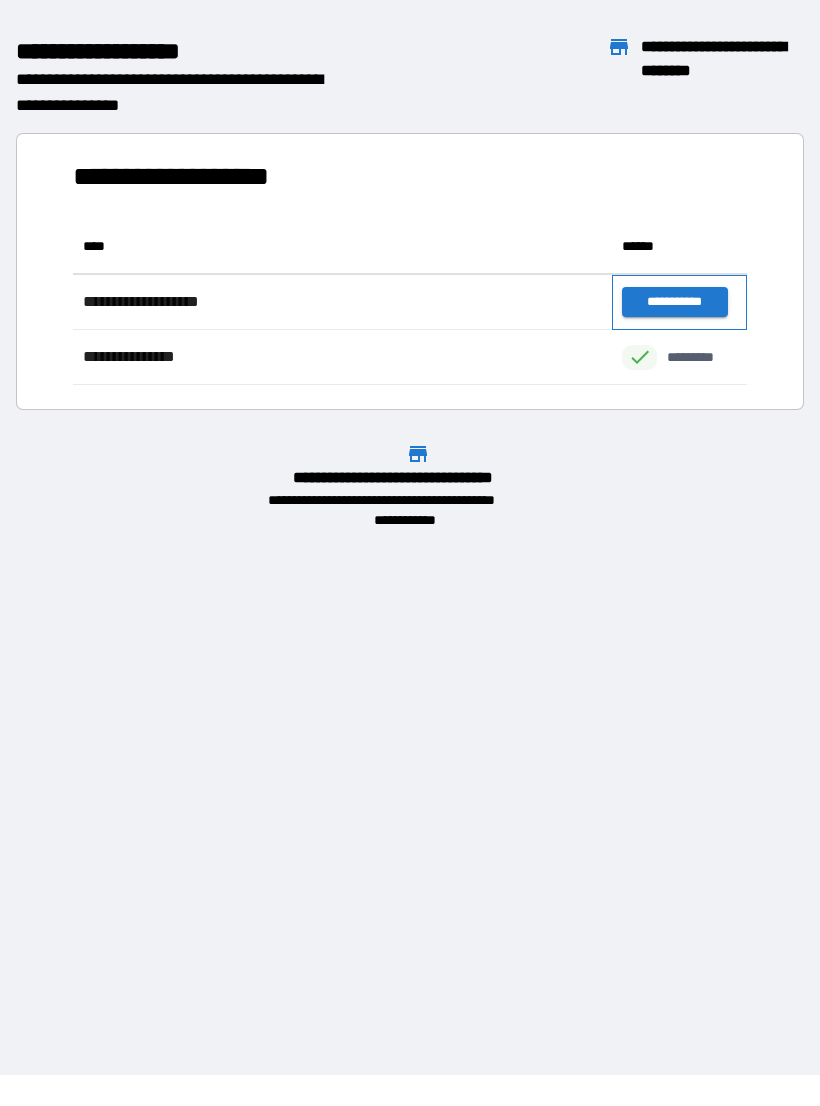 click on "**********" at bounding box center [679, 302] 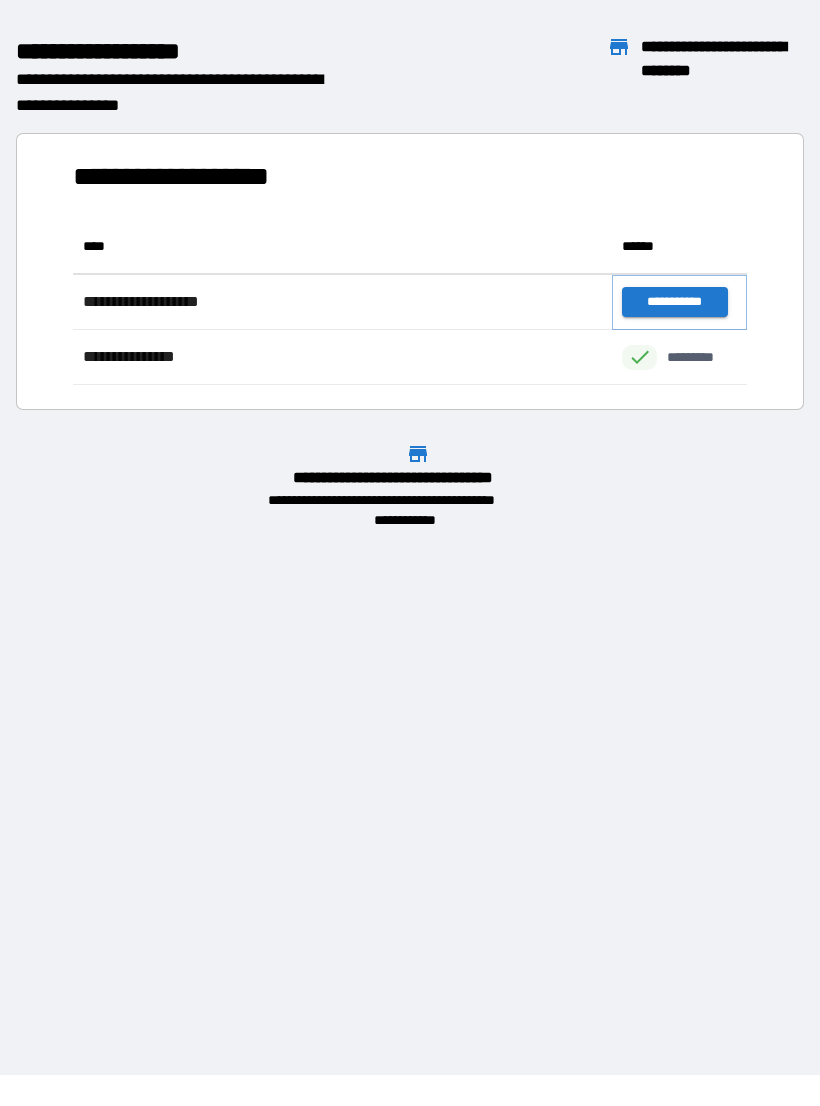 click on "**********" at bounding box center [674, 302] 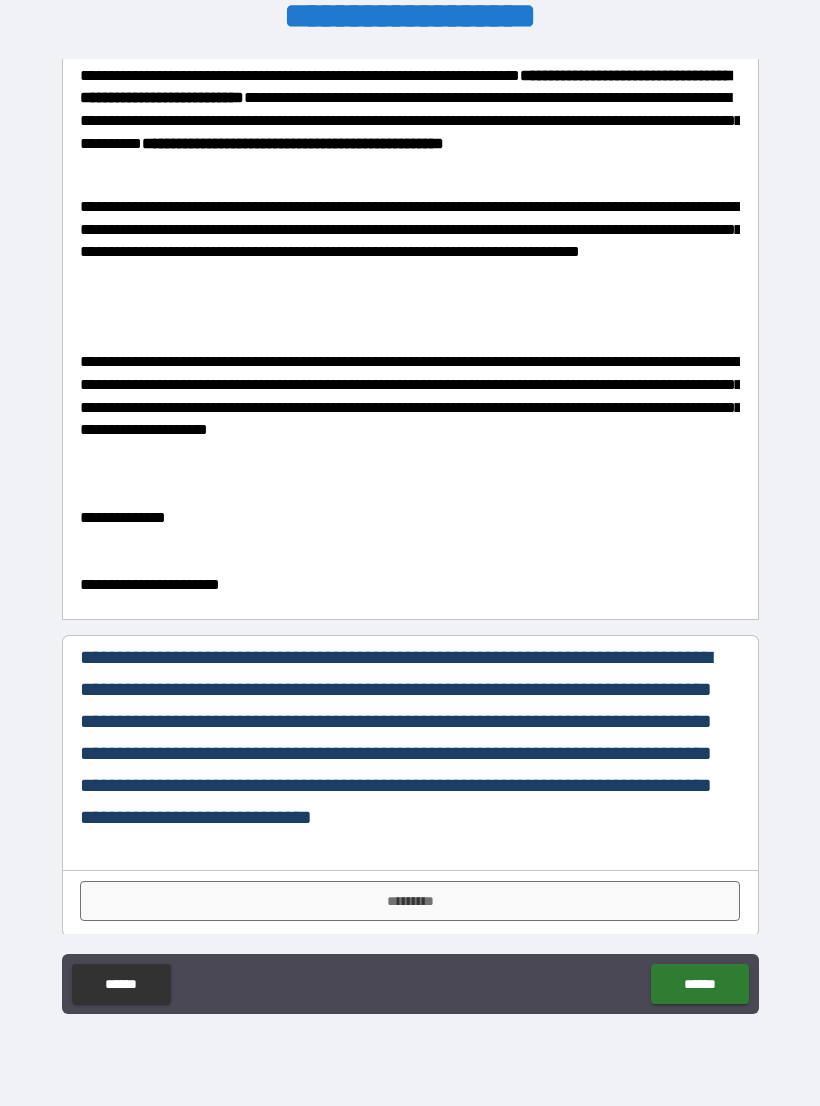 scroll, scrollTop: 160, scrollLeft: 0, axis: vertical 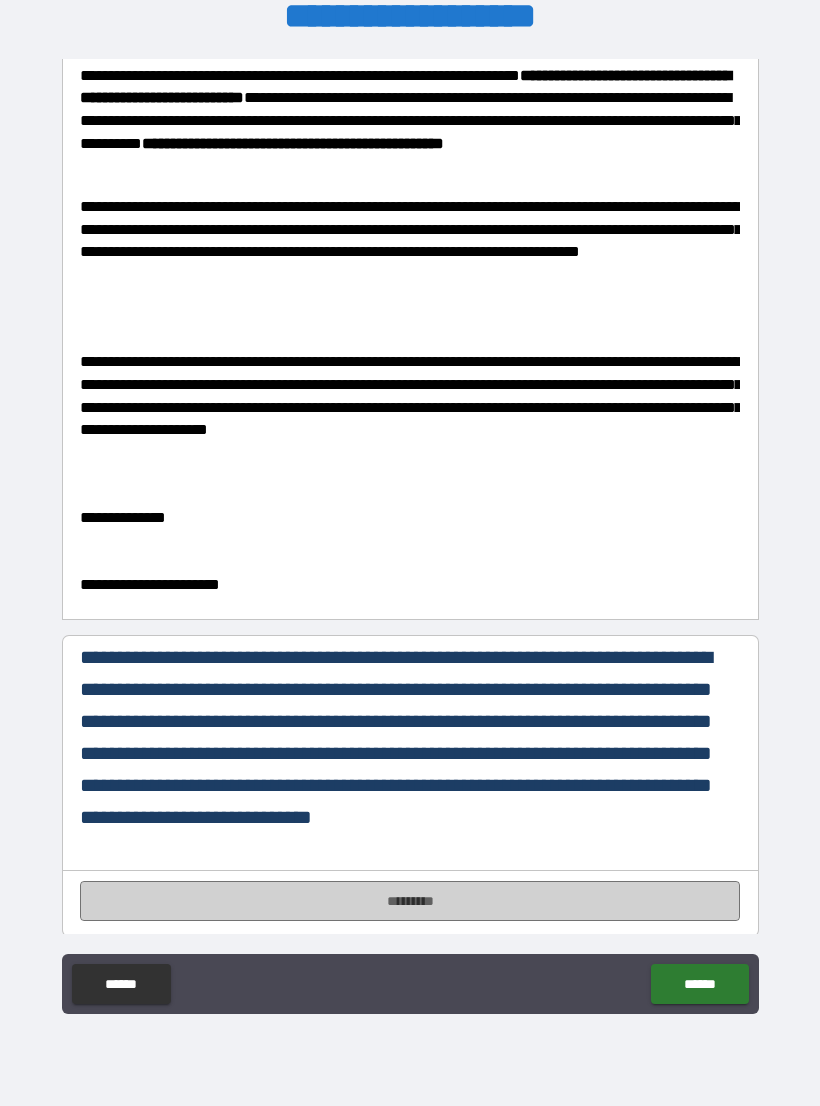 click on "*********" at bounding box center (410, 901) 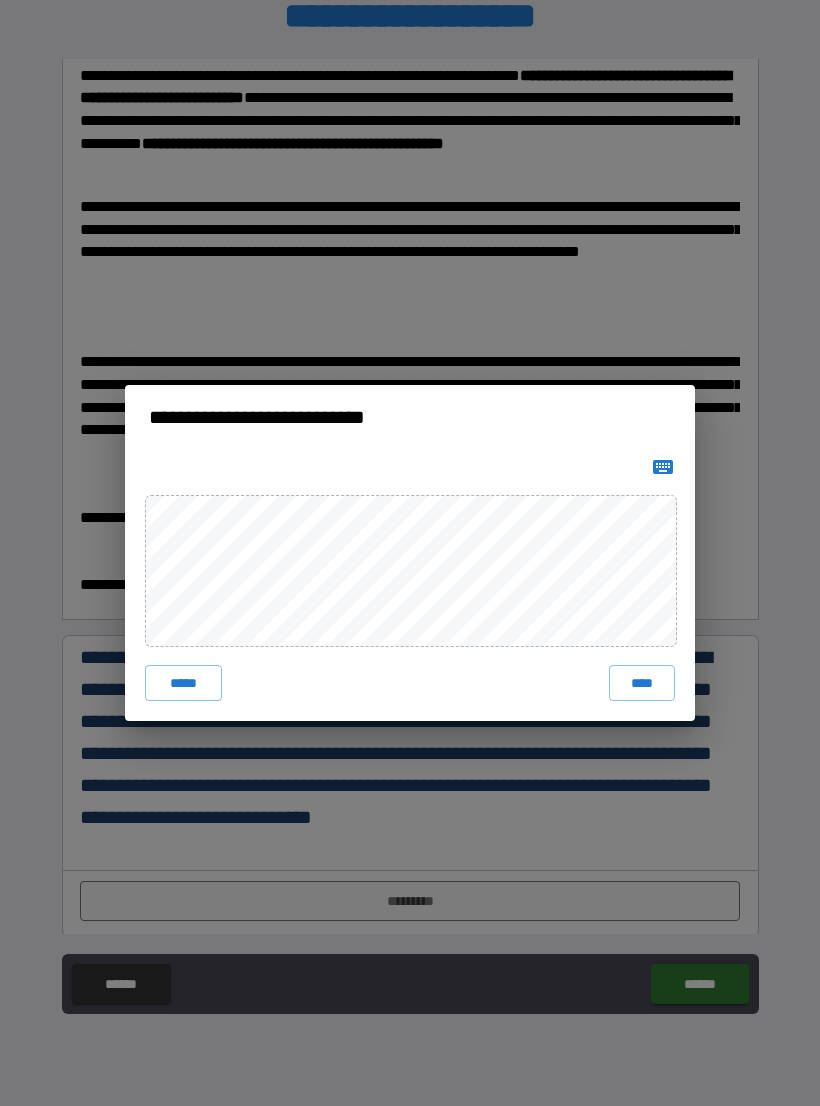 click on "*****" at bounding box center [183, 683] 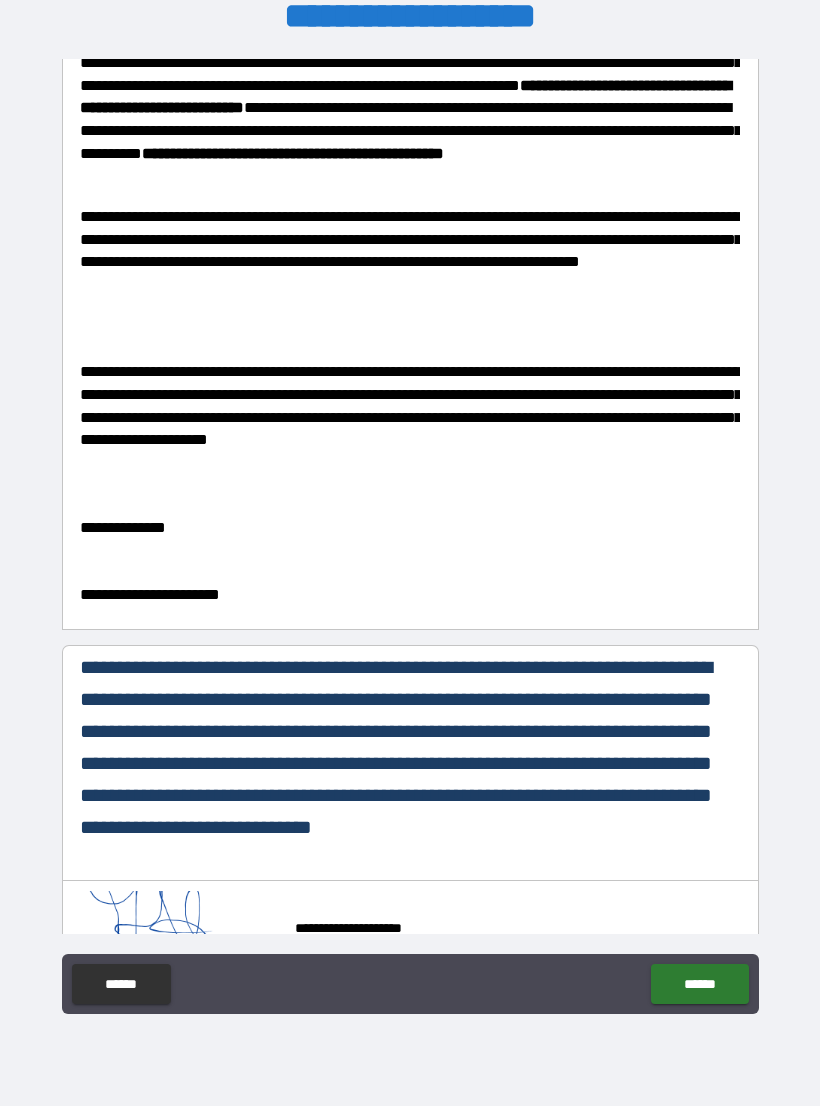 click on "******   ******" at bounding box center (410, 986) 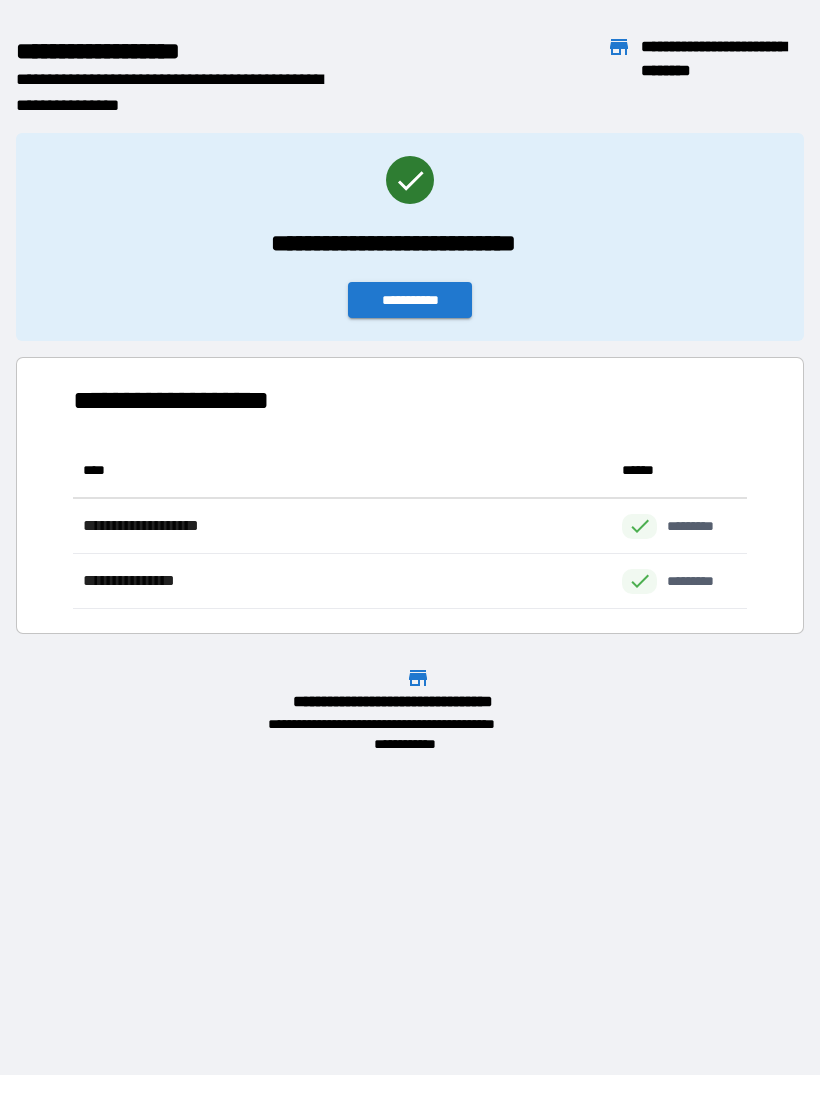 scroll, scrollTop: 1, scrollLeft: 1, axis: both 